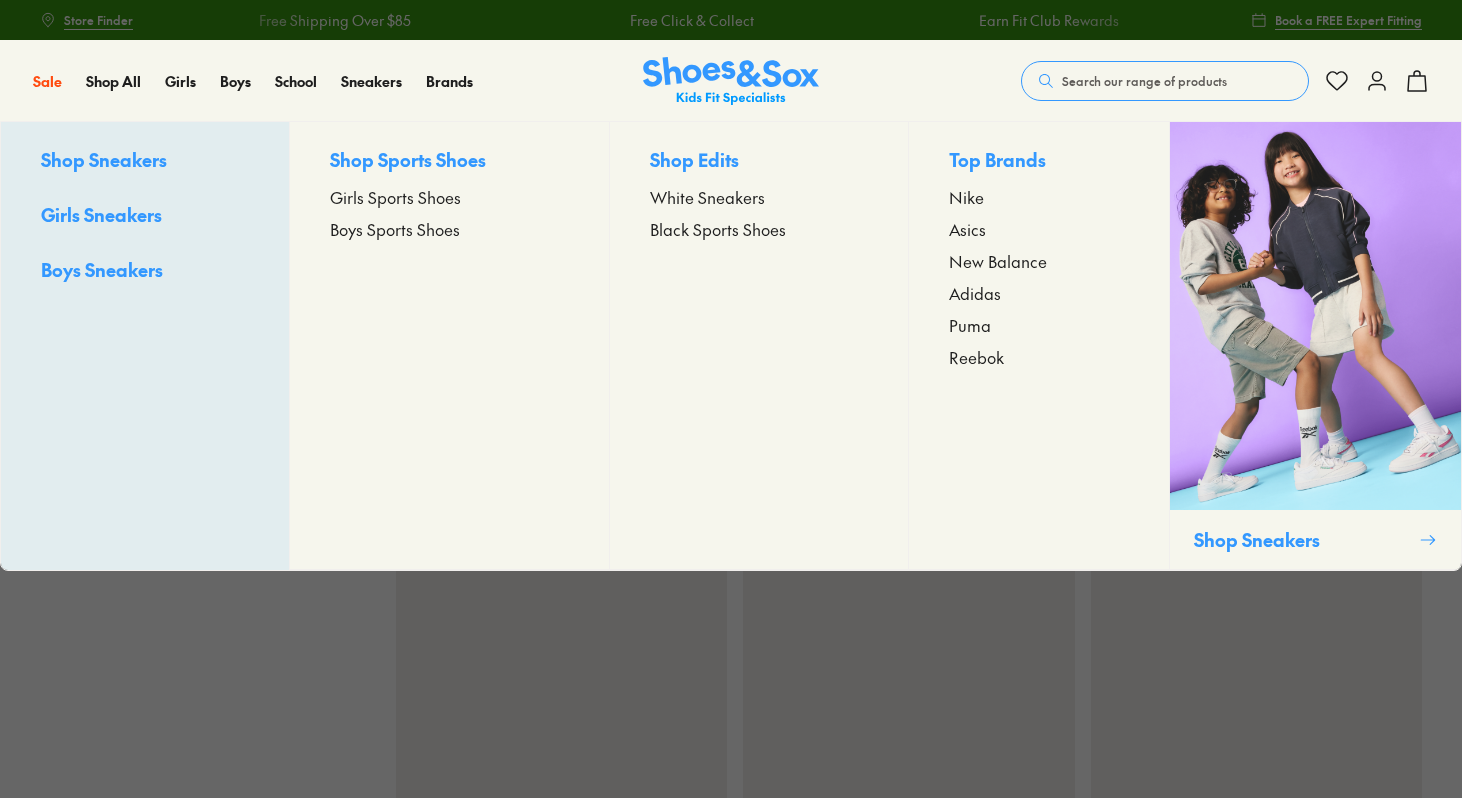 scroll, scrollTop: 0, scrollLeft: 0, axis: both 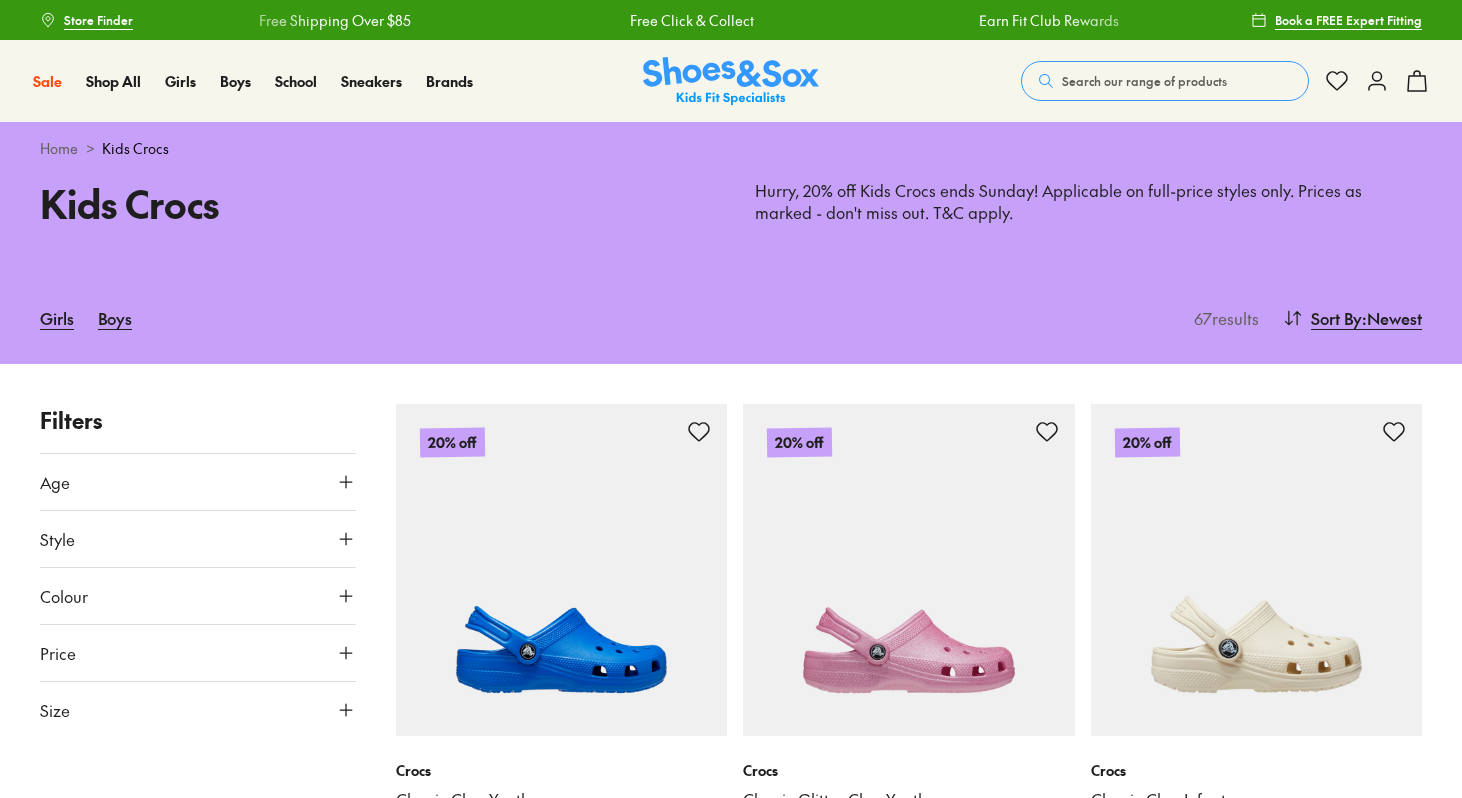 click on "Search our range of products" at bounding box center [1165, 81] 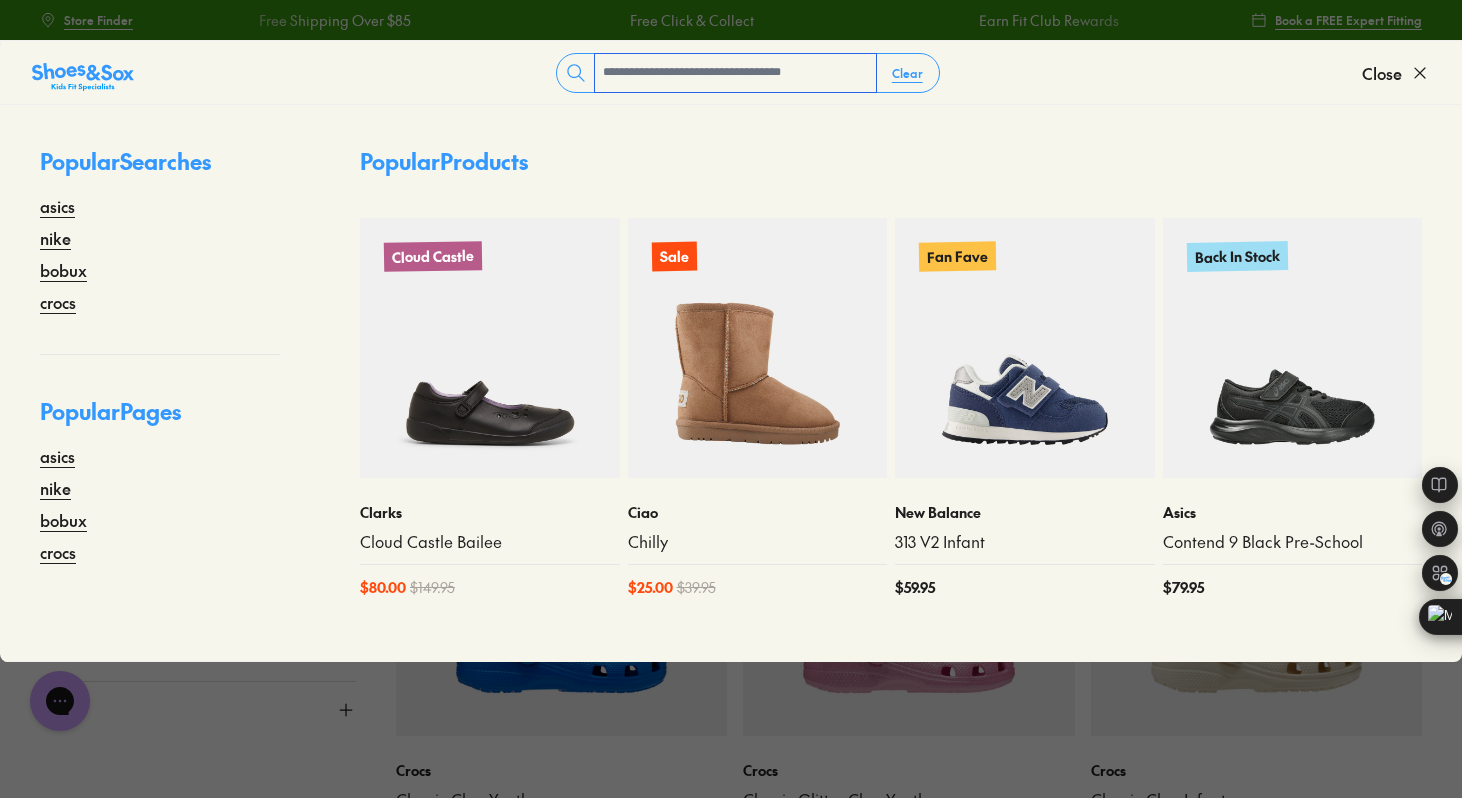 scroll, scrollTop: 0, scrollLeft: 0, axis: both 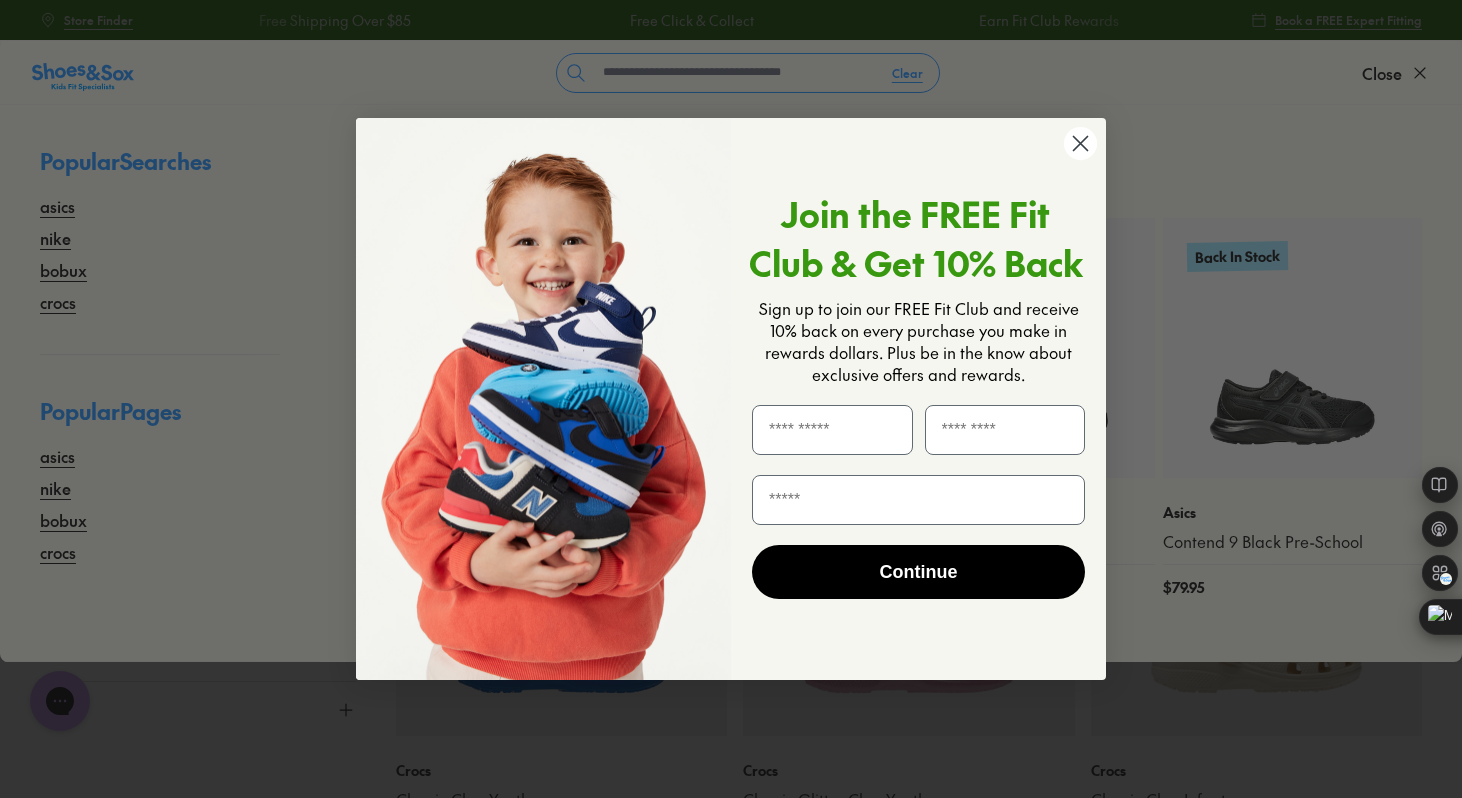 click 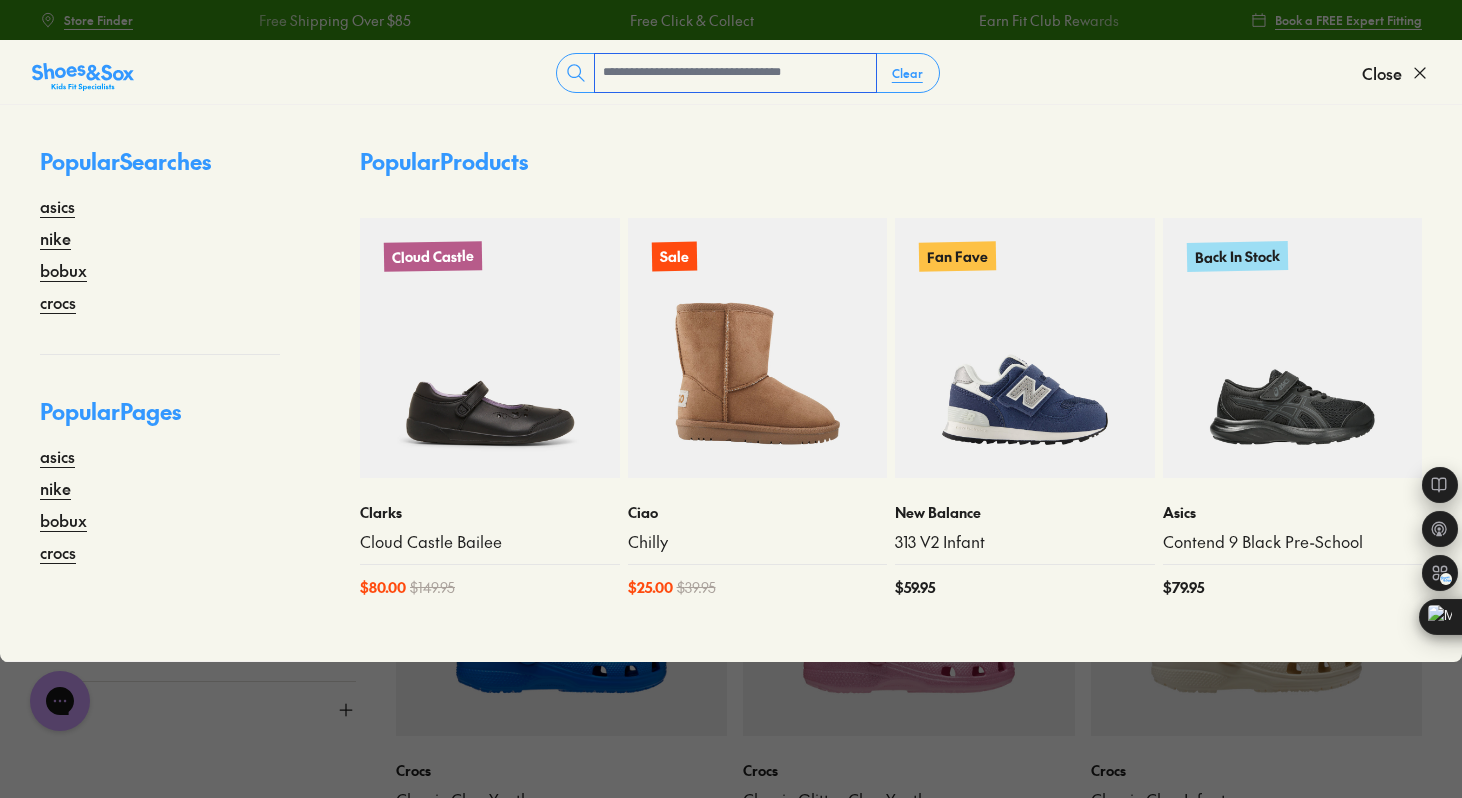 click at bounding box center (735, 73) 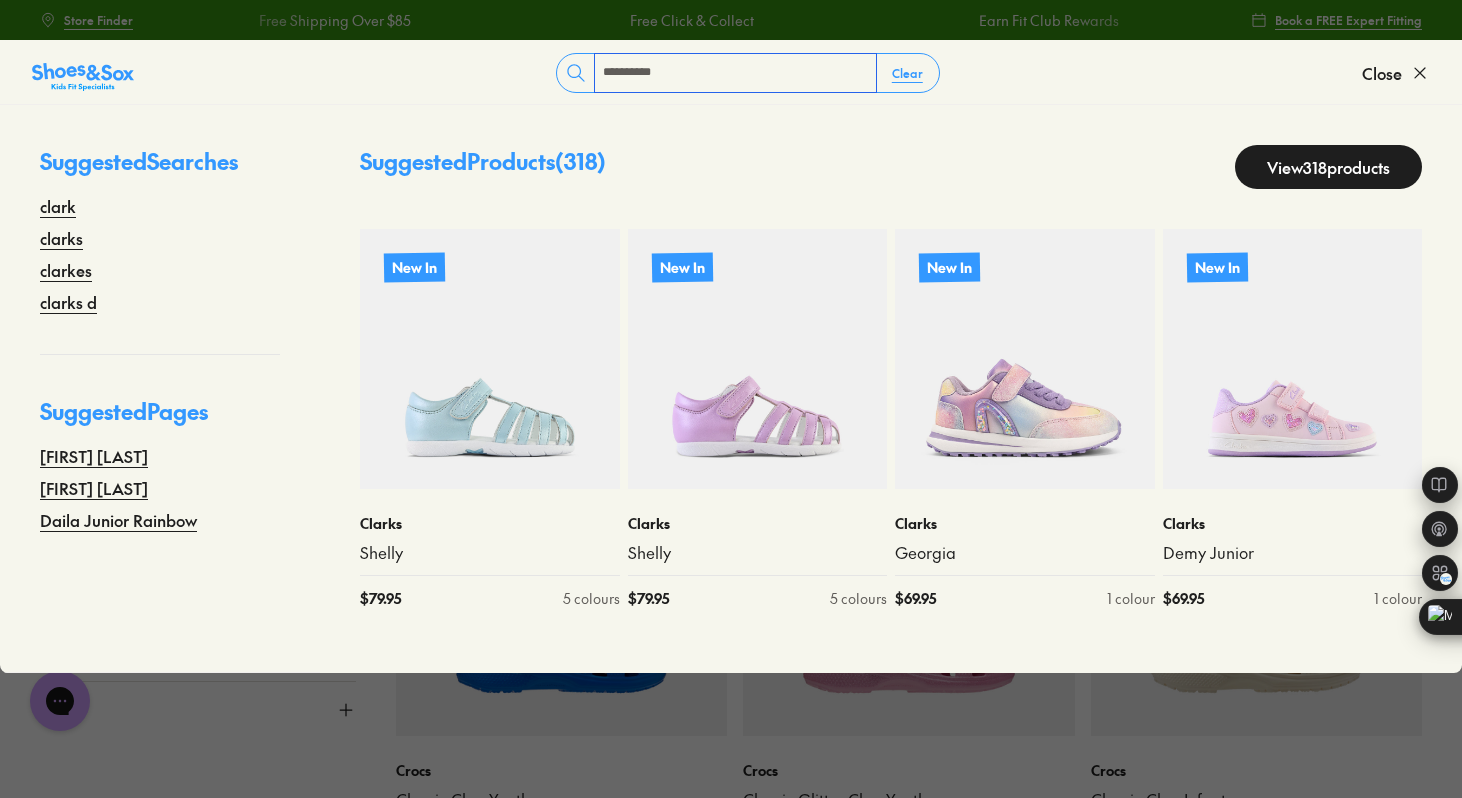 type on "**********" 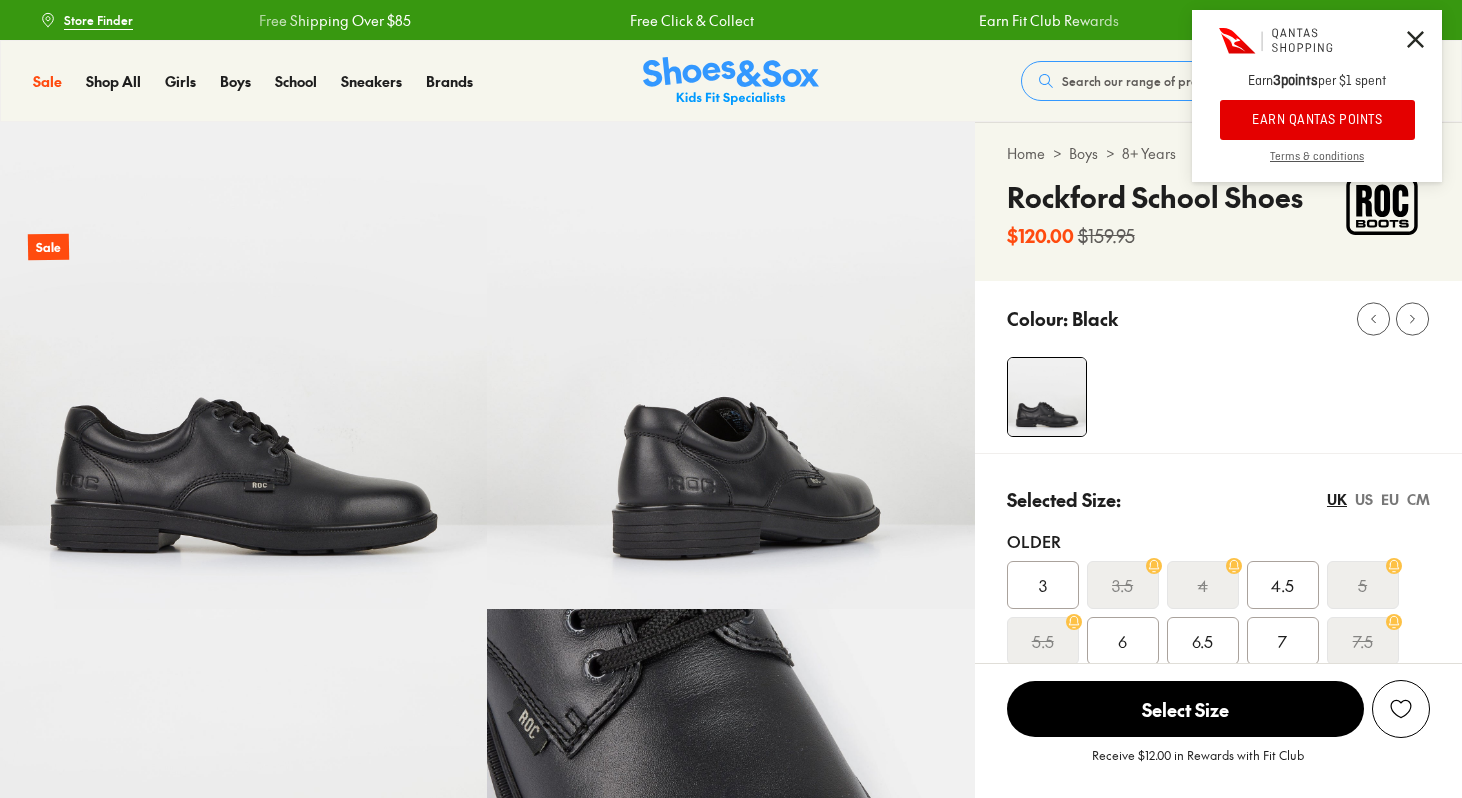 scroll, scrollTop: 0, scrollLeft: 0, axis: both 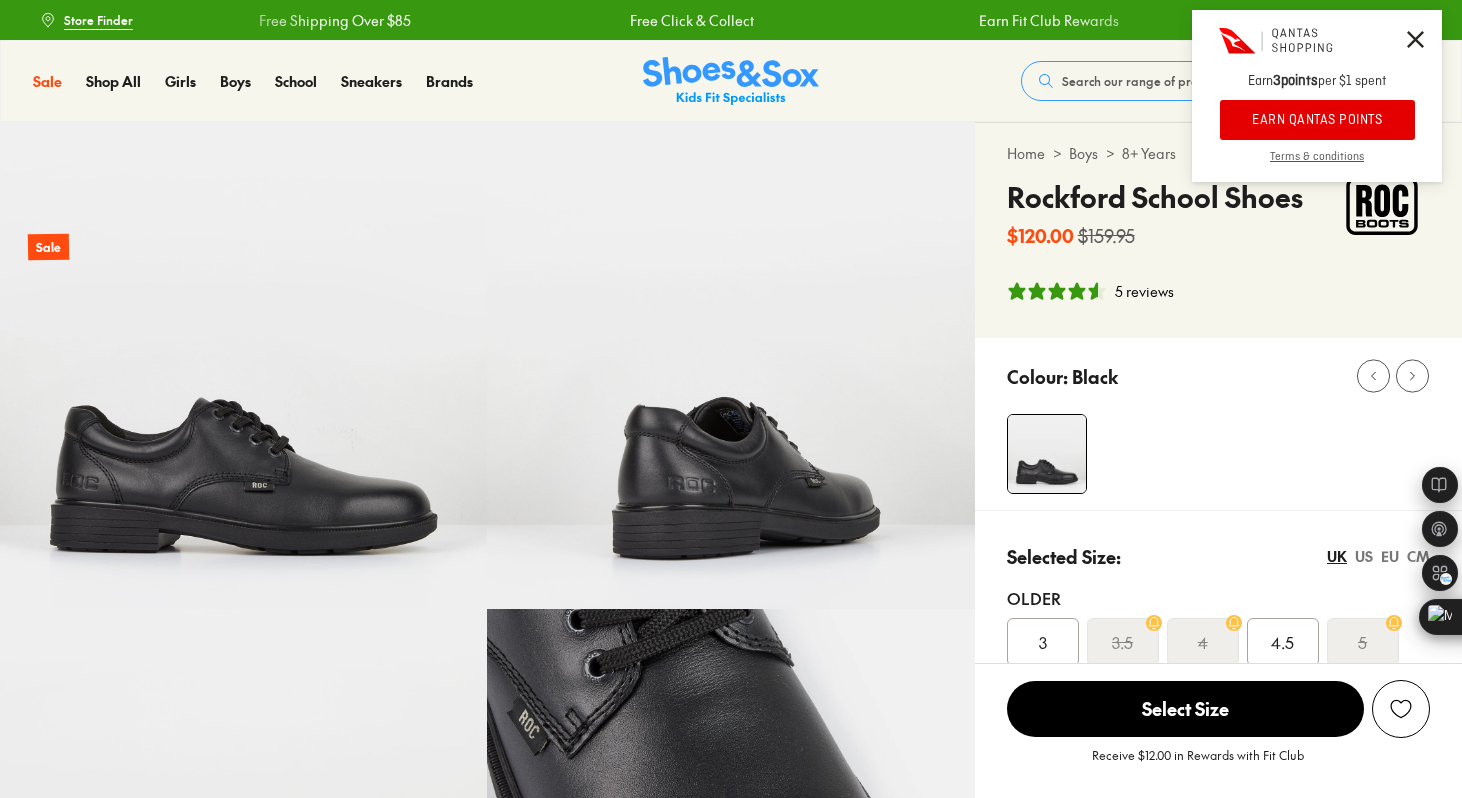 select on "*" 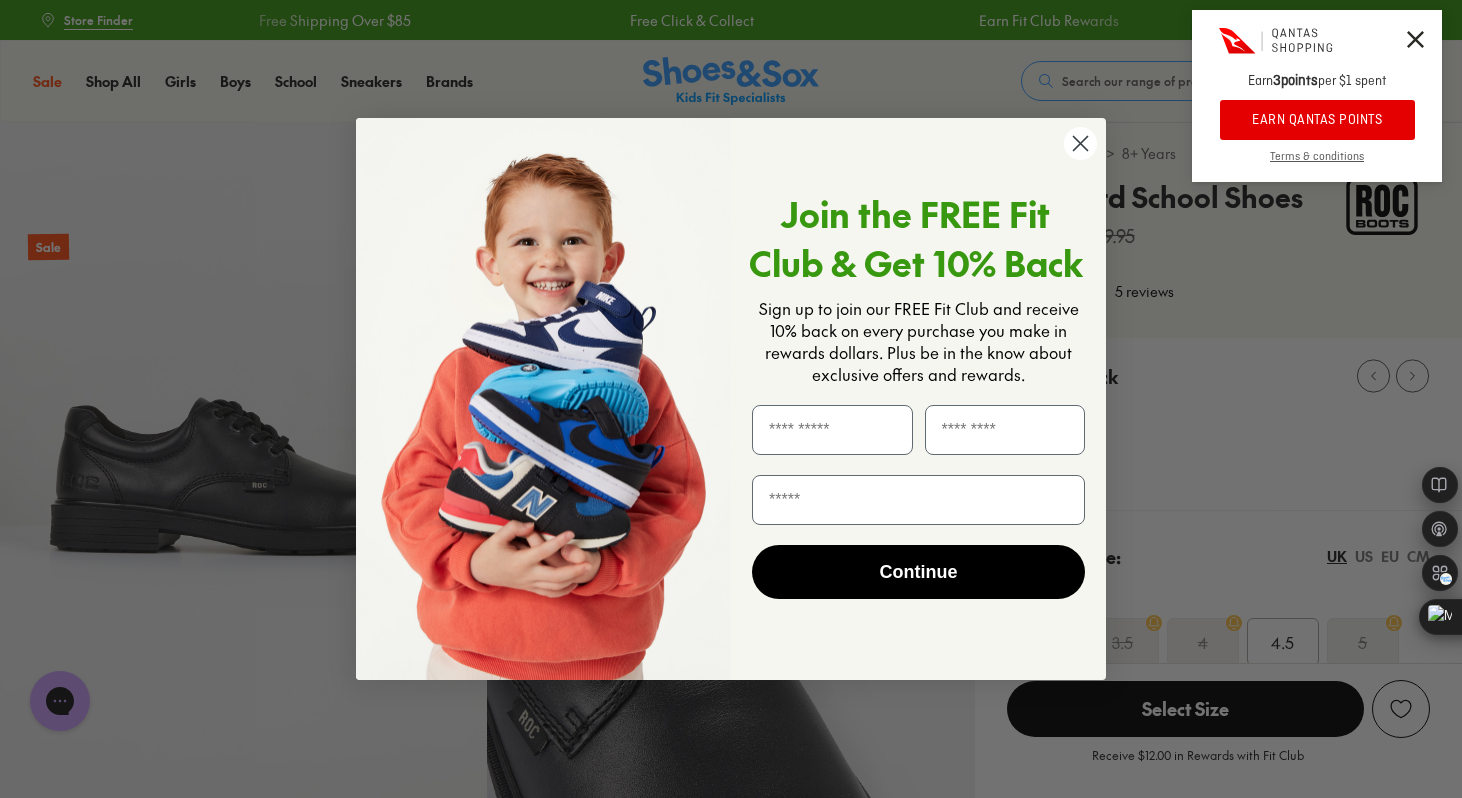 scroll, scrollTop: 0, scrollLeft: 0, axis: both 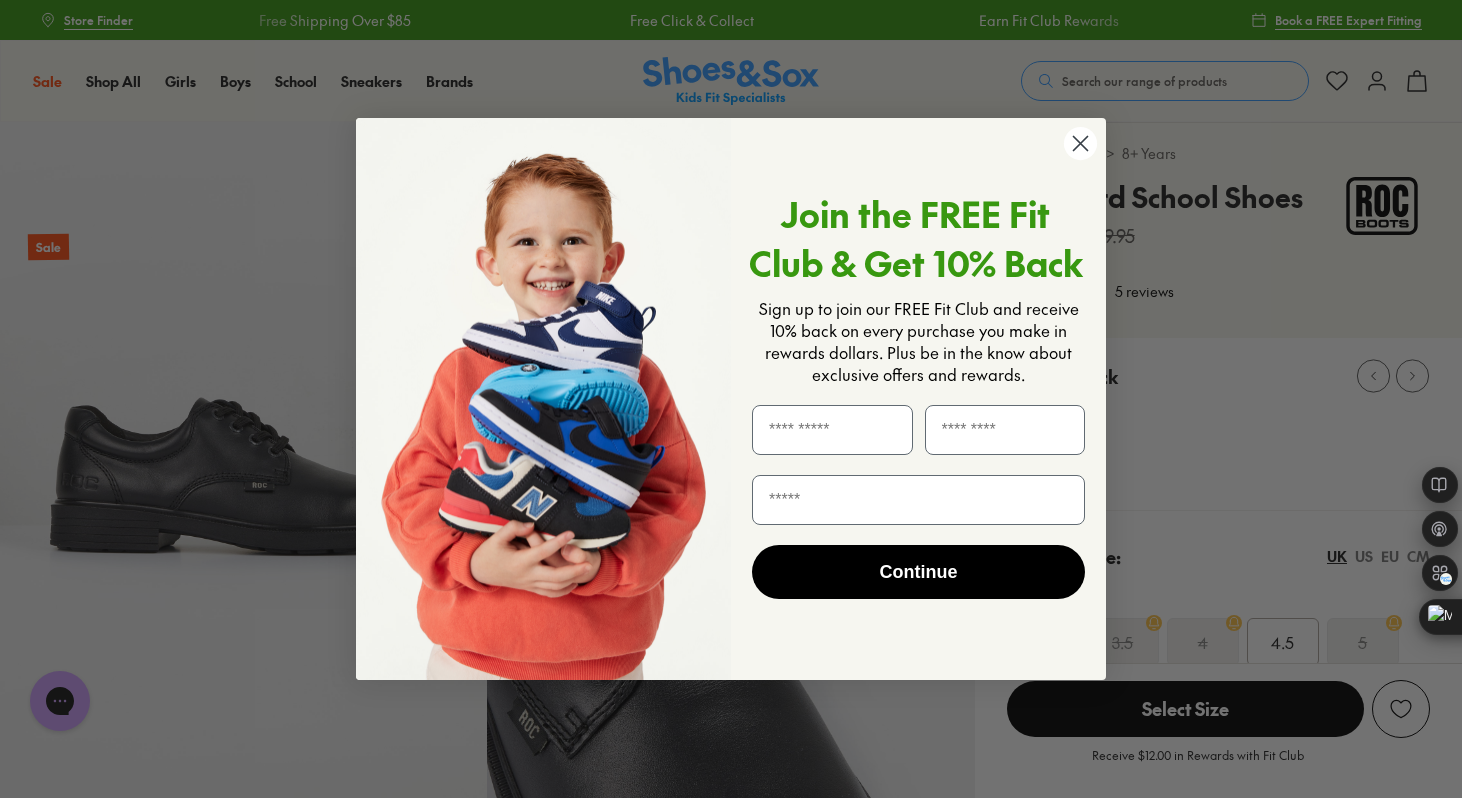 click 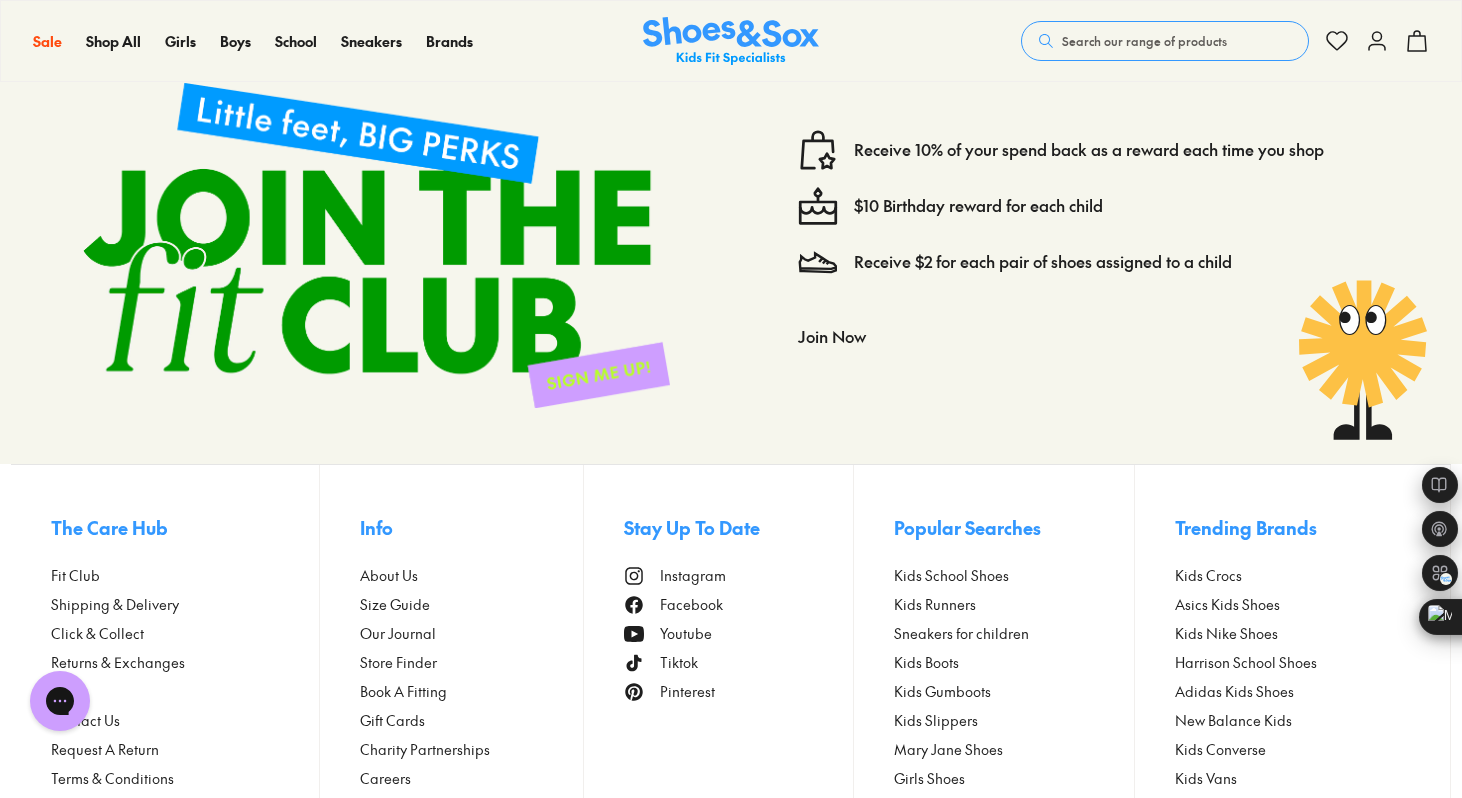 scroll, scrollTop: 4102, scrollLeft: 0, axis: vertical 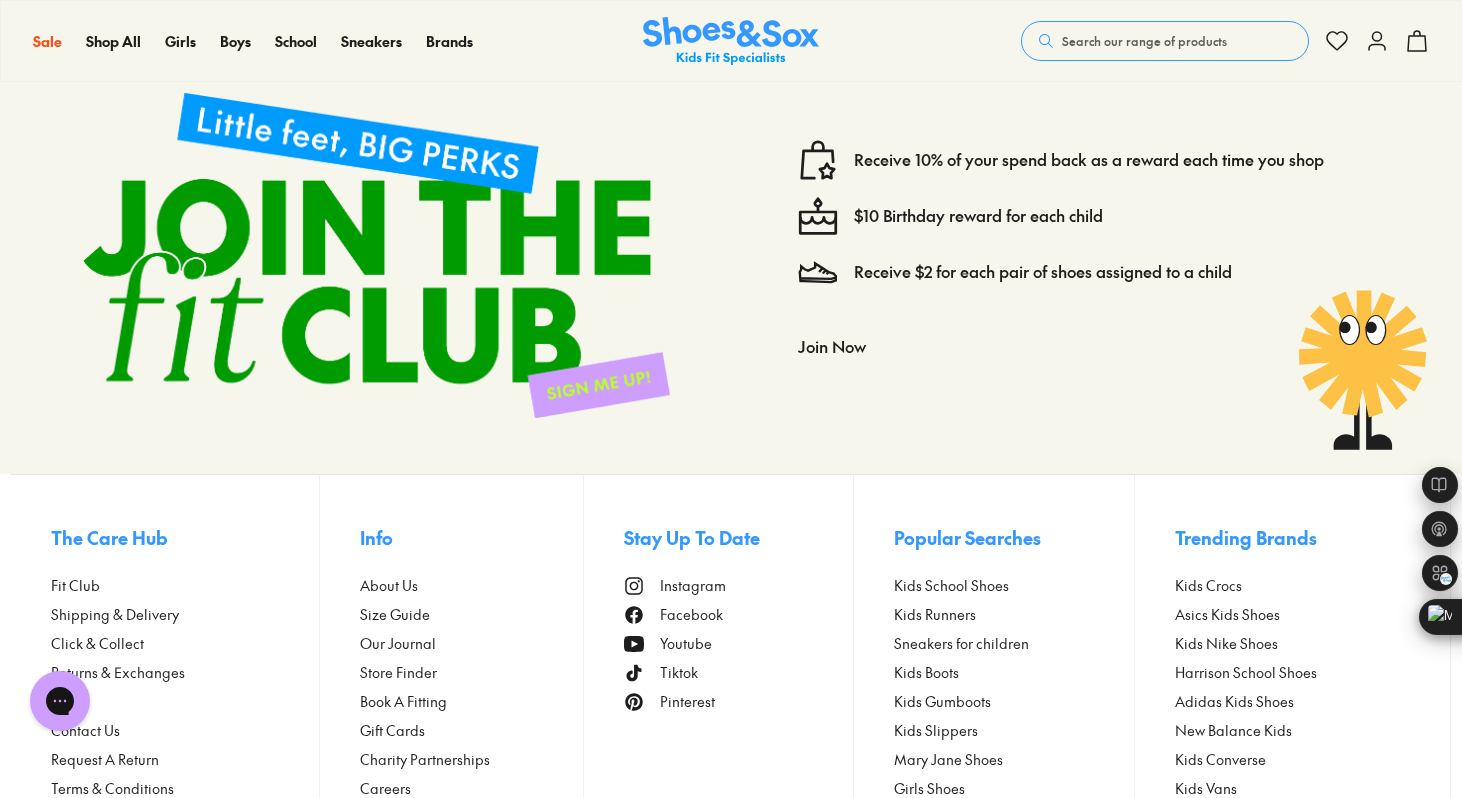 drag, startPoint x: 847, startPoint y: 352, endPoint x: 849, endPoint y: 434, distance: 82.02438 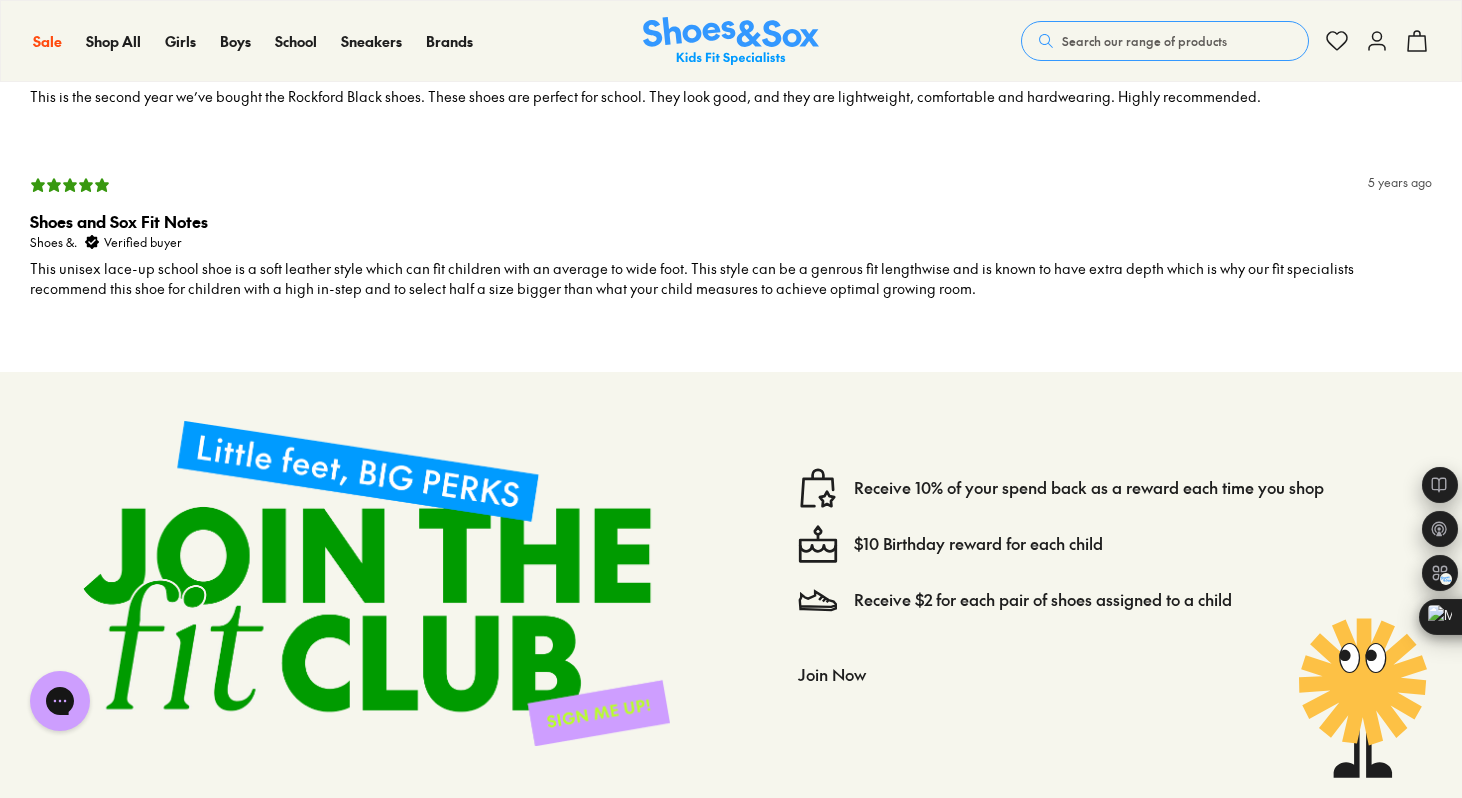scroll, scrollTop: 3772, scrollLeft: 0, axis: vertical 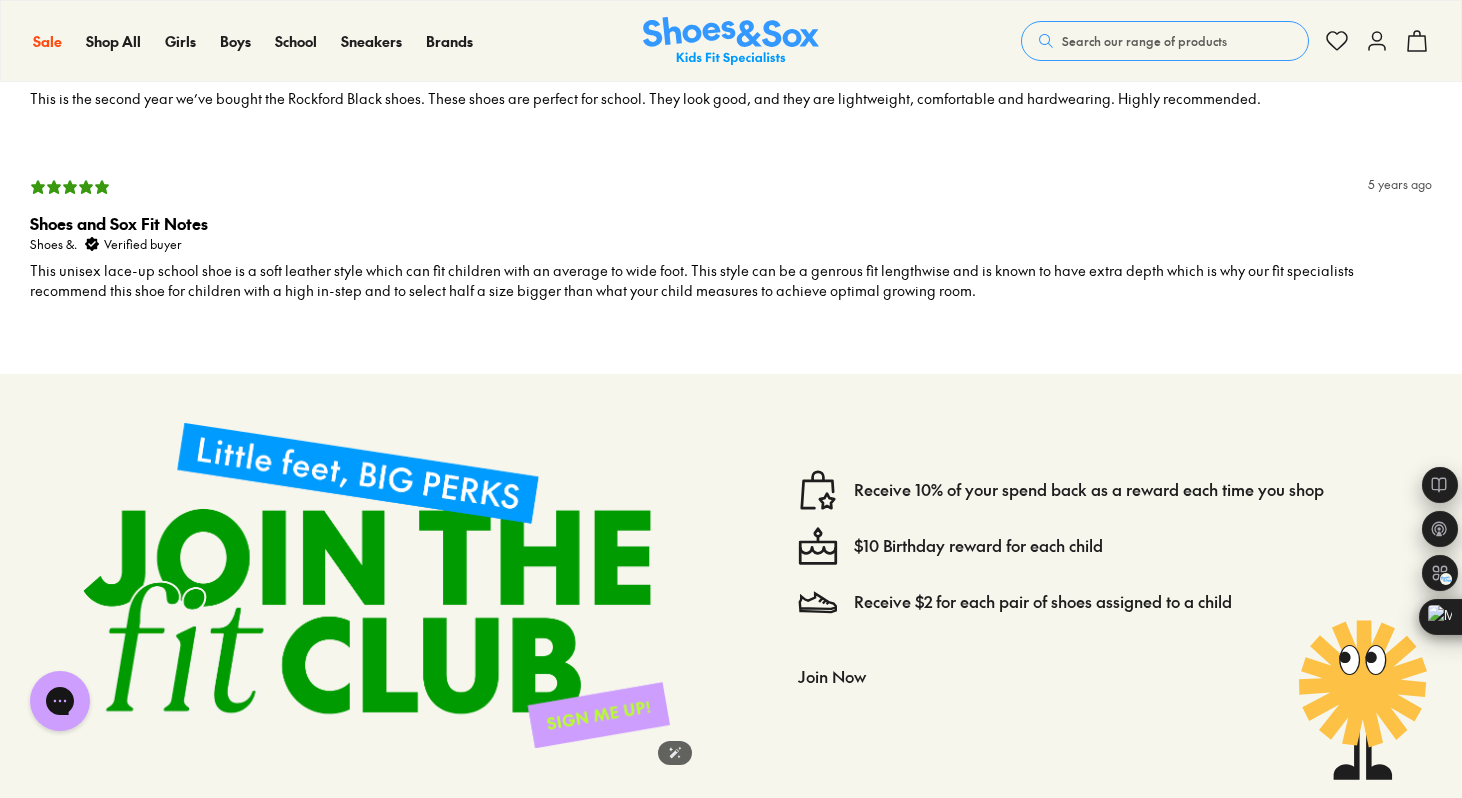 click at bounding box center (376, 585) 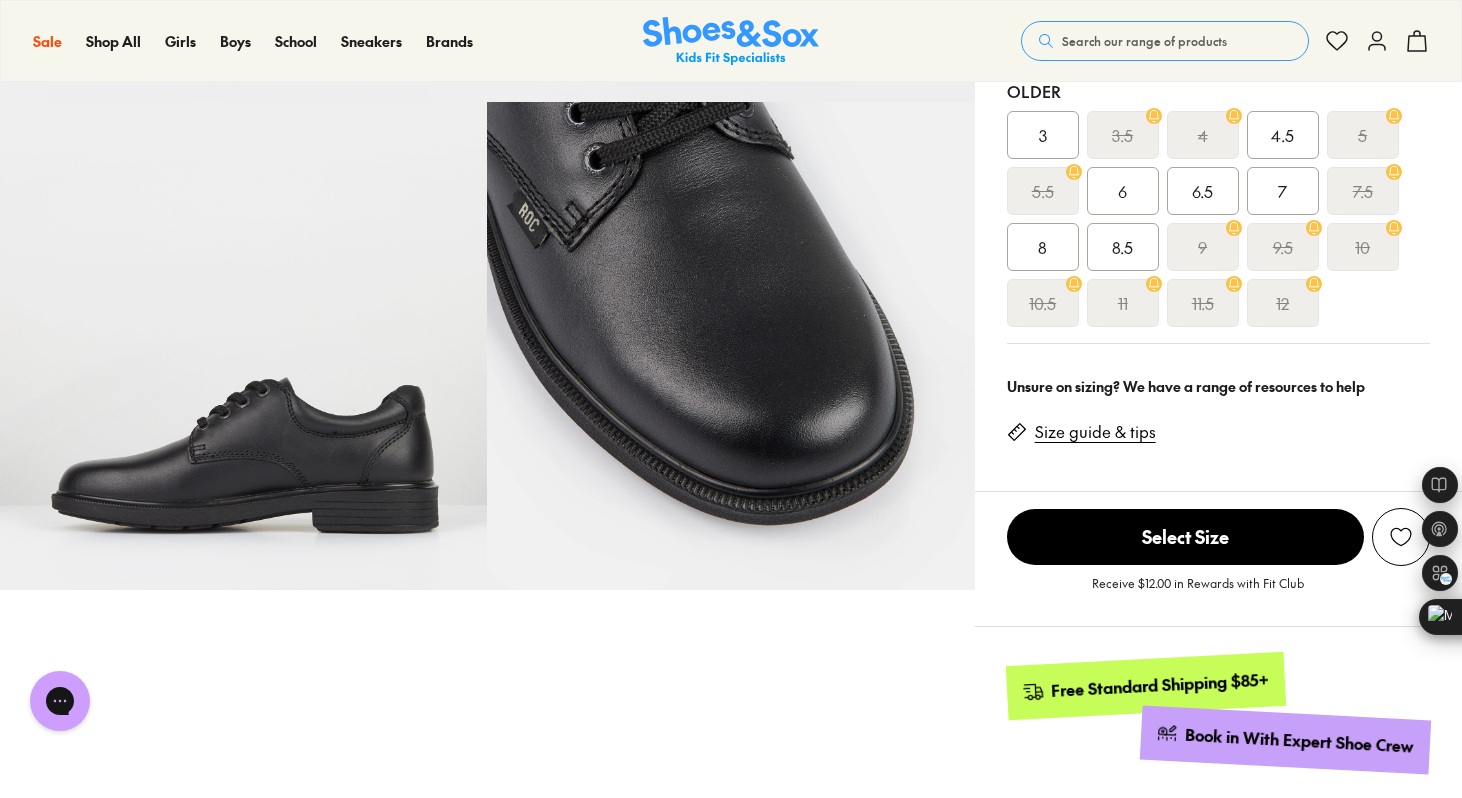 scroll, scrollTop: 0, scrollLeft: 0, axis: both 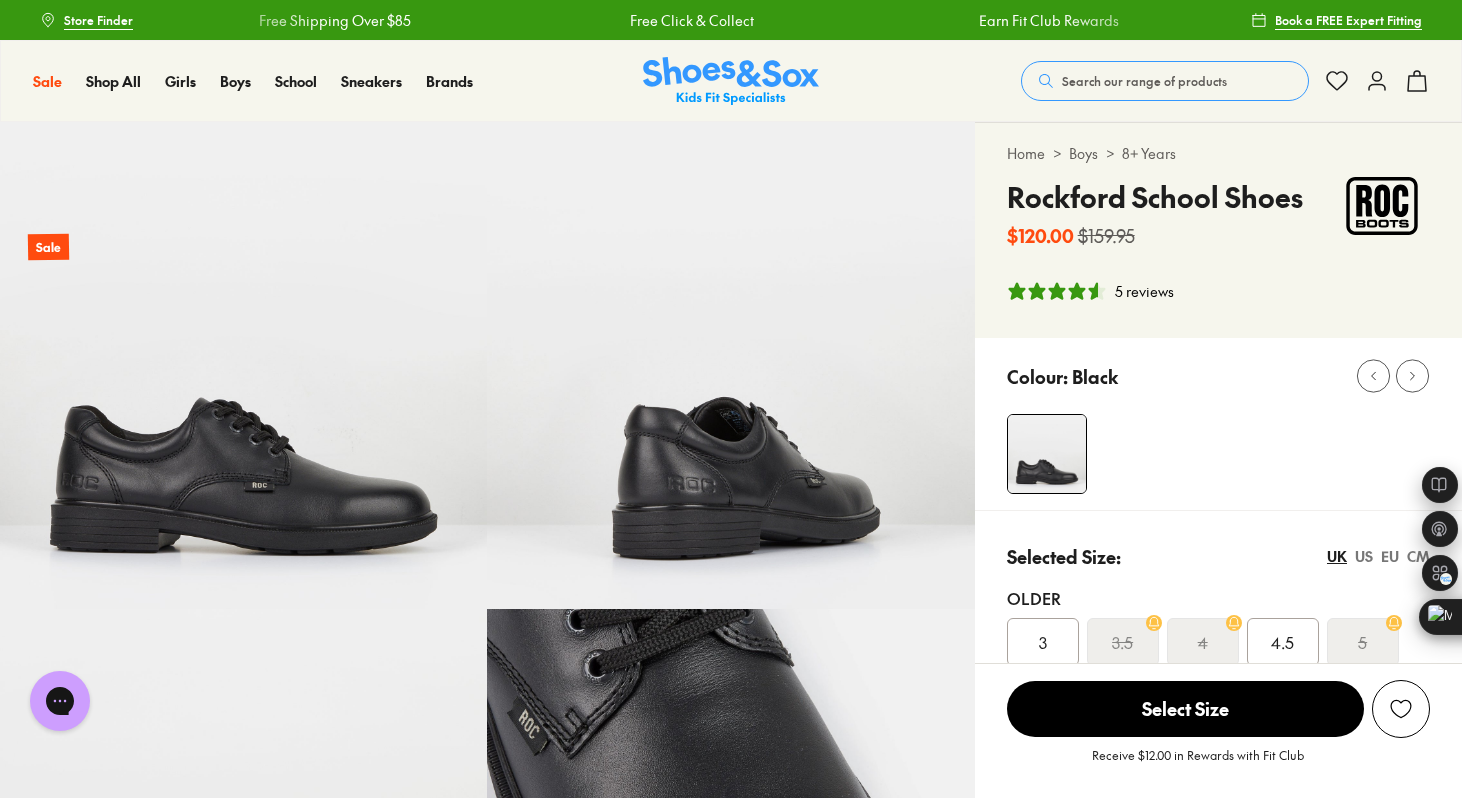 click on "Book a FREE Expert Fitting" at bounding box center (1336, 20) 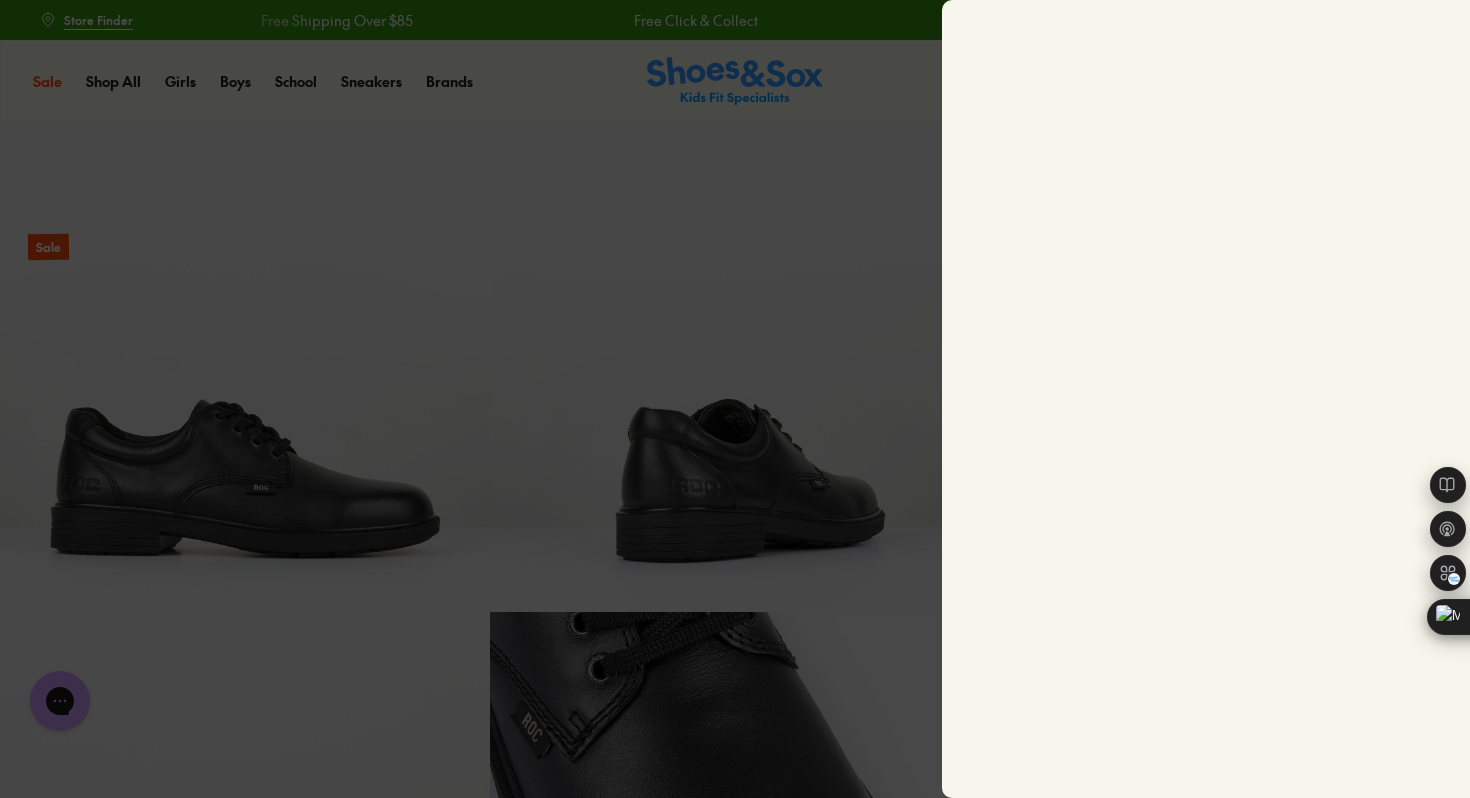 click at bounding box center [735, 399] 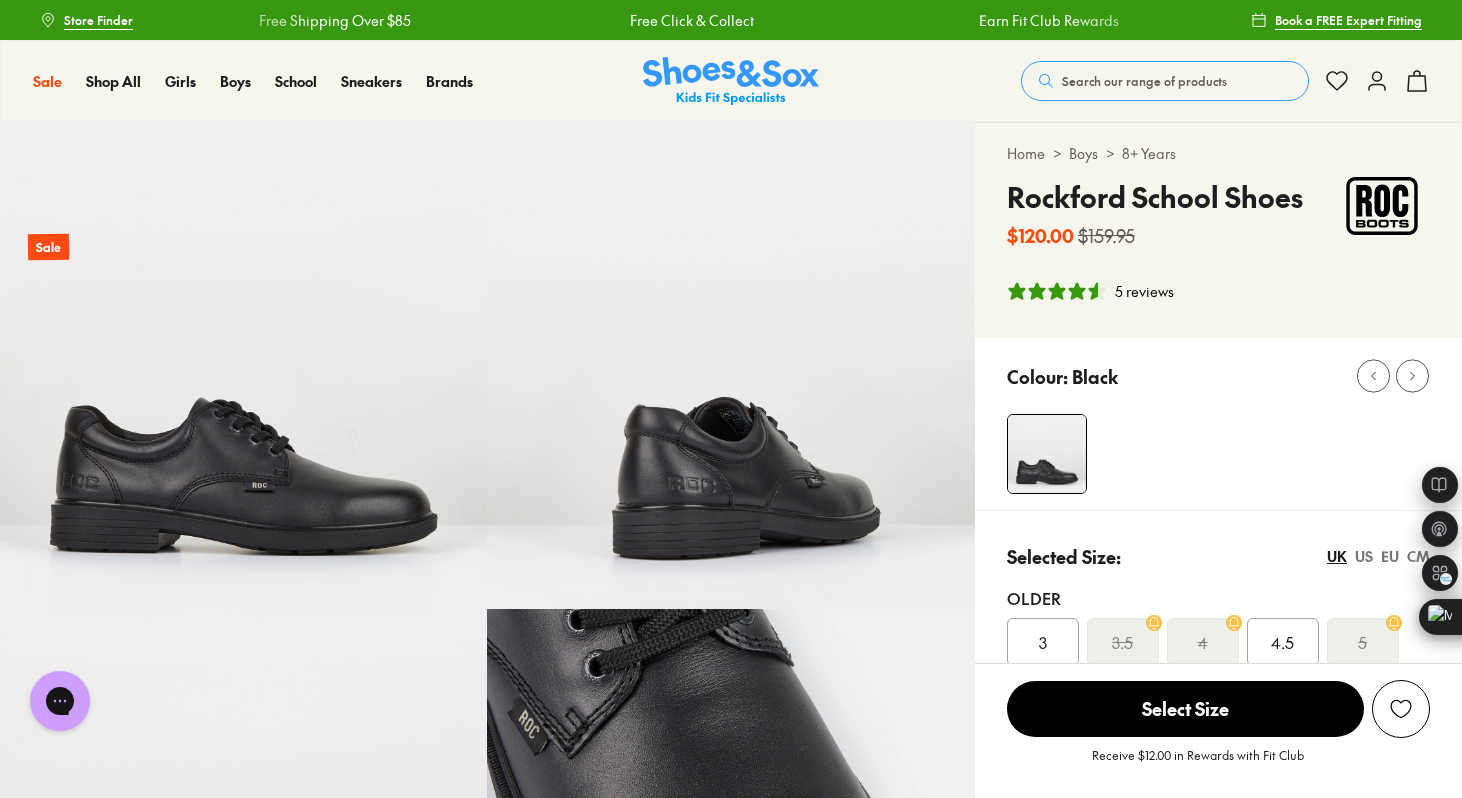 click on "Search our range of products Clear Close Popular  Searches asics nike bobux crocs Popular  Pages asics nike bobux crocs Popular  Products Cloud Castle Clarks Cloud Castle Bailee $ 80.00 $ 149.95 Sale Ciao Chilly $ 25.00 $ 39.95 Fan Fave New Balance 313 V2 Infant $ 59.95 Back In Stock Asics Contend 9 Black Pre-School $ 79.95
Login or create a Fit Club account
Receive 10% cashback for your next order
Each child will enjoy a $10 birthday reward
Earn $2 for each shoe assigned to a child" at bounding box center (1225, 81) 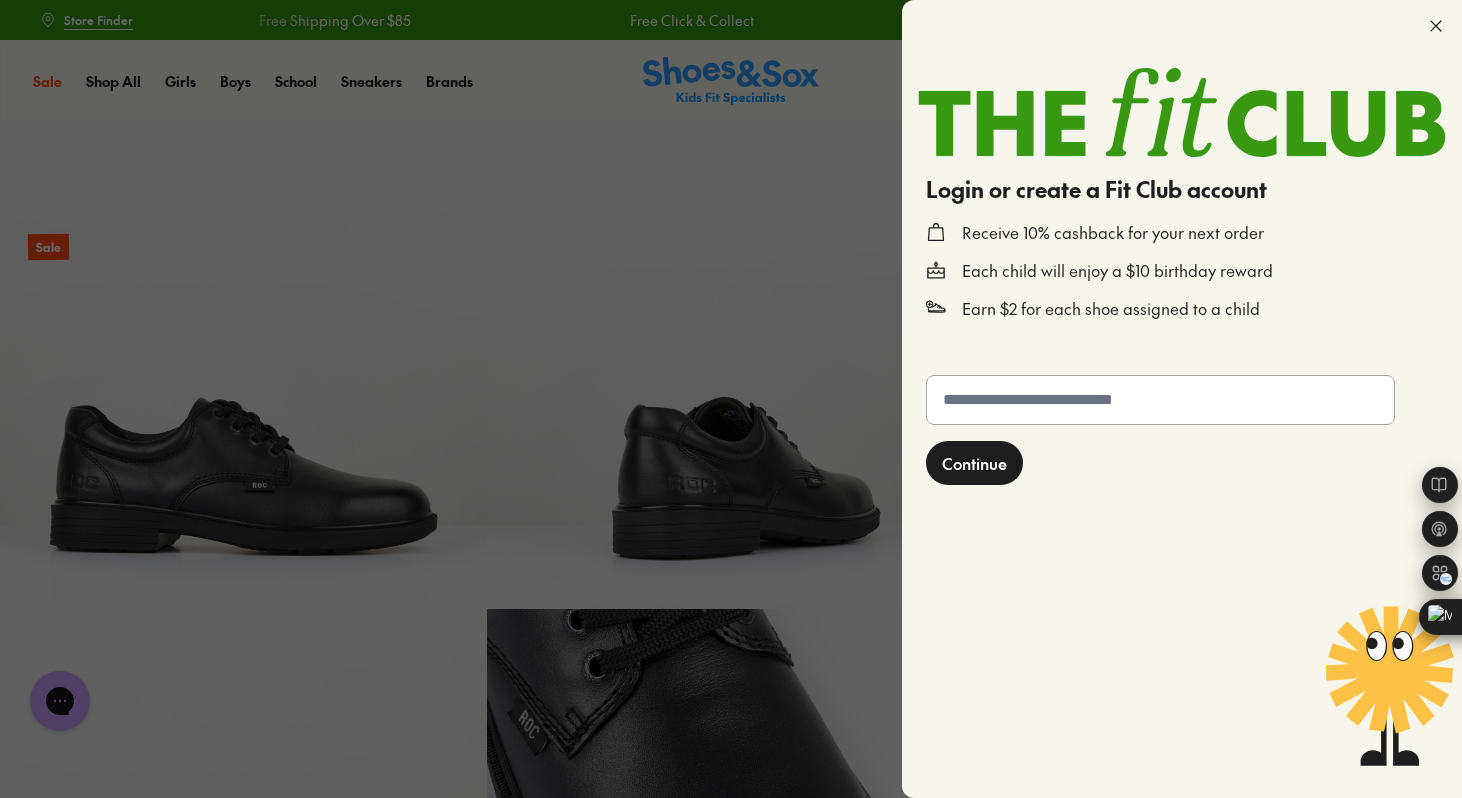 click 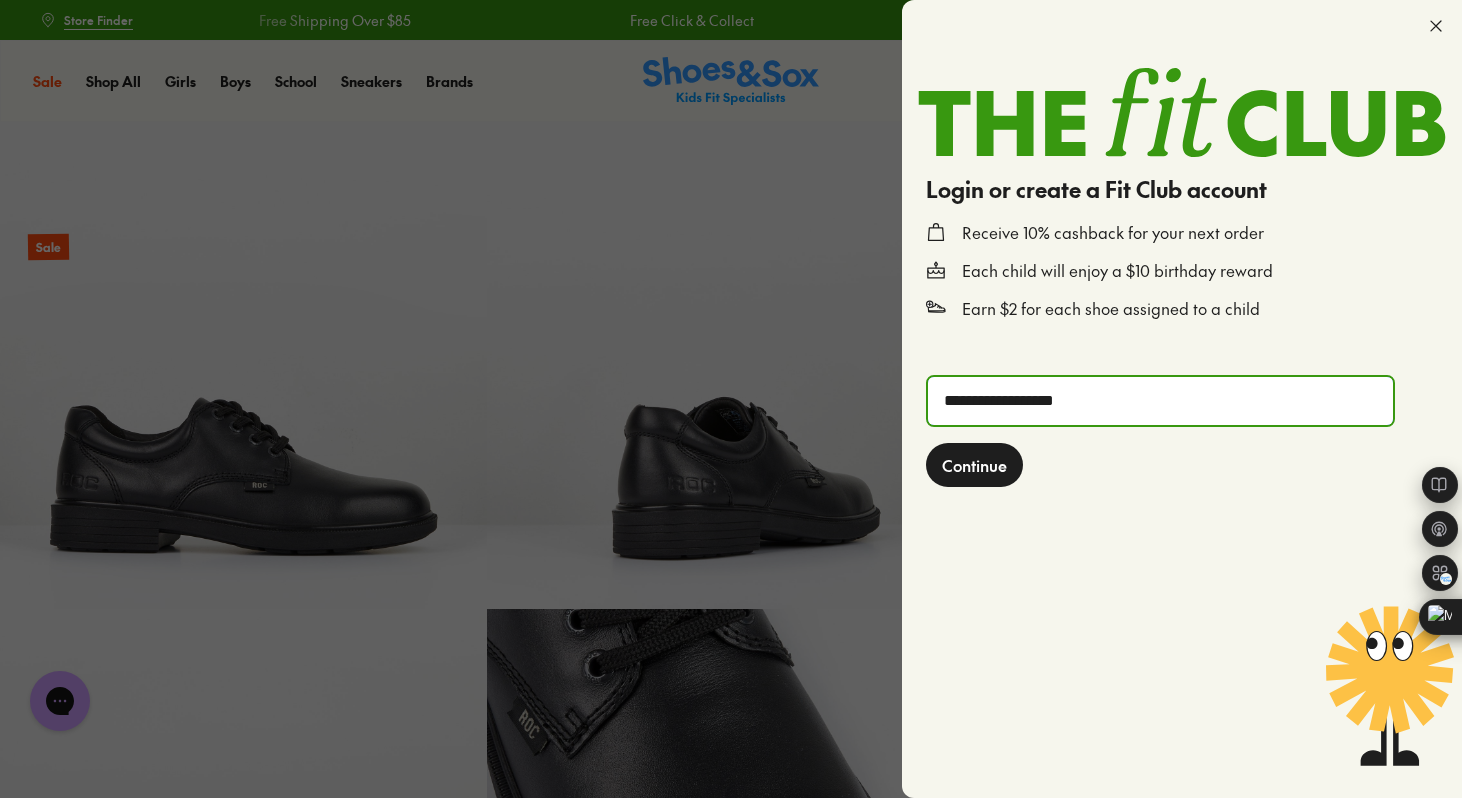 type on "**********" 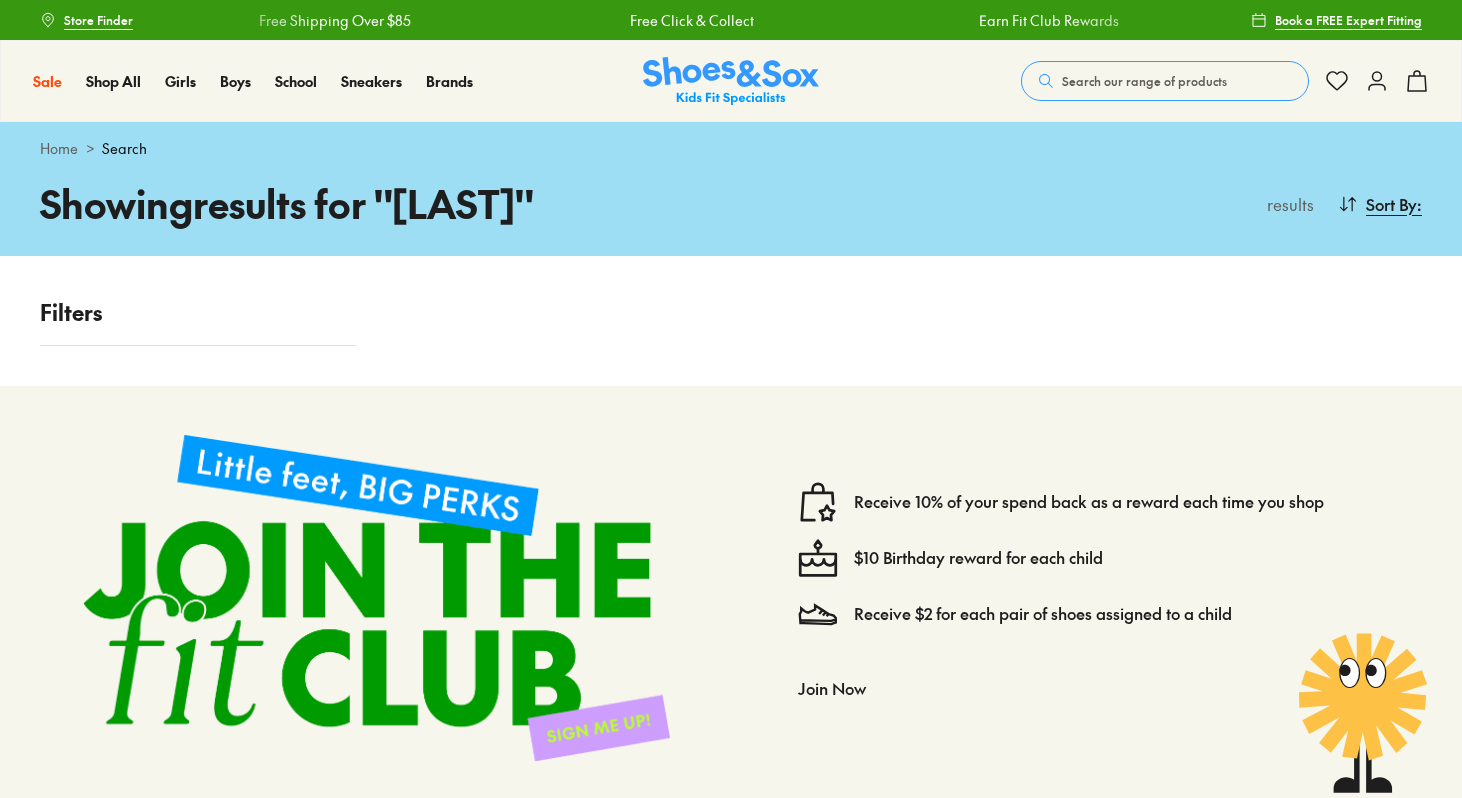 scroll, scrollTop: 0, scrollLeft: 0, axis: both 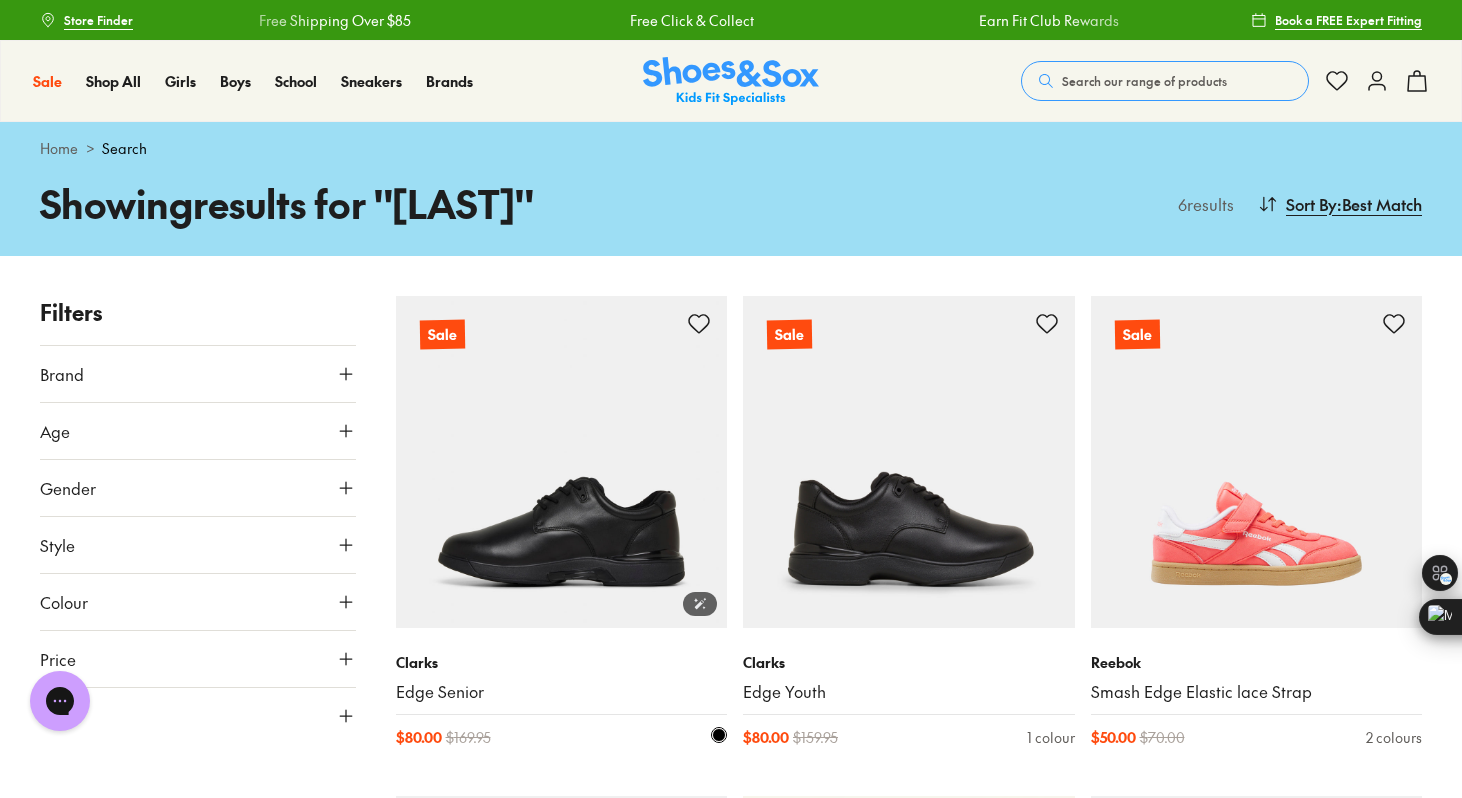 click at bounding box center (562, 462) 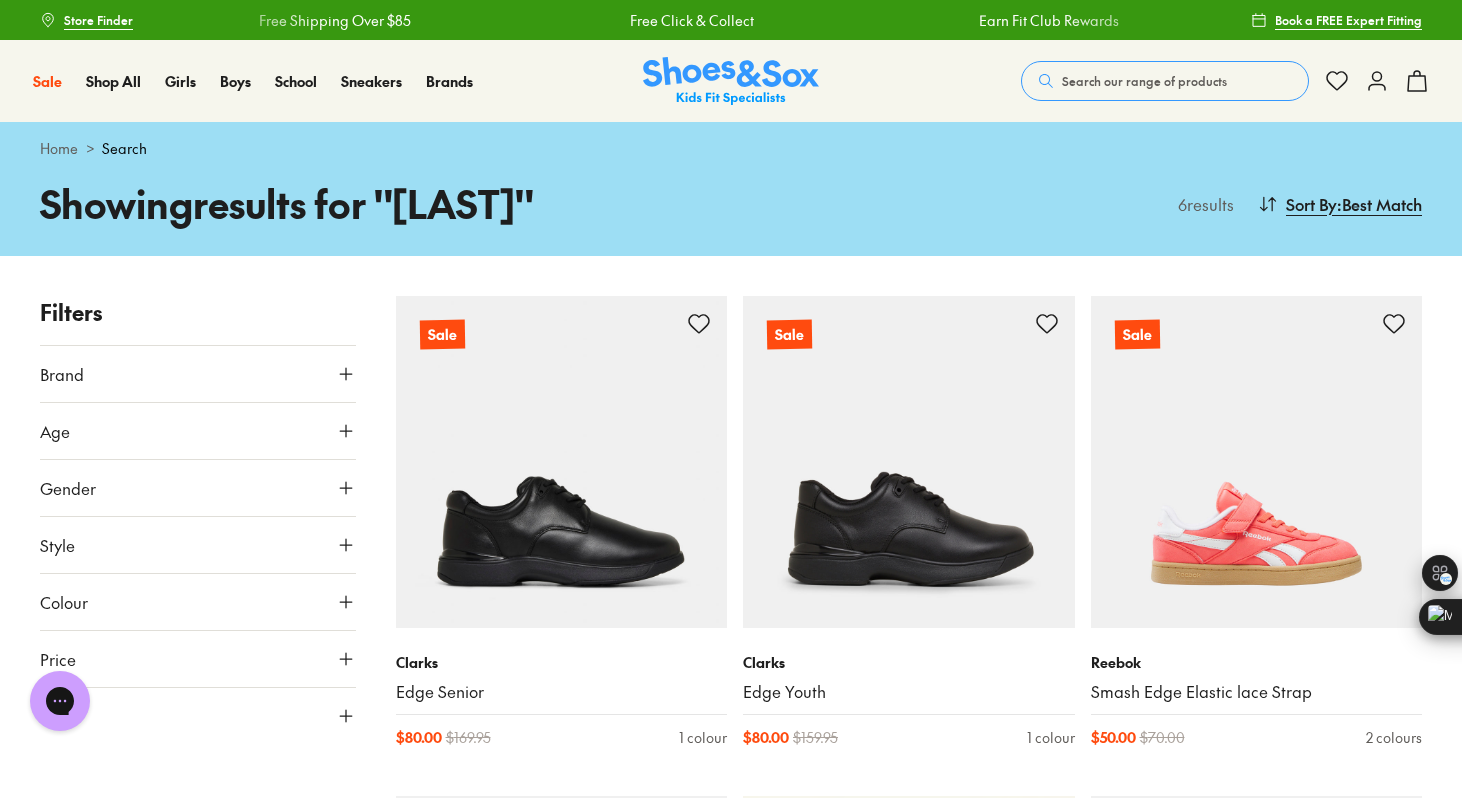 click on "Search our range of products" at bounding box center (1144, 81) 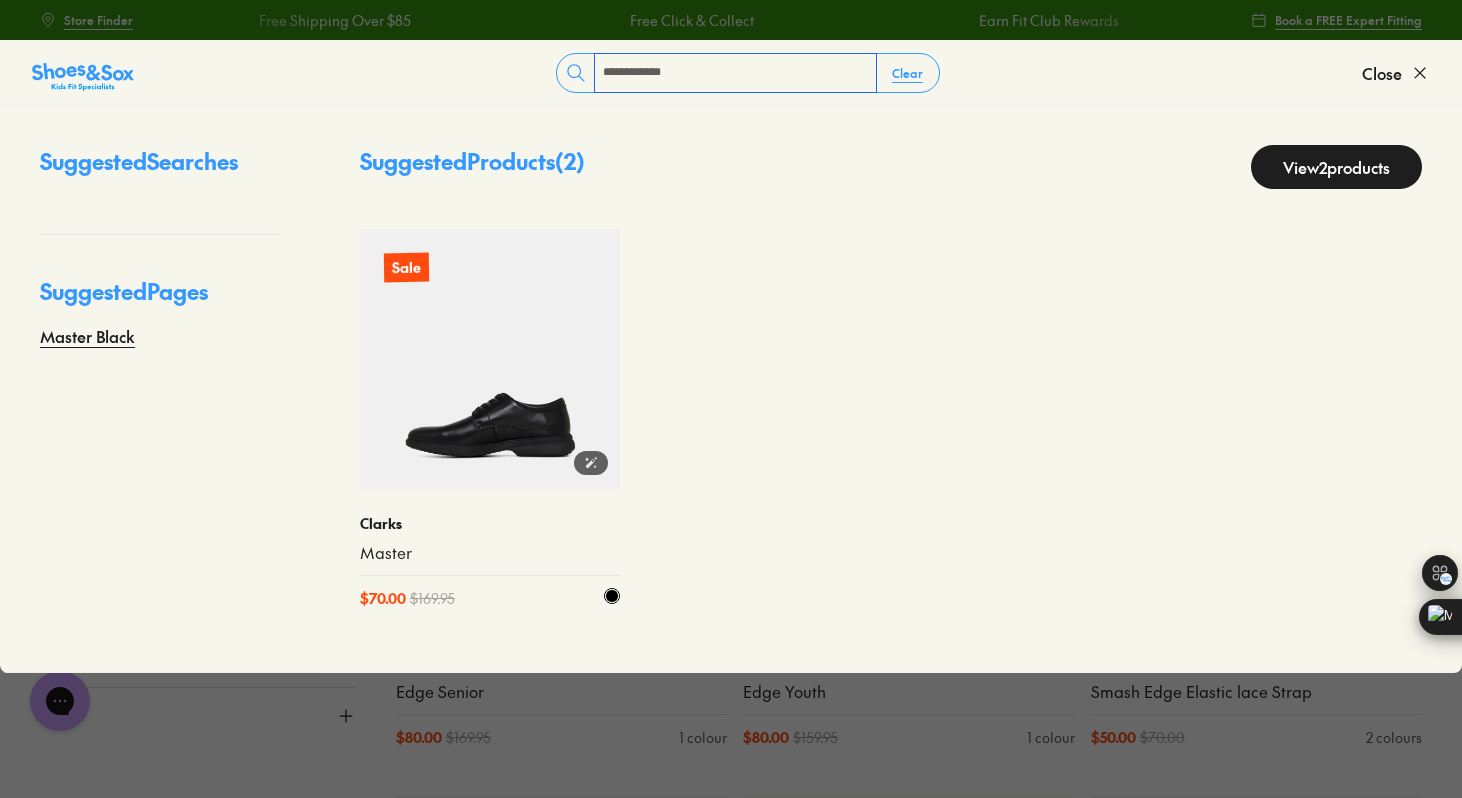 type on "**********" 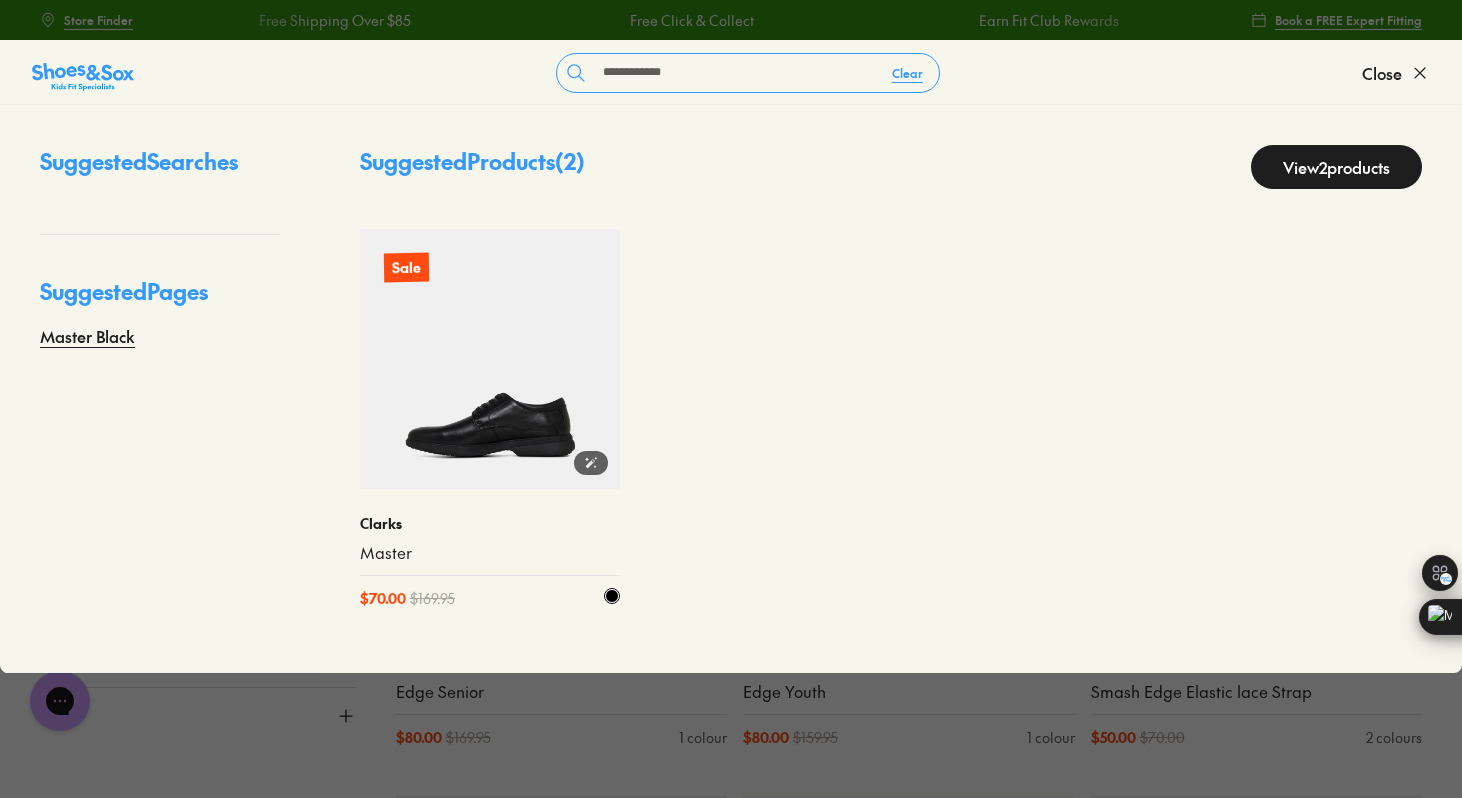 click at bounding box center (490, 359) 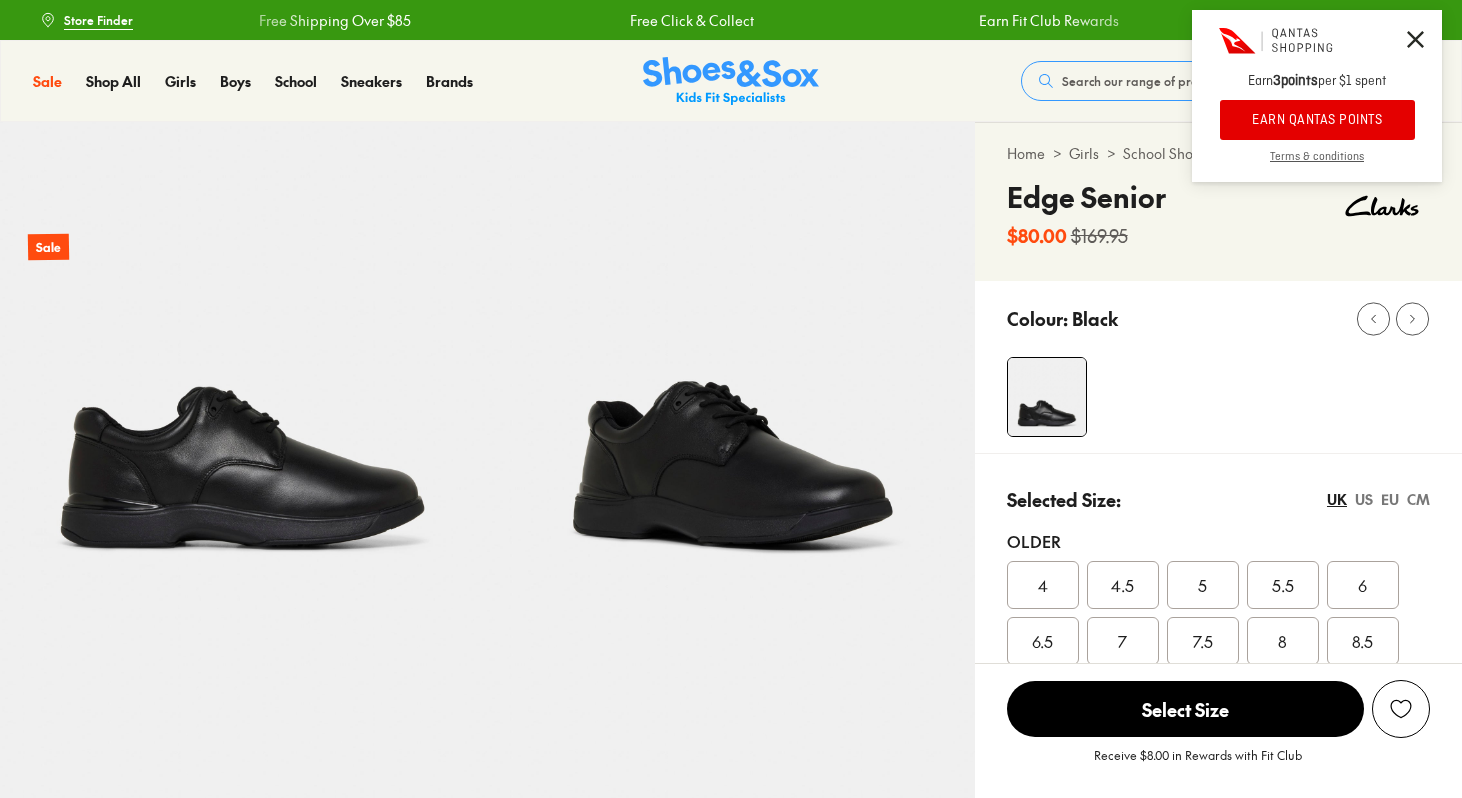 select on "*" 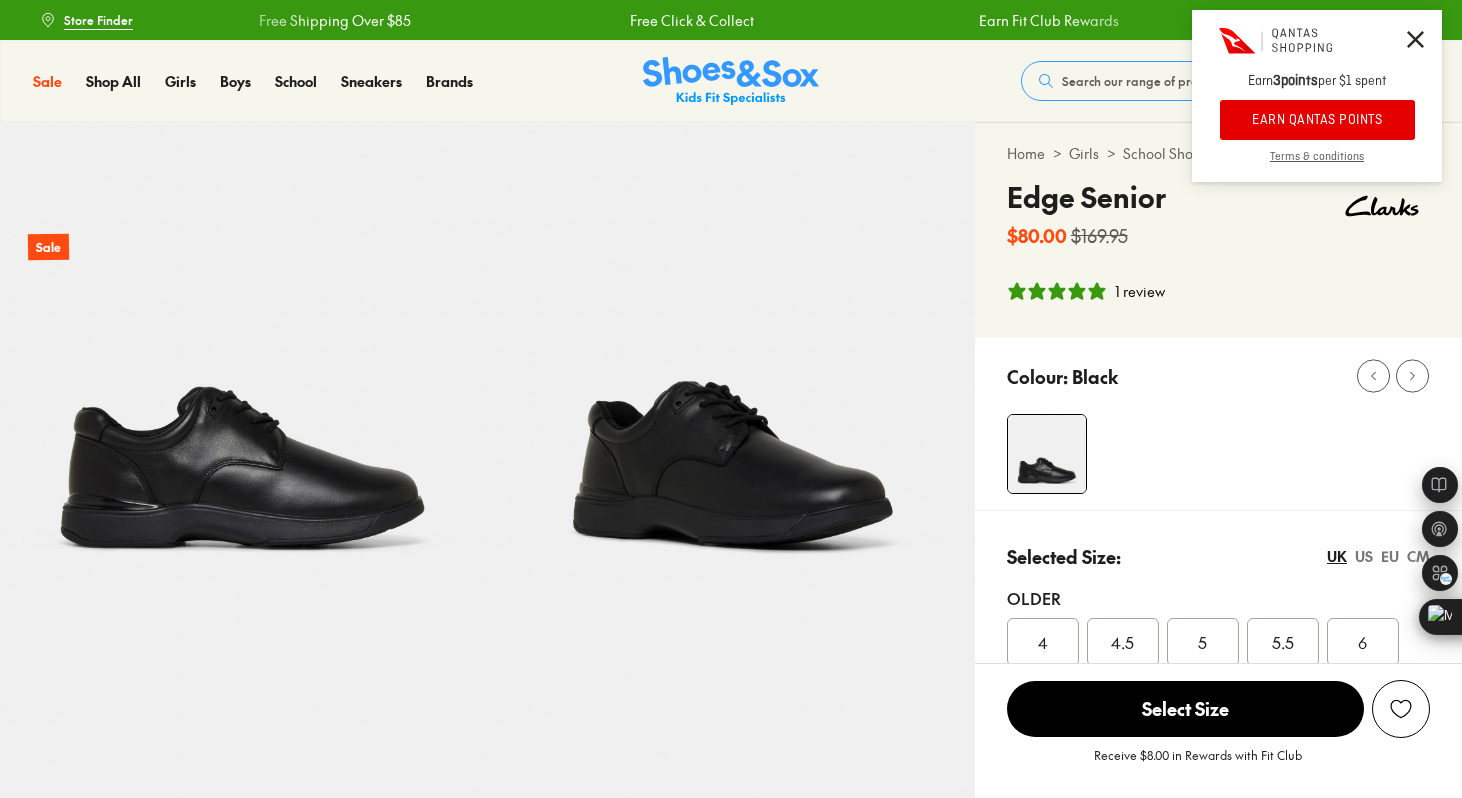 scroll, scrollTop: 0, scrollLeft: 0, axis: both 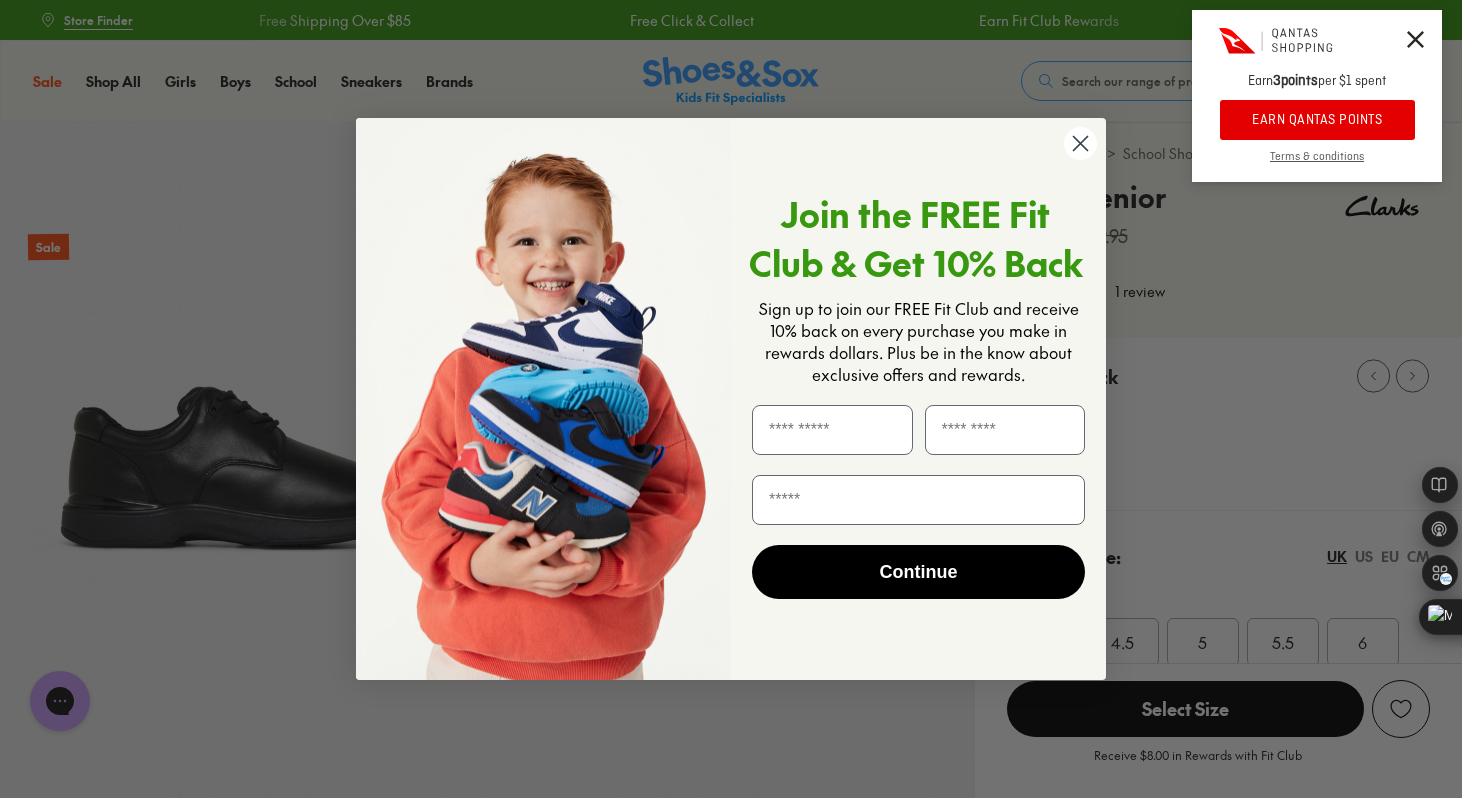 click 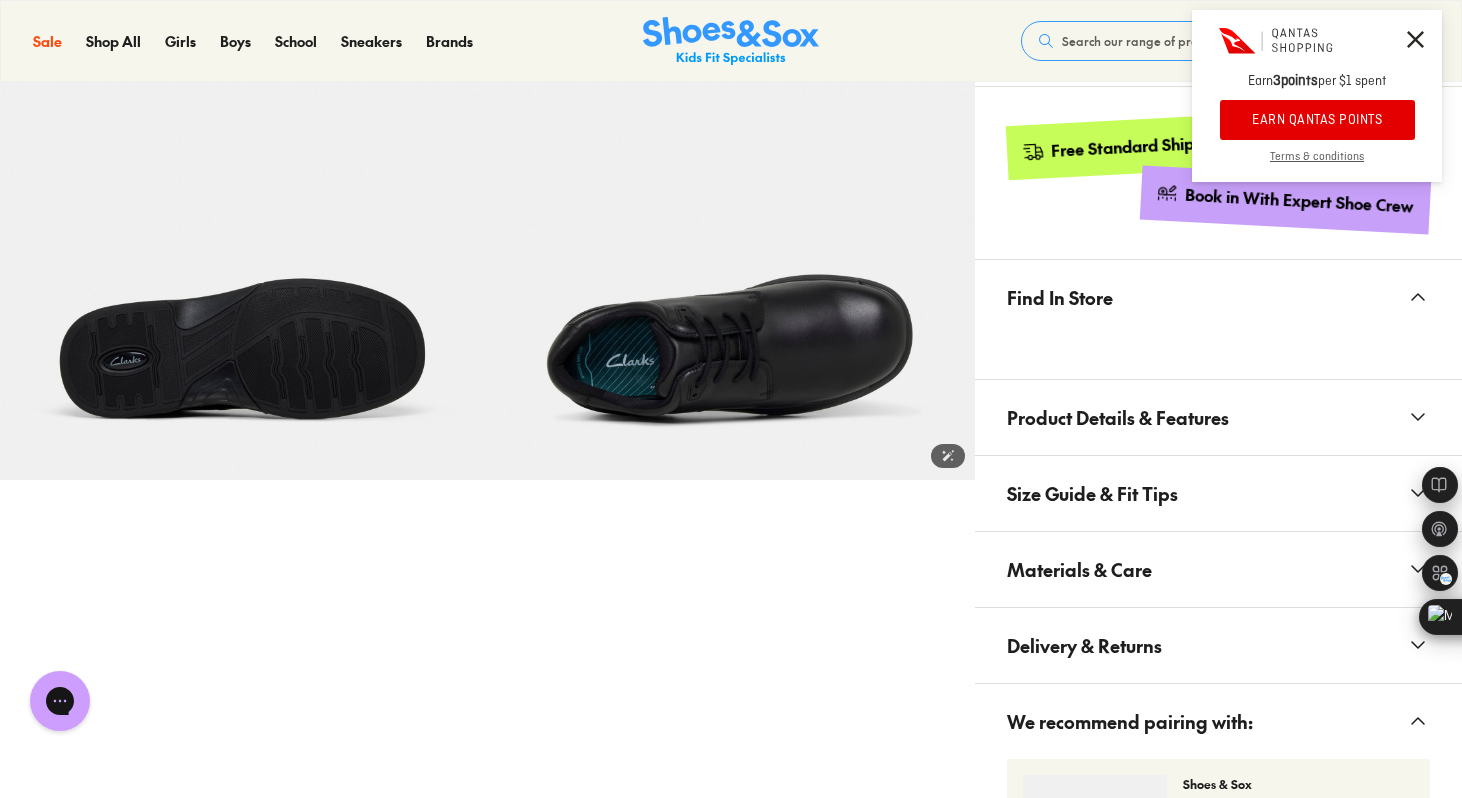scroll, scrollTop: 1109, scrollLeft: 0, axis: vertical 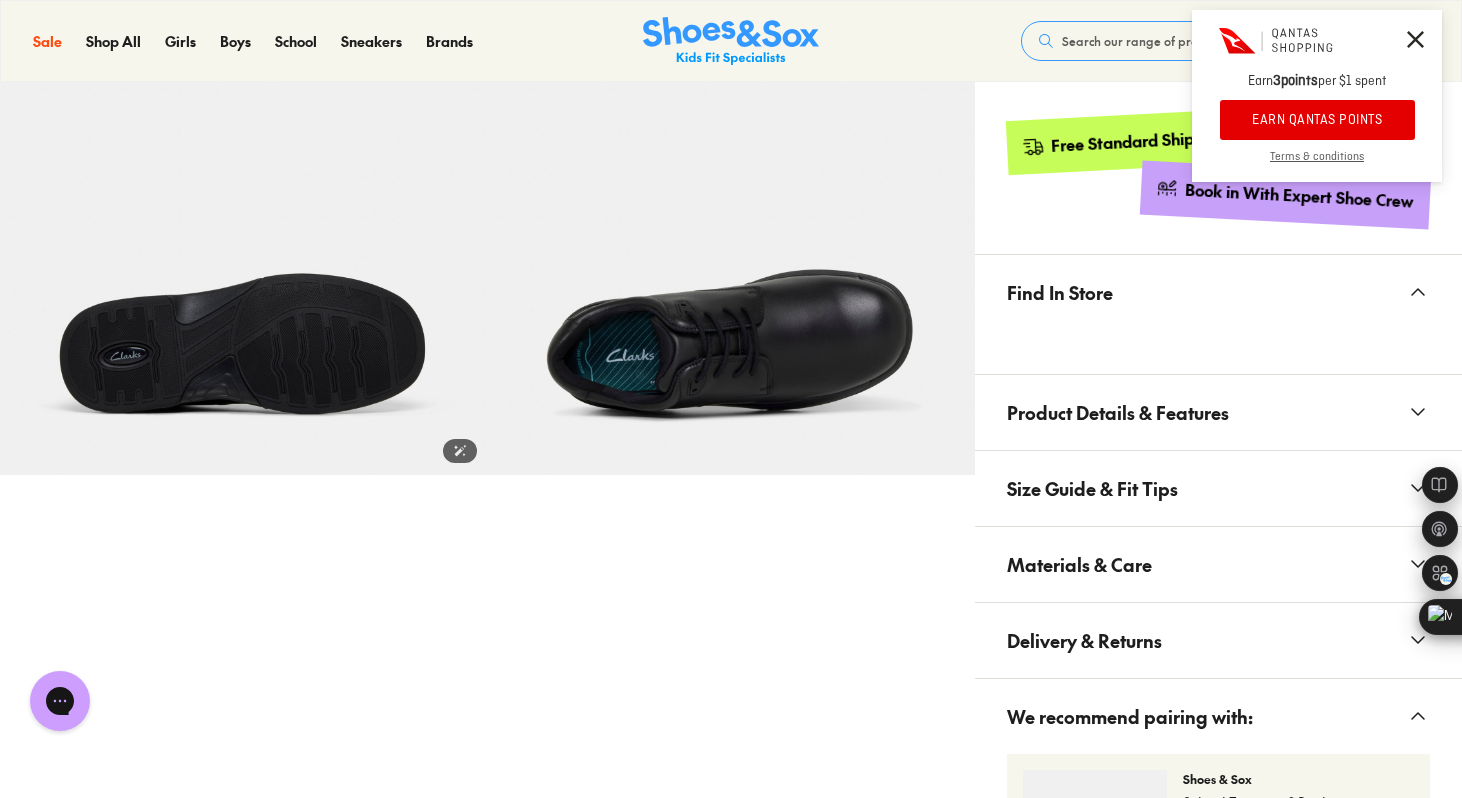 click 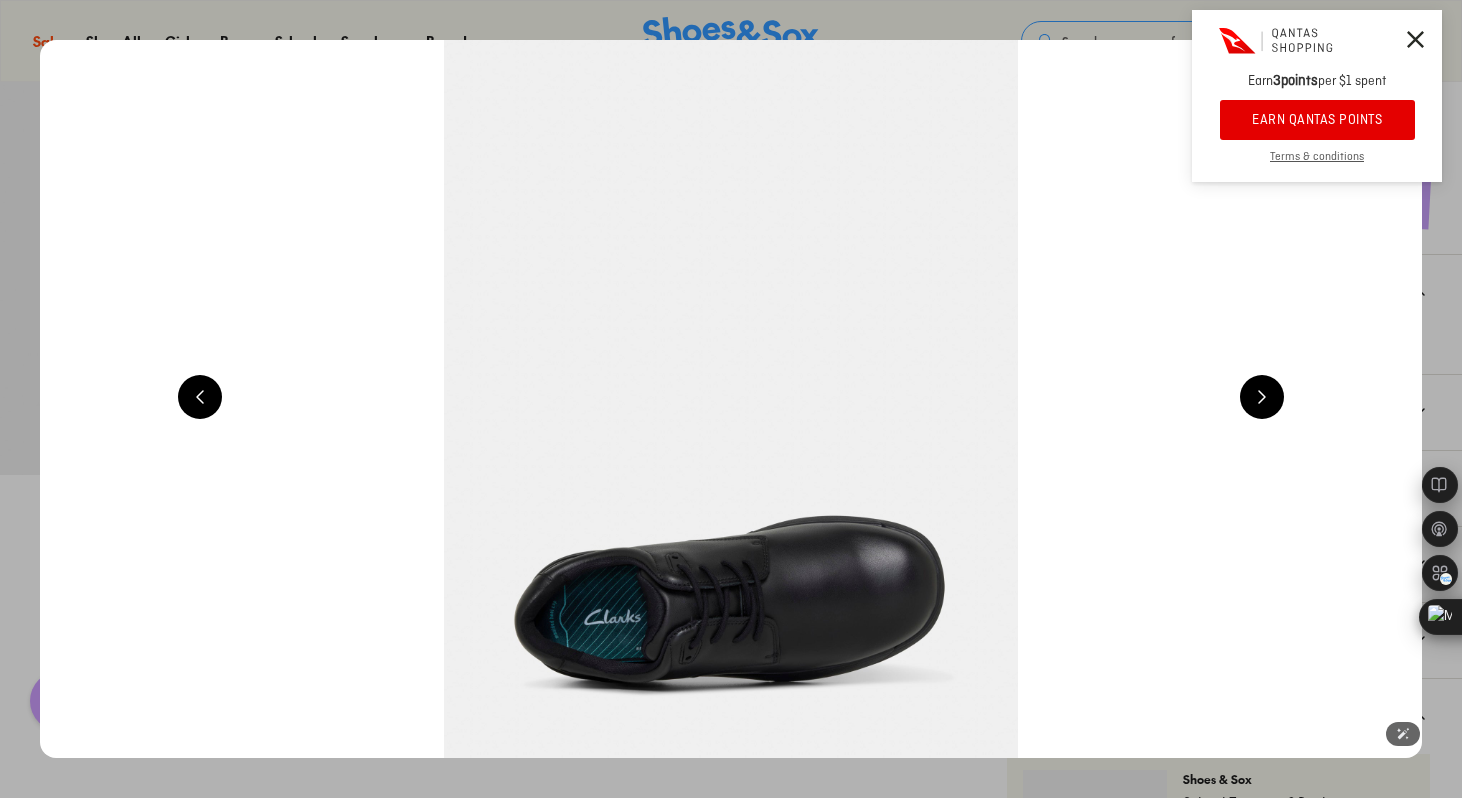 scroll, scrollTop: 0, scrollLeft: 6950, axis: horizontal 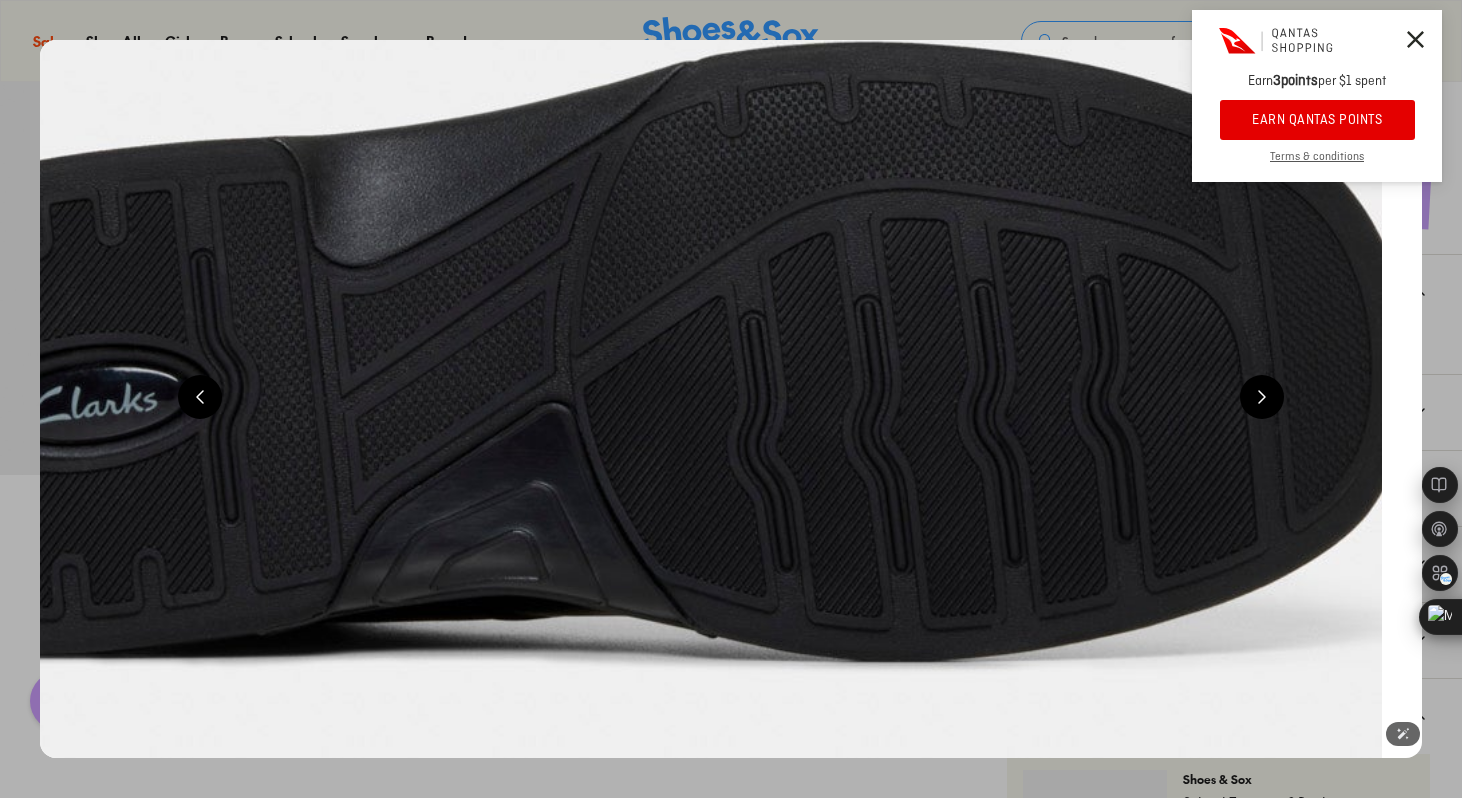 click at bounding box center (611, -412) 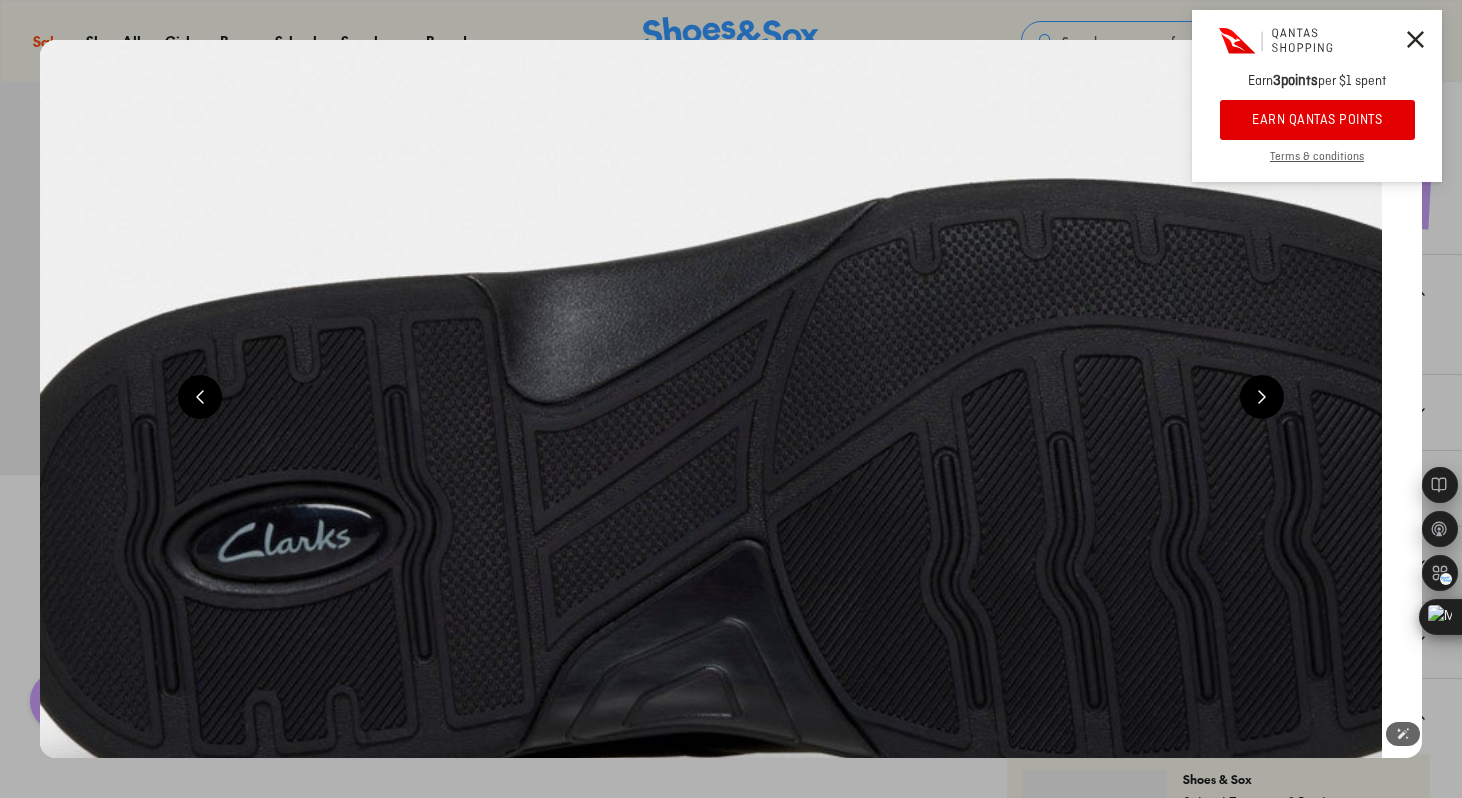 click at bounding box center [804, -275] 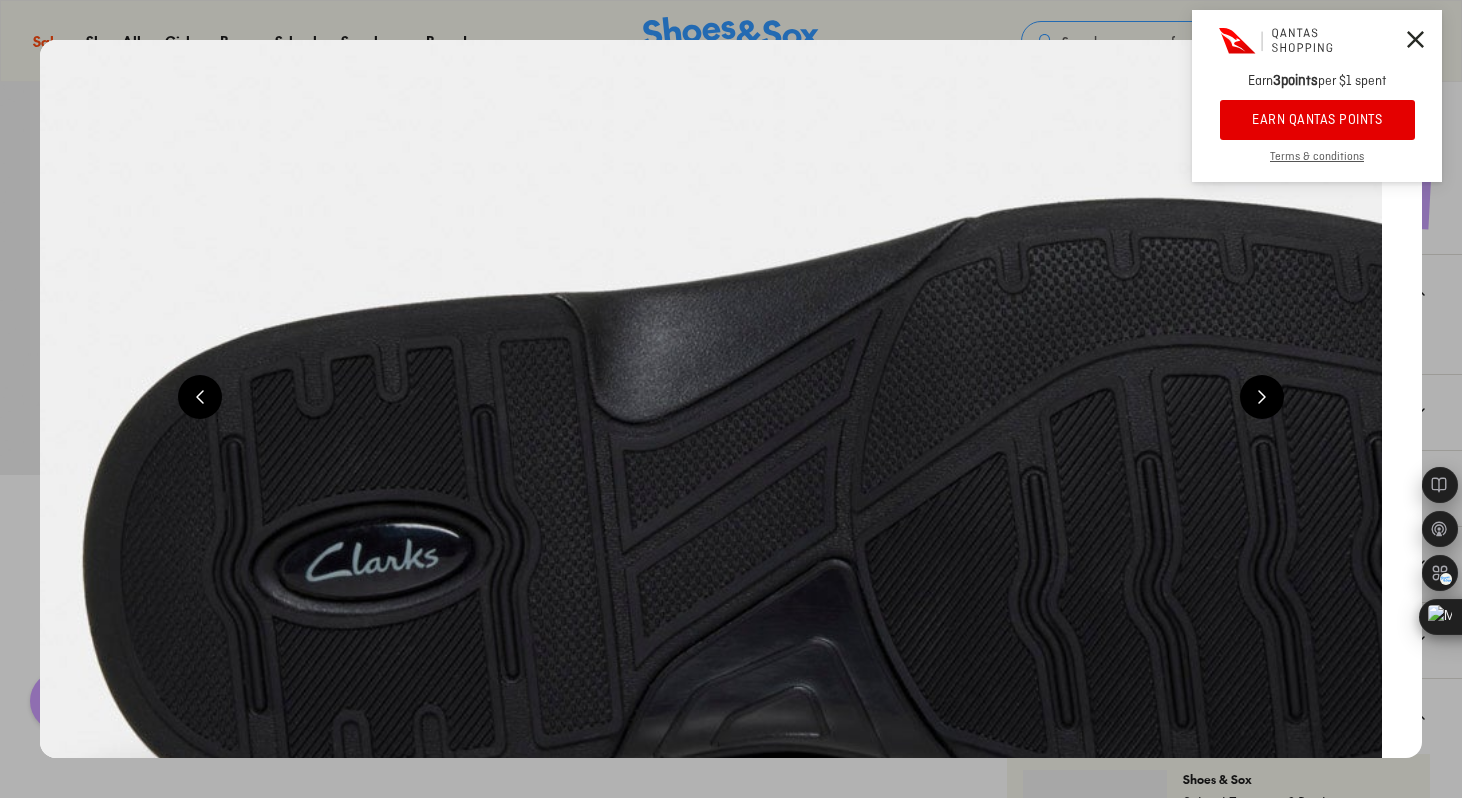 click 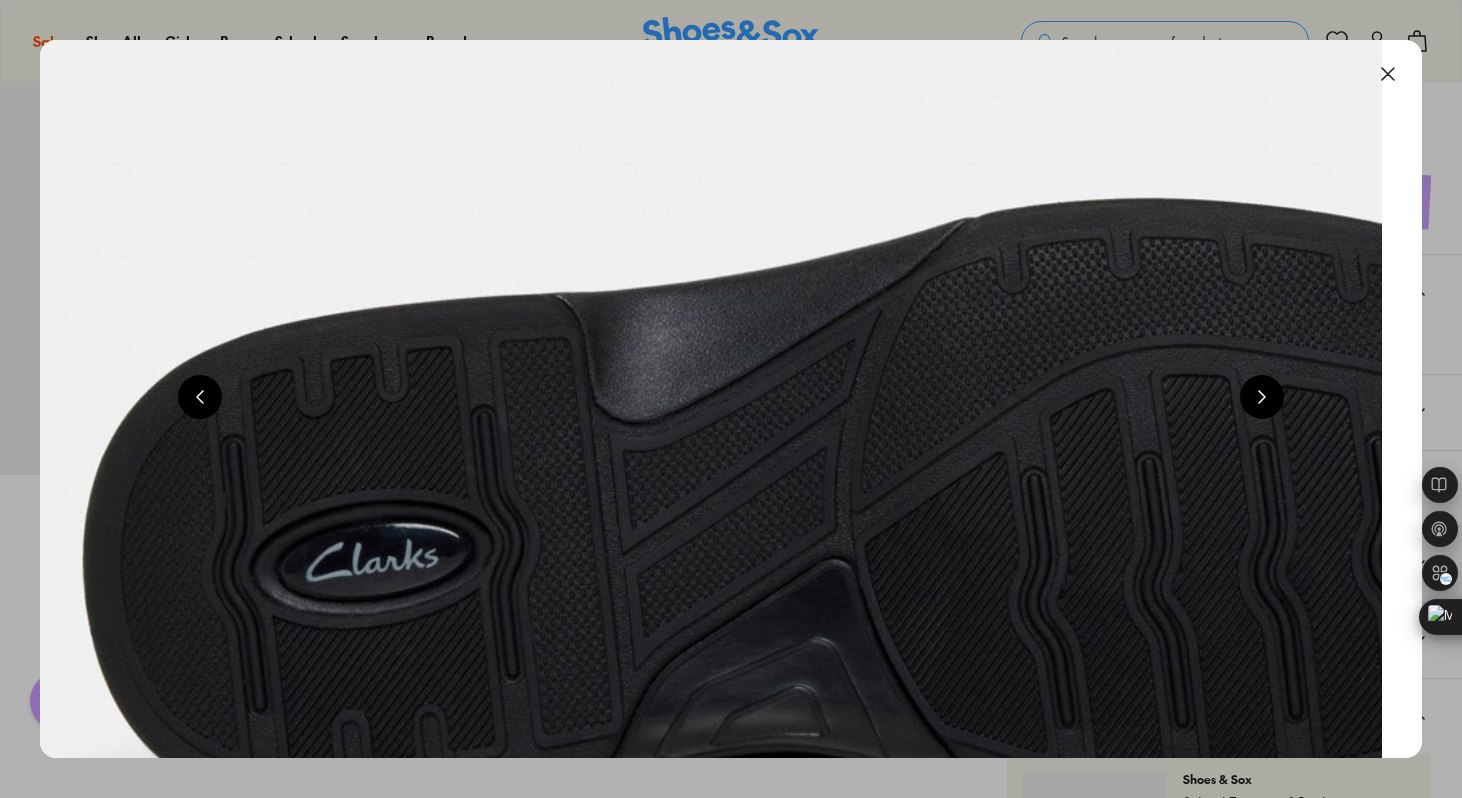 click at bounding box center [1388, 74] 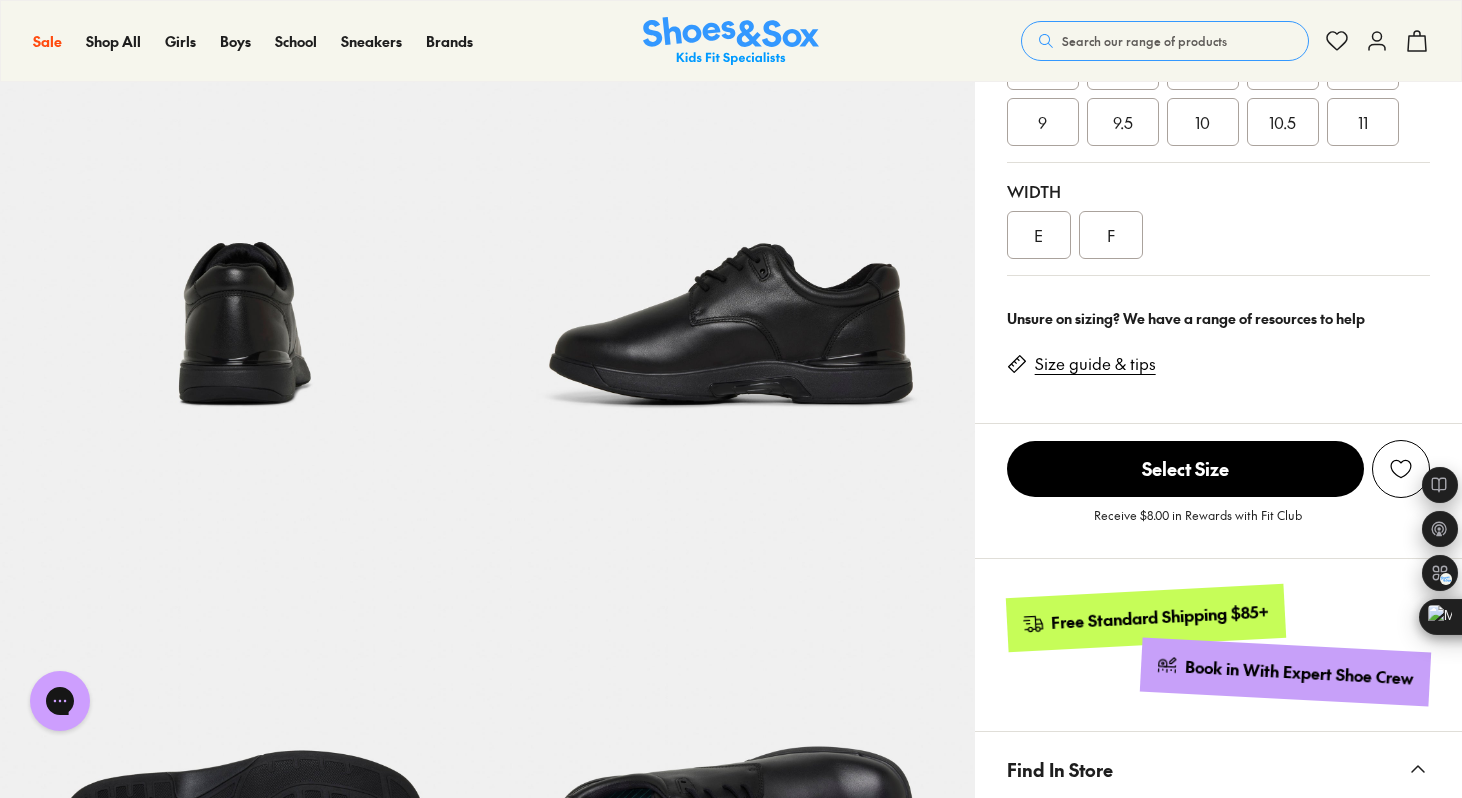 scroll, scrollTop: 0, scrollLeft: 0, axis: both 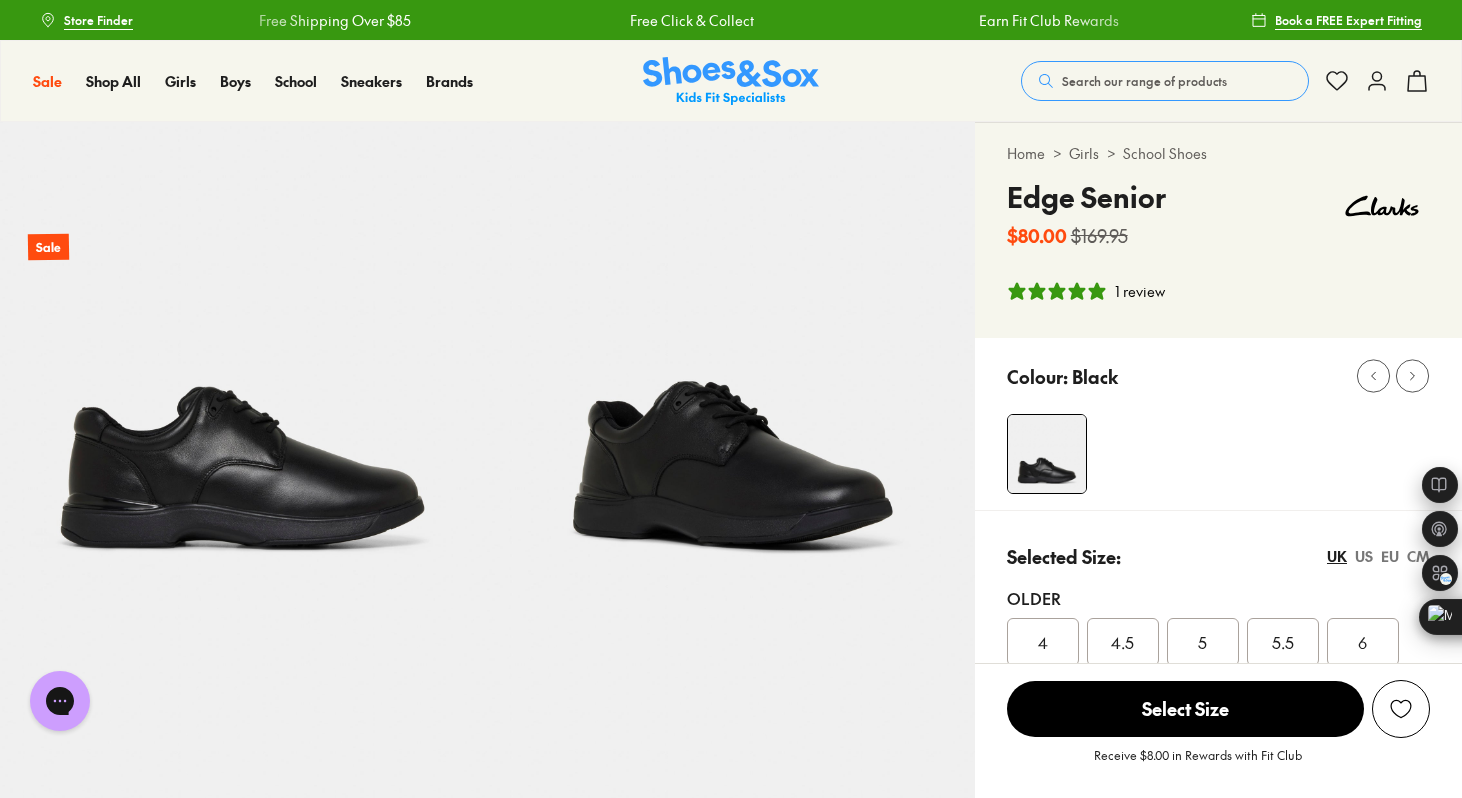 click on "Edge Senior" at bounding box center (1086, 197) 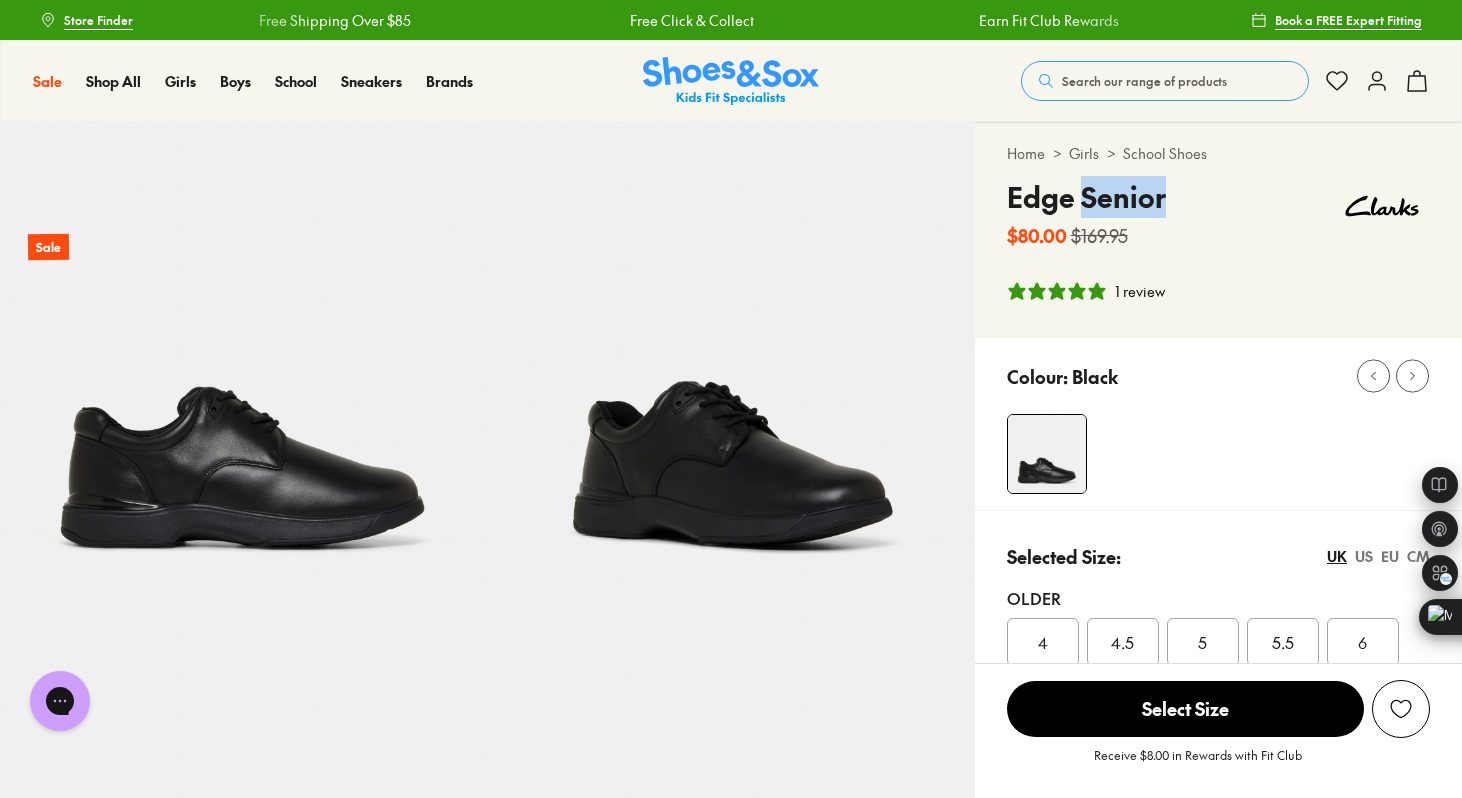 click on "Edge Senior" at bounding box center [1086, 197] 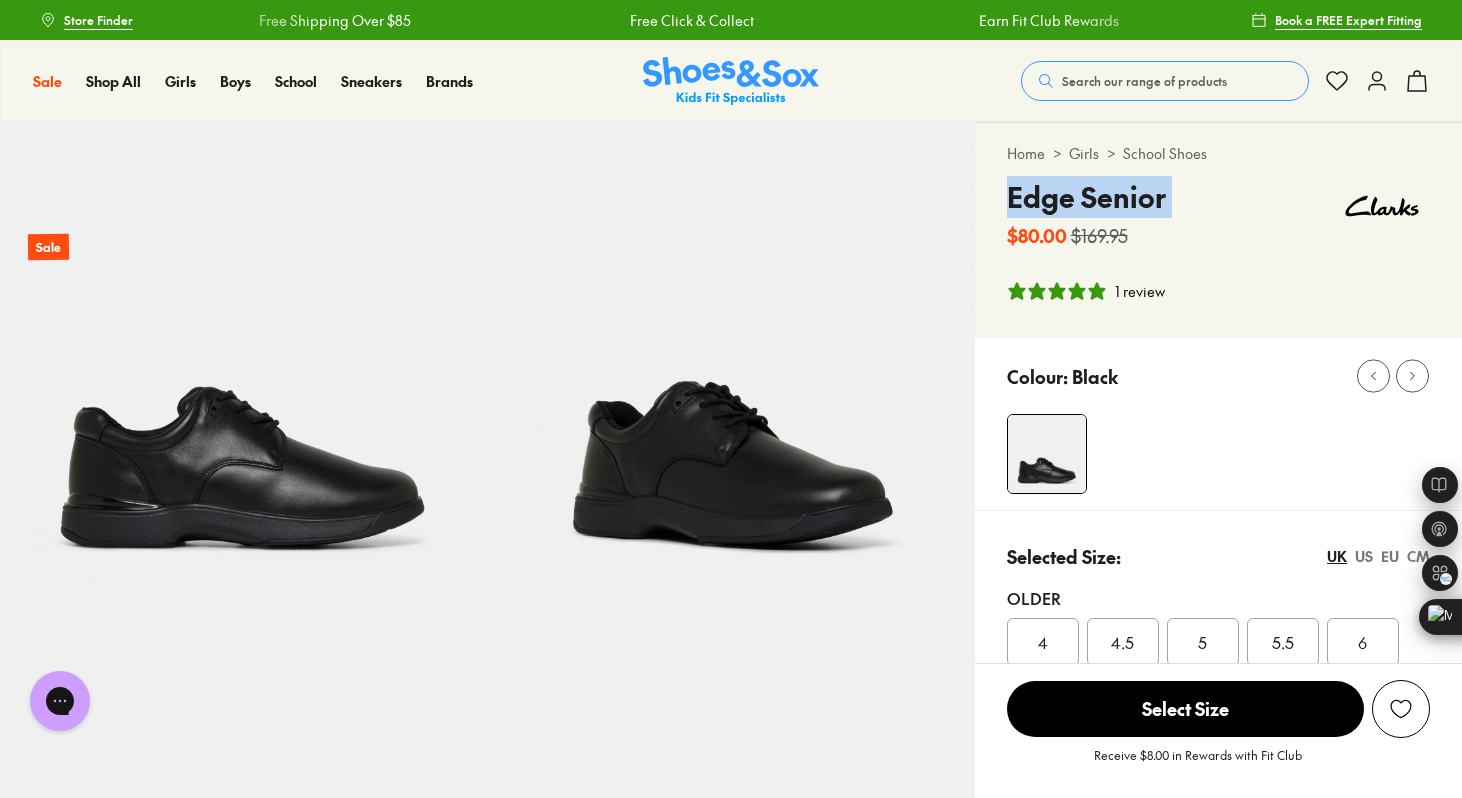 click on "Edge Senior" at bounding box center [1086, 197] 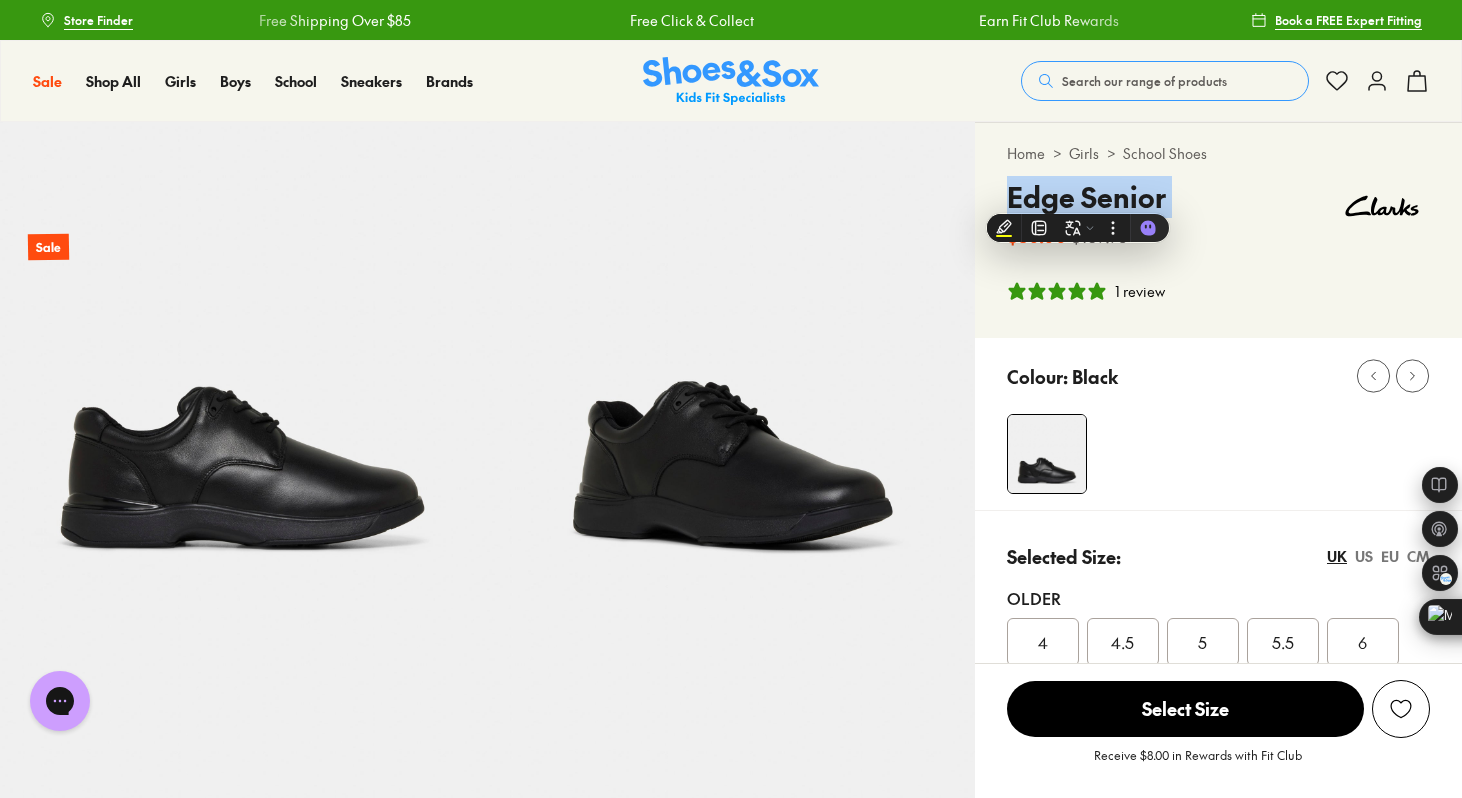 copy on "Edge Senior" 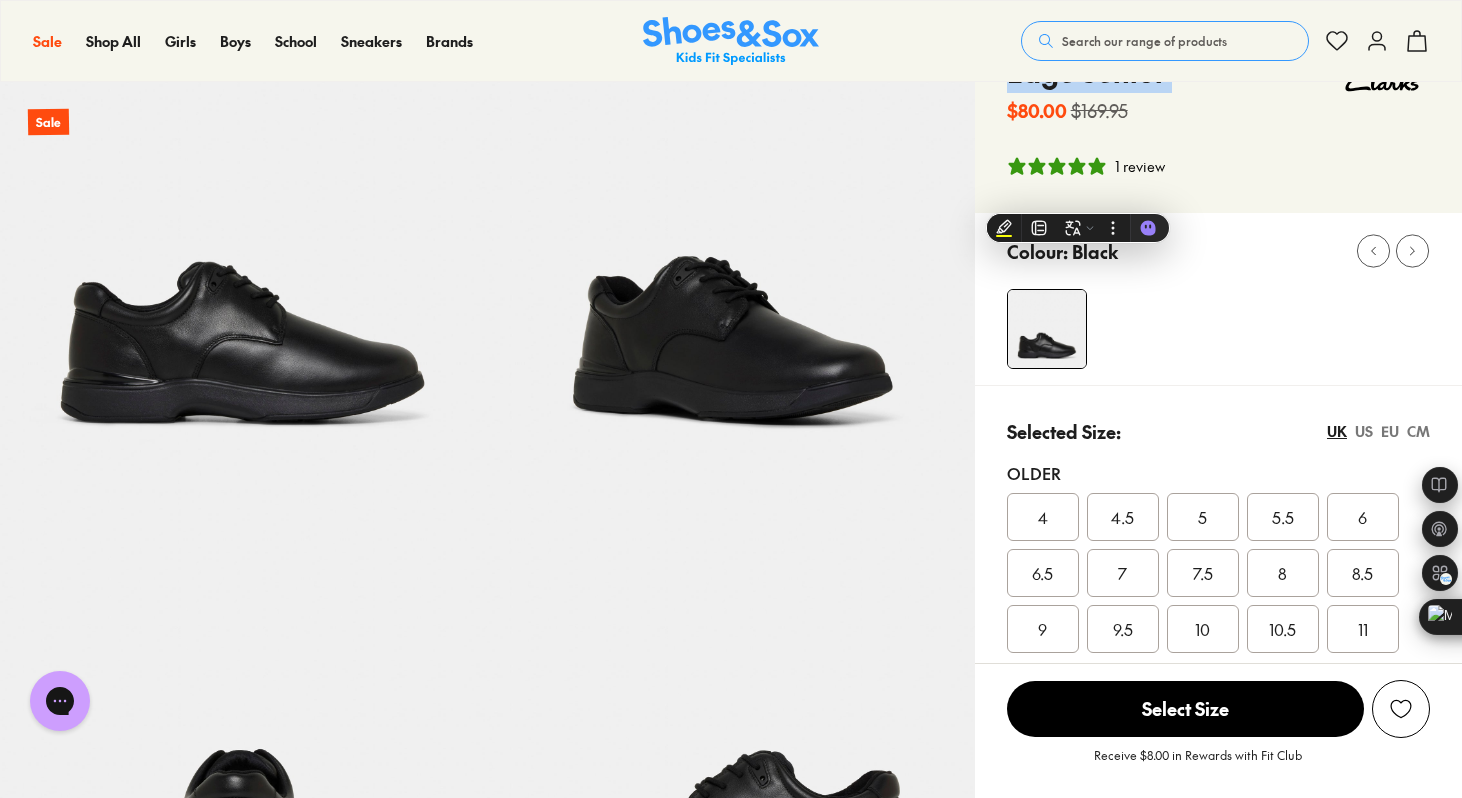 scroll, scrollTop: 0, scrollLeft: 0, axis: both 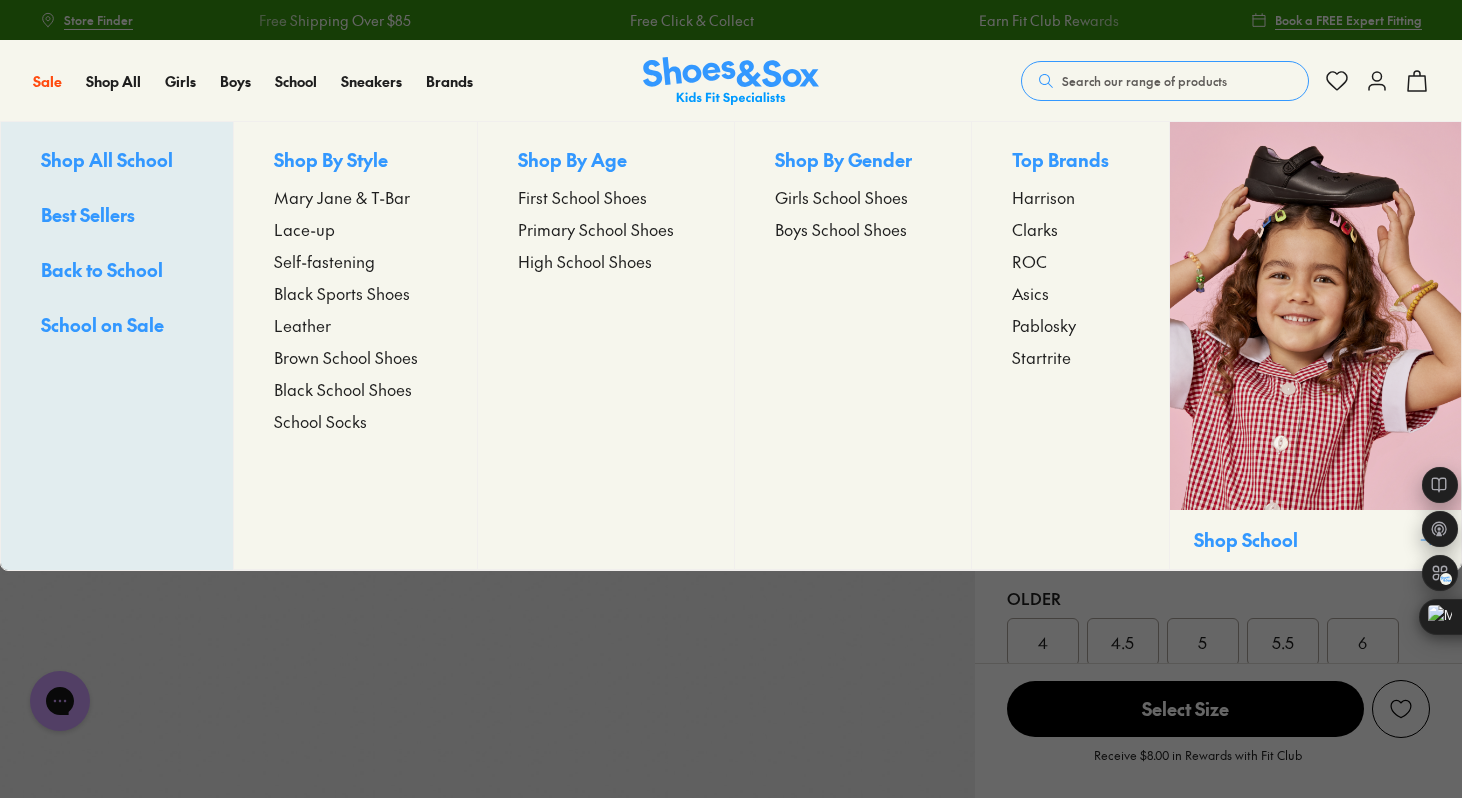 click on "Boys School Shoes" at bounding box center (841, 229) 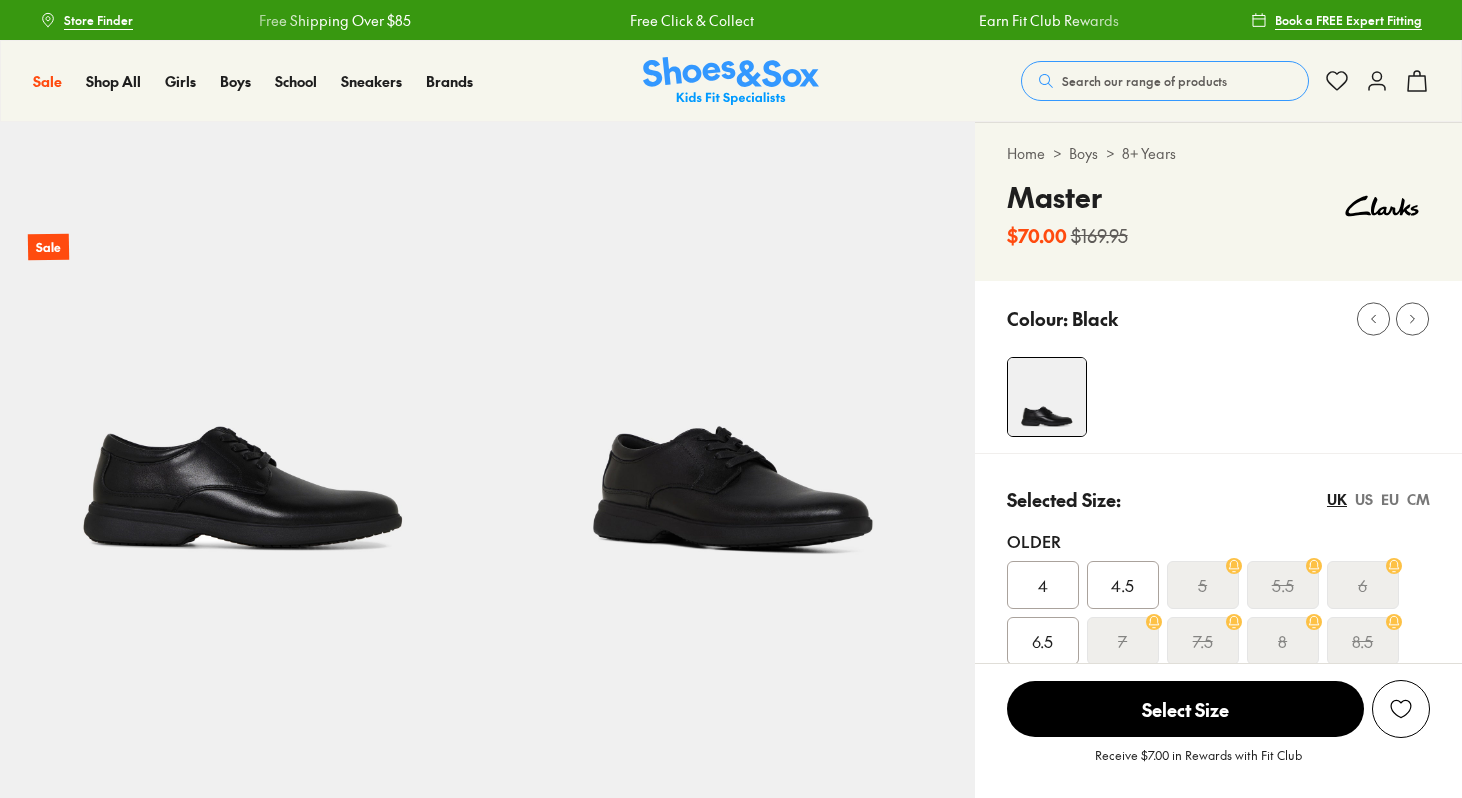 scroll, scrollTop: 0, scrollLeft: 0, axis: both 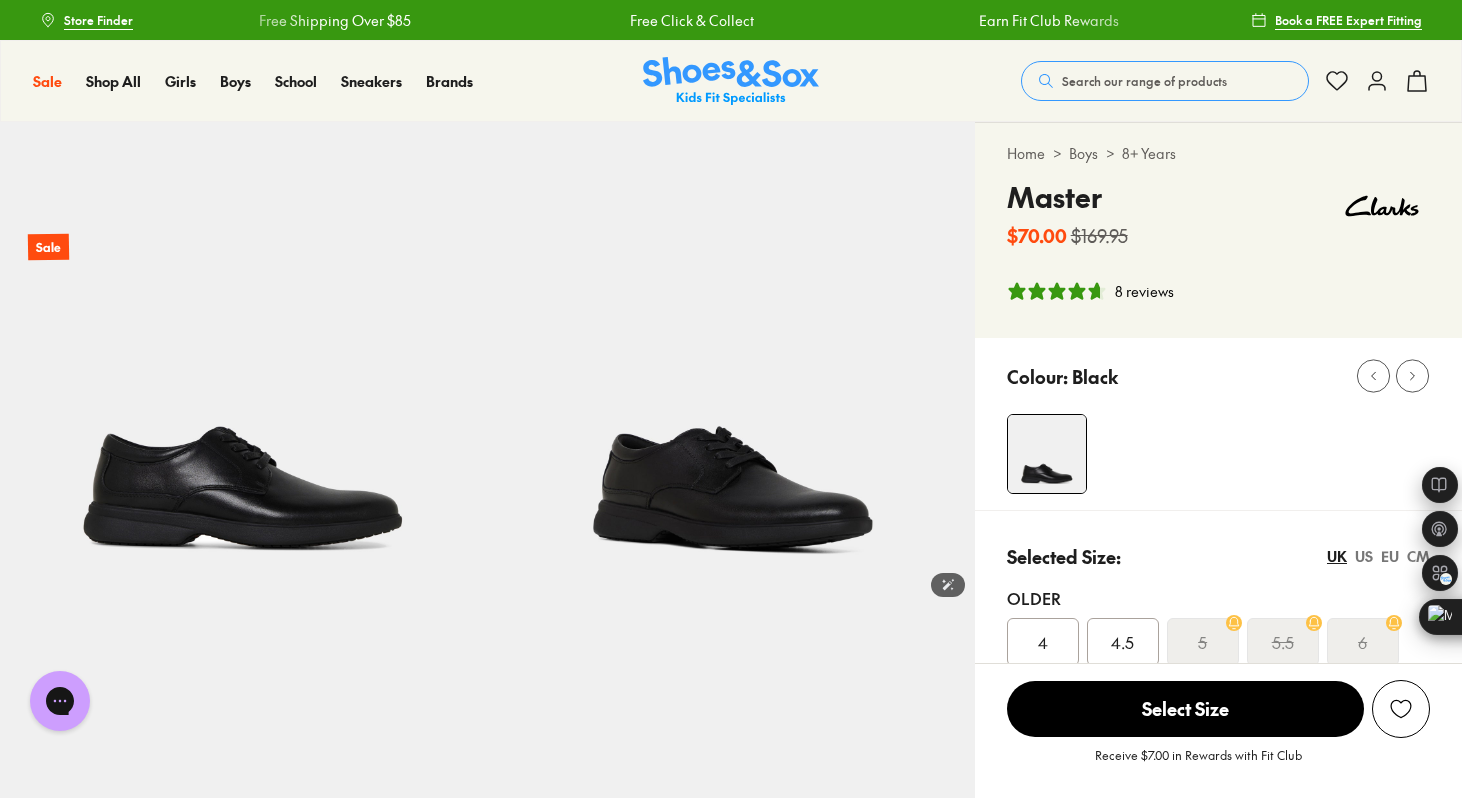 click 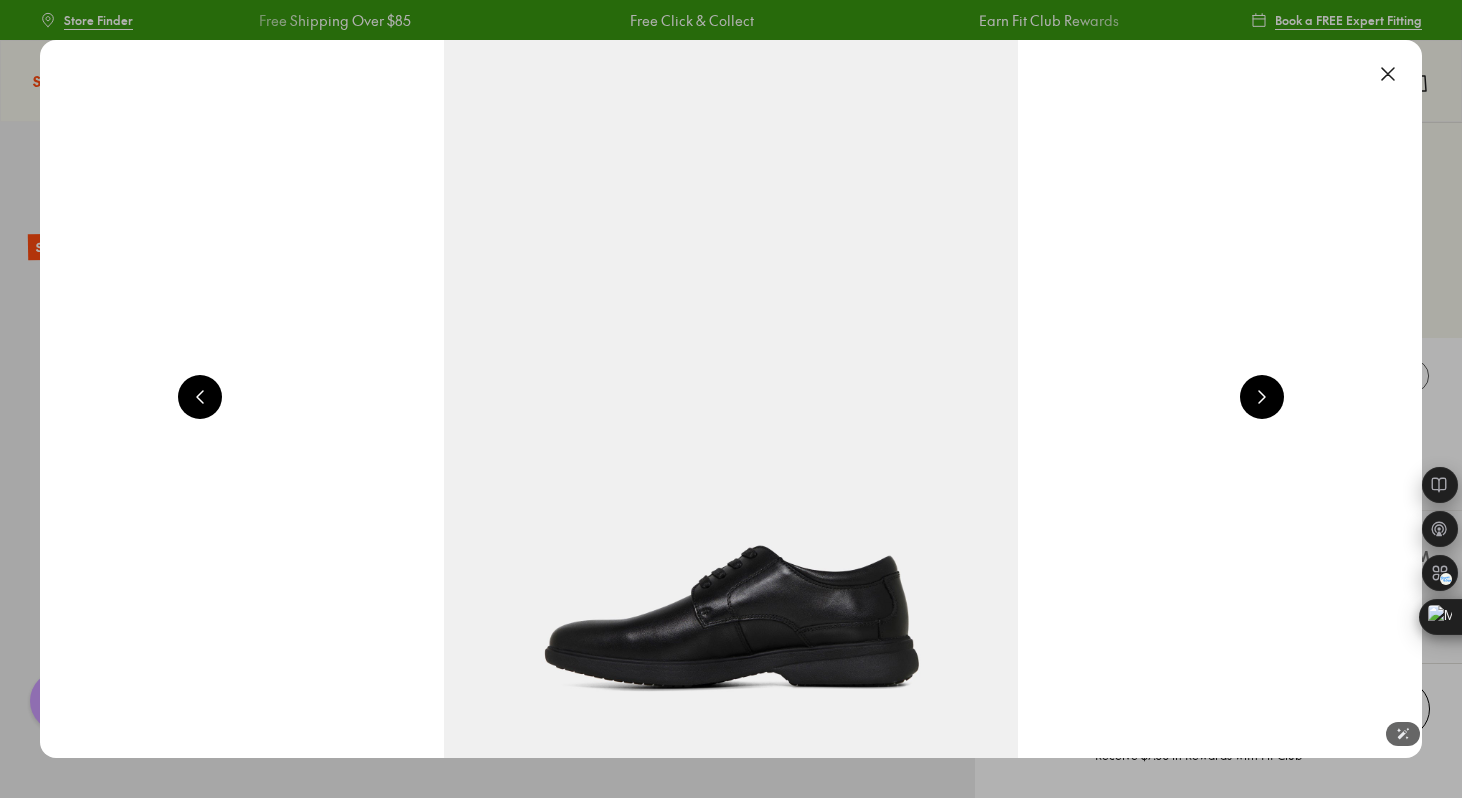 scroll, scrollTop: 0, scrollLeft: 2780, axis: horizontal 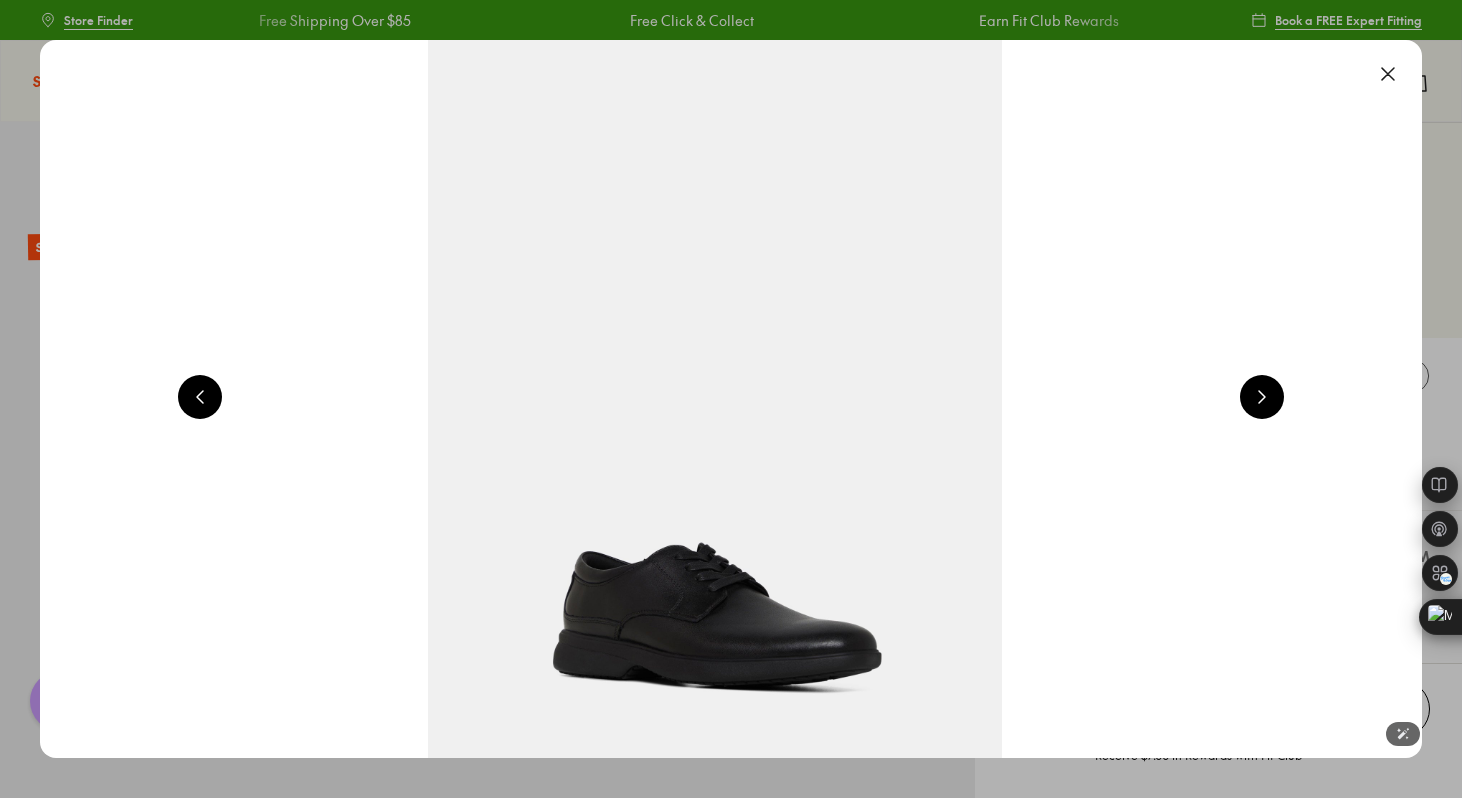 select on "*" 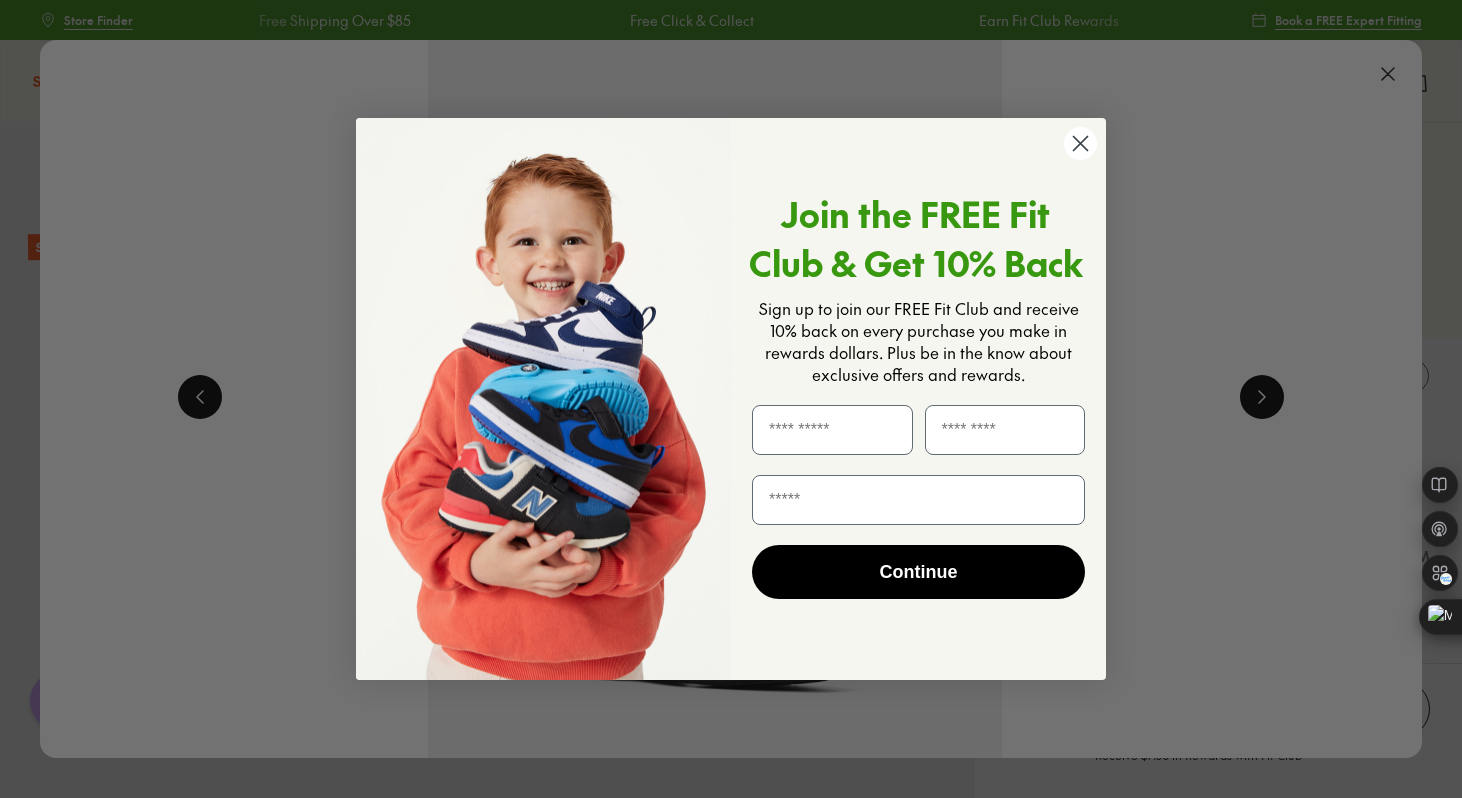 click 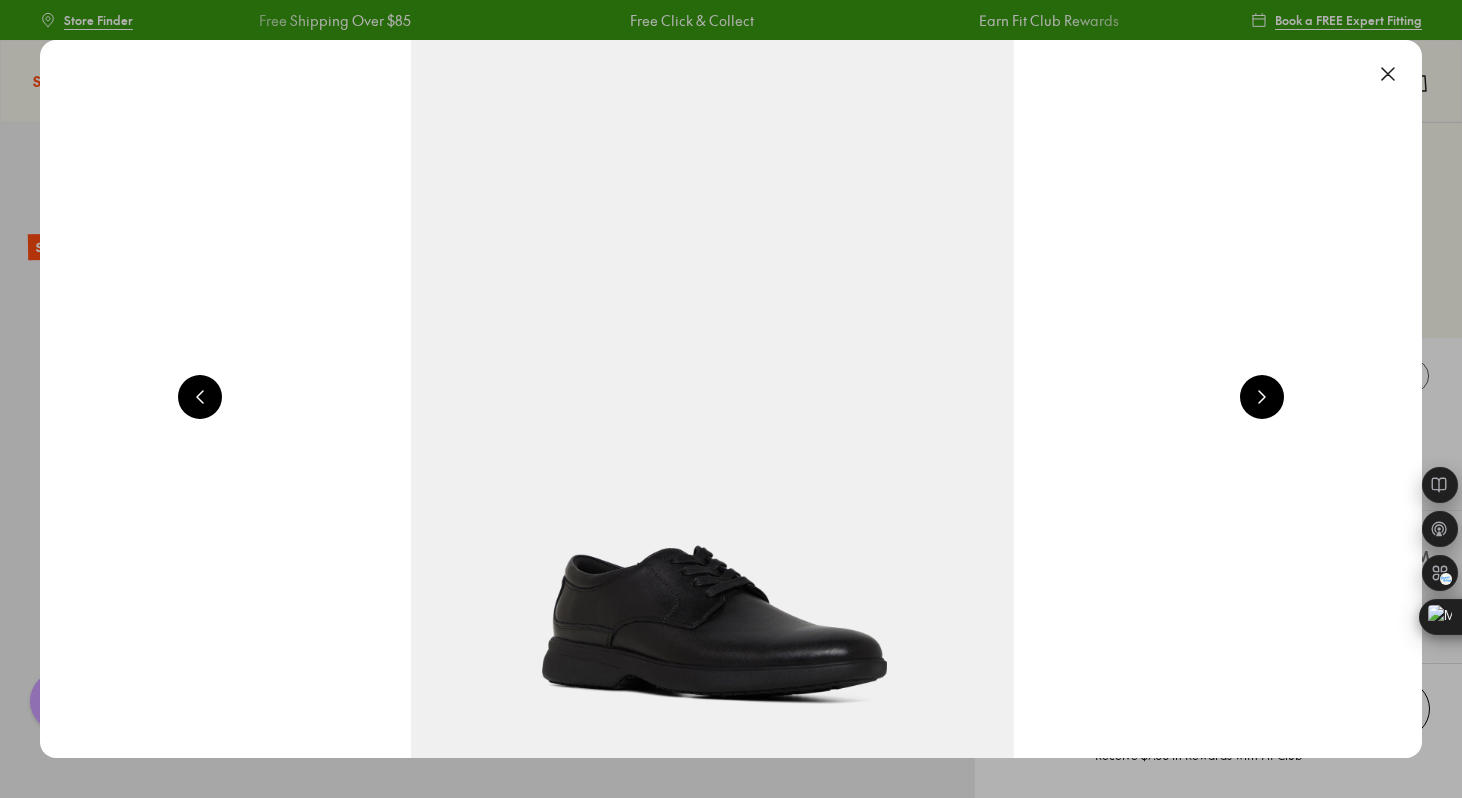 click at bounding box center (1262, 397) 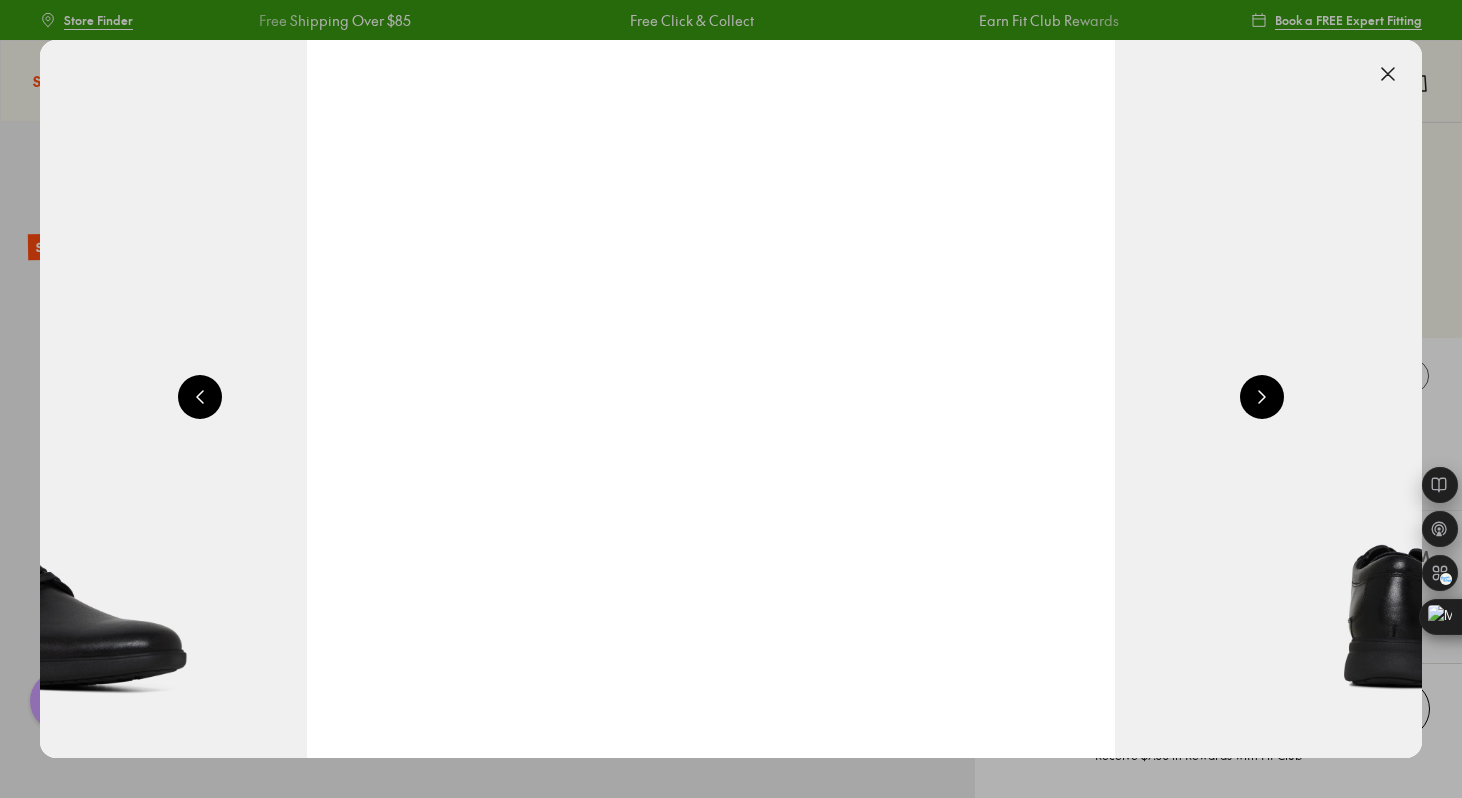 click at bounding box center [1262, 397] 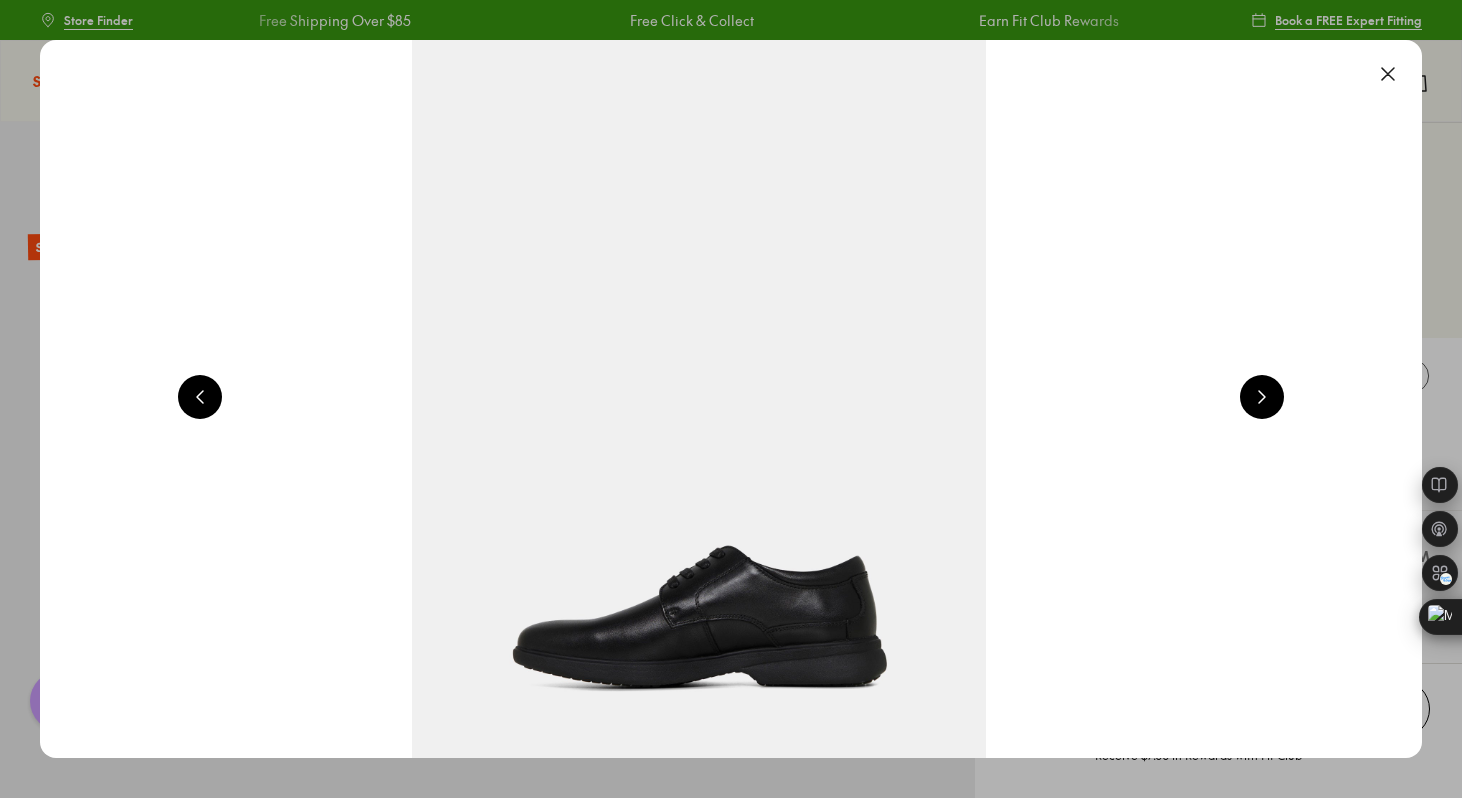 click at bounding box center (1262, 397) 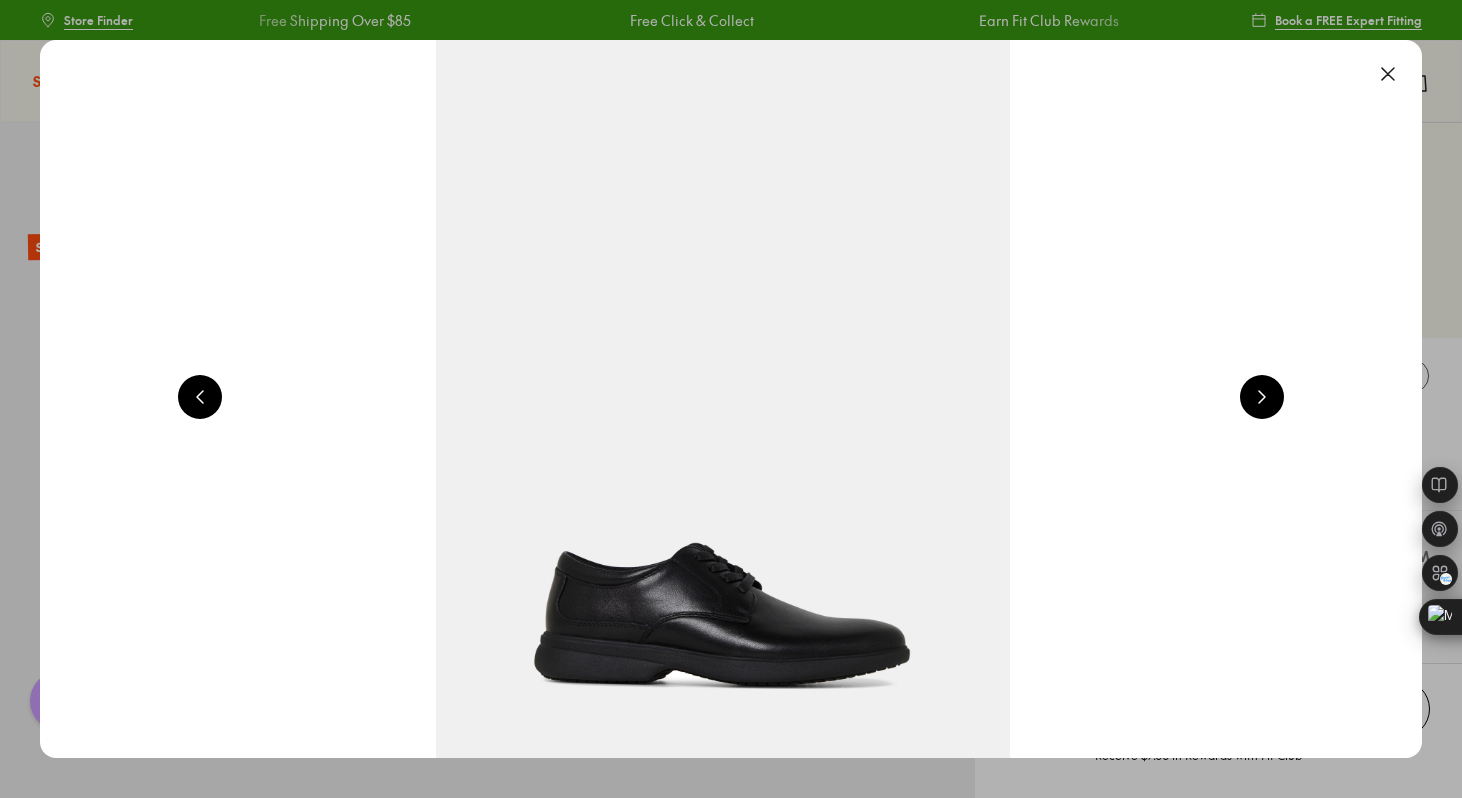 click at bounding box center [1262, 397] 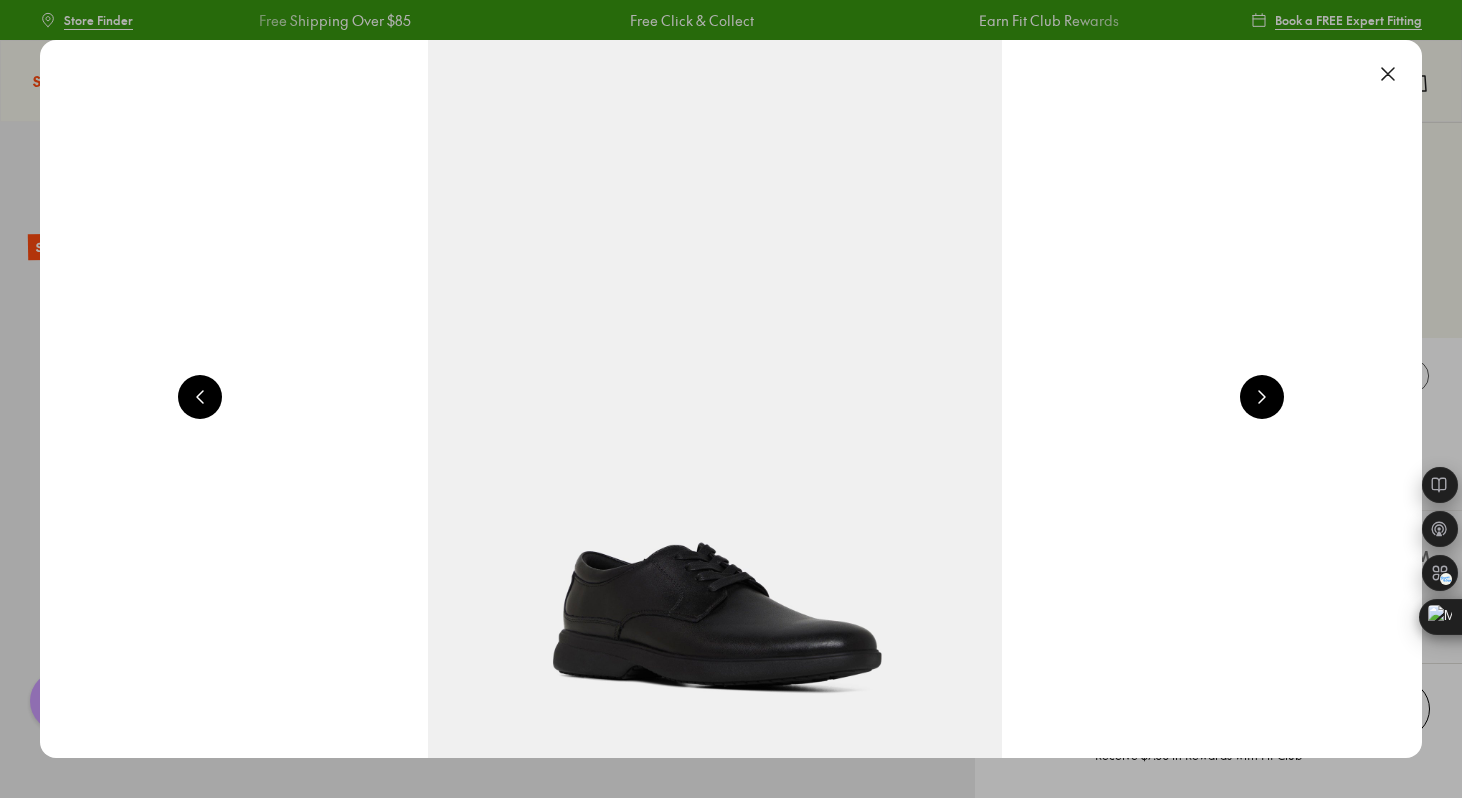 click at bounding box center (1262, 397) 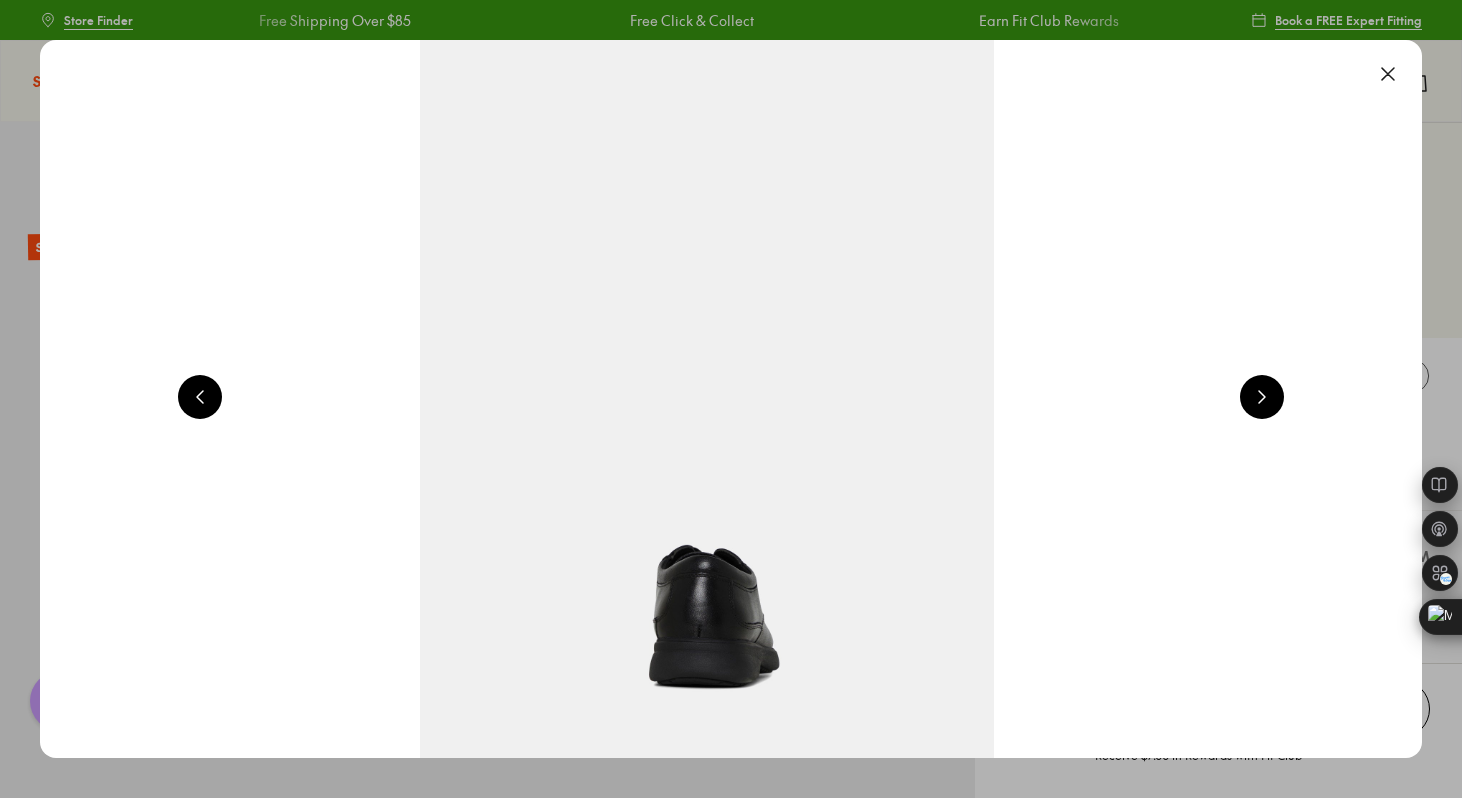 click at bounding box center (1262, 397) 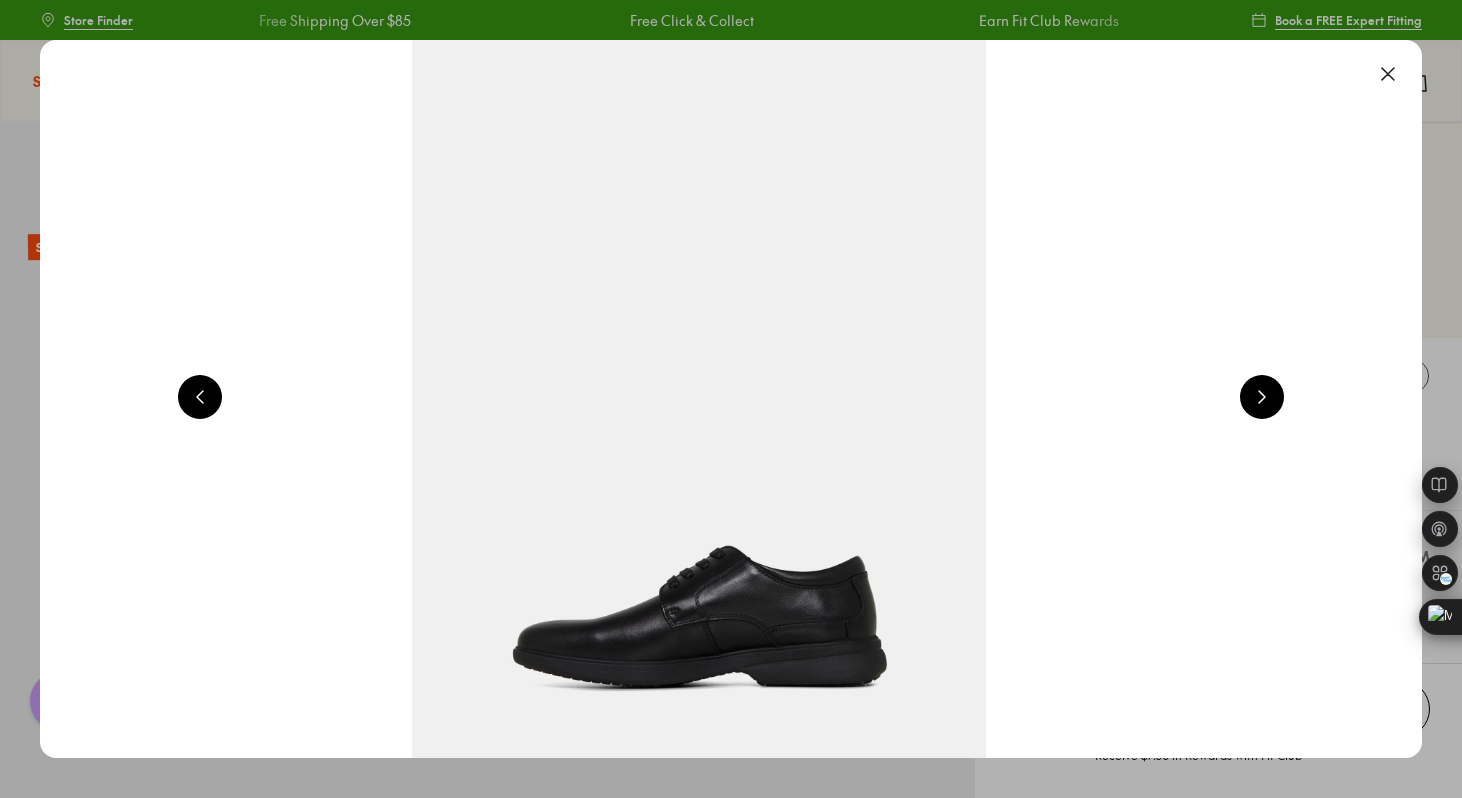 click at bounding box center [1262, 397] 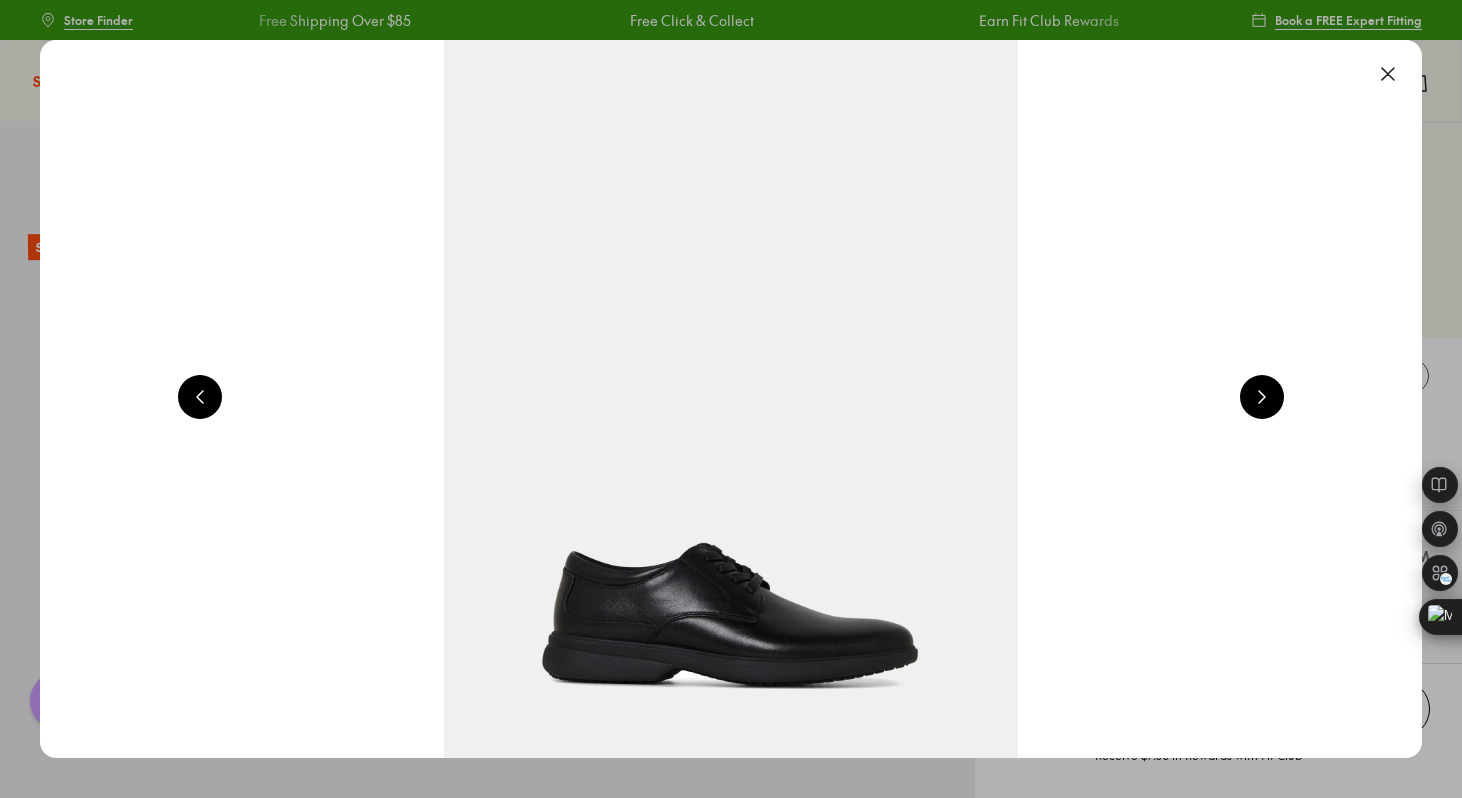 click at bounding box center [1262, 397] 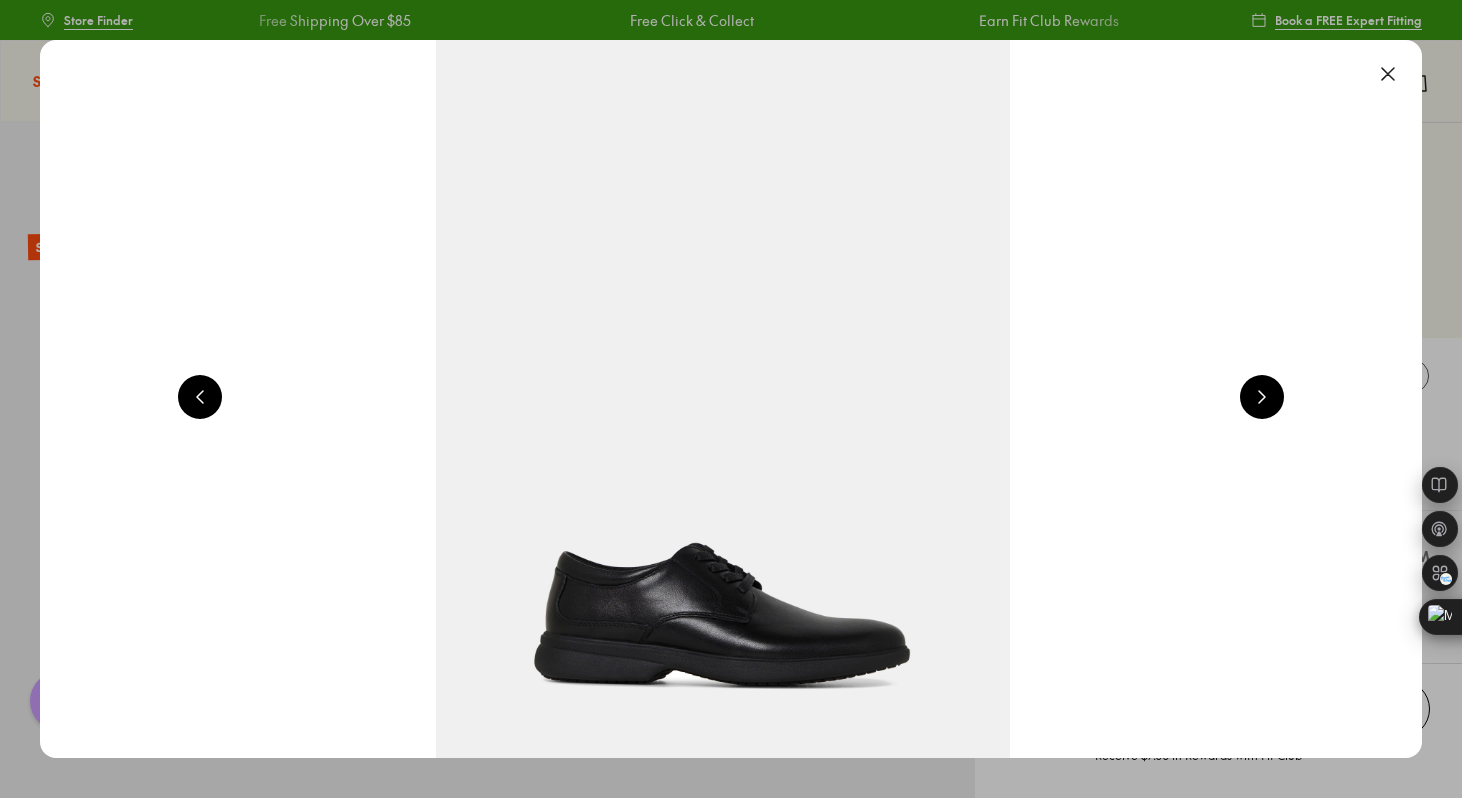 click at bounding box center [1262, 397] 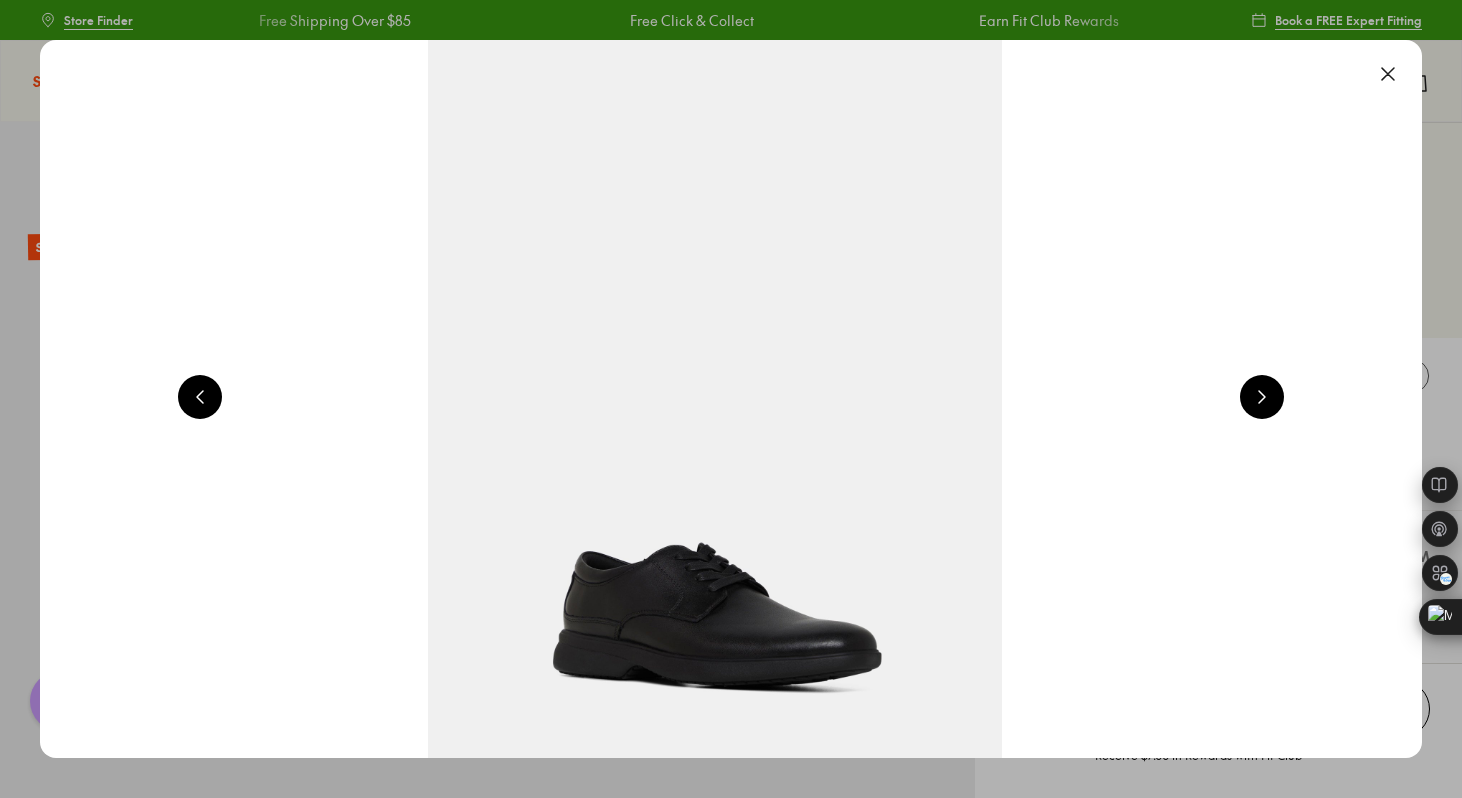 click at bounding box center [1262, 397] 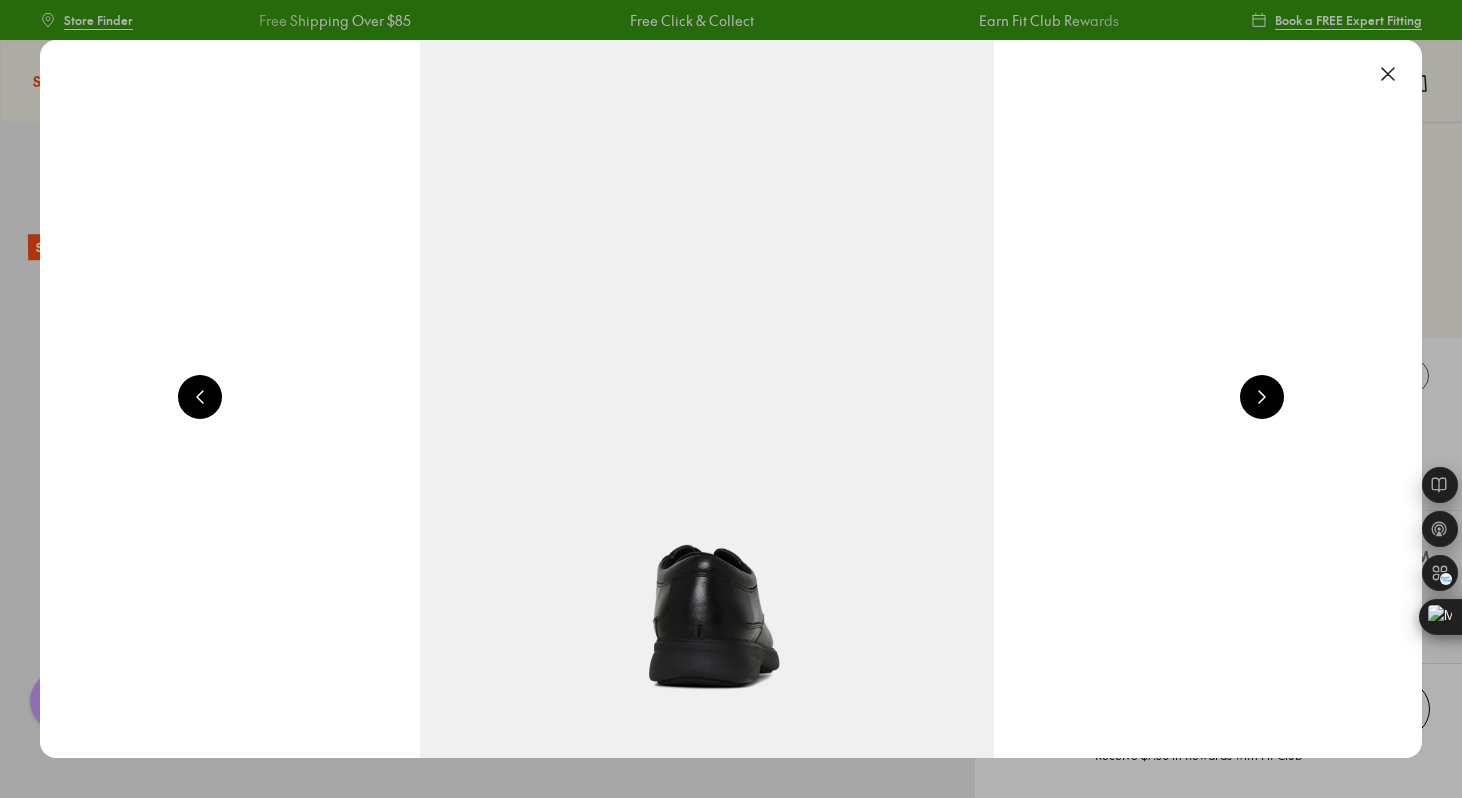 click at bounding box center [1262, 397] 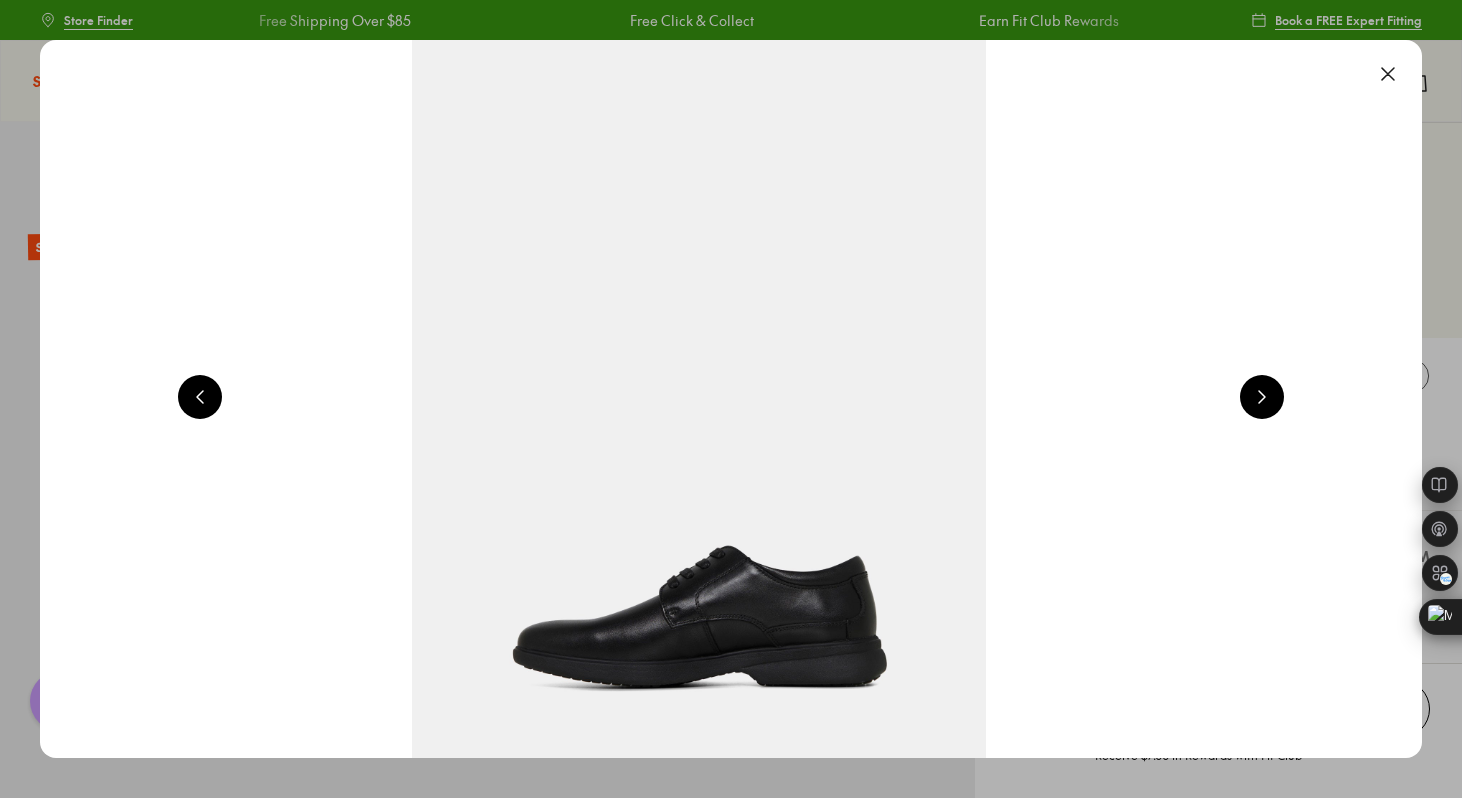 click at bounding box center (1262, 397) 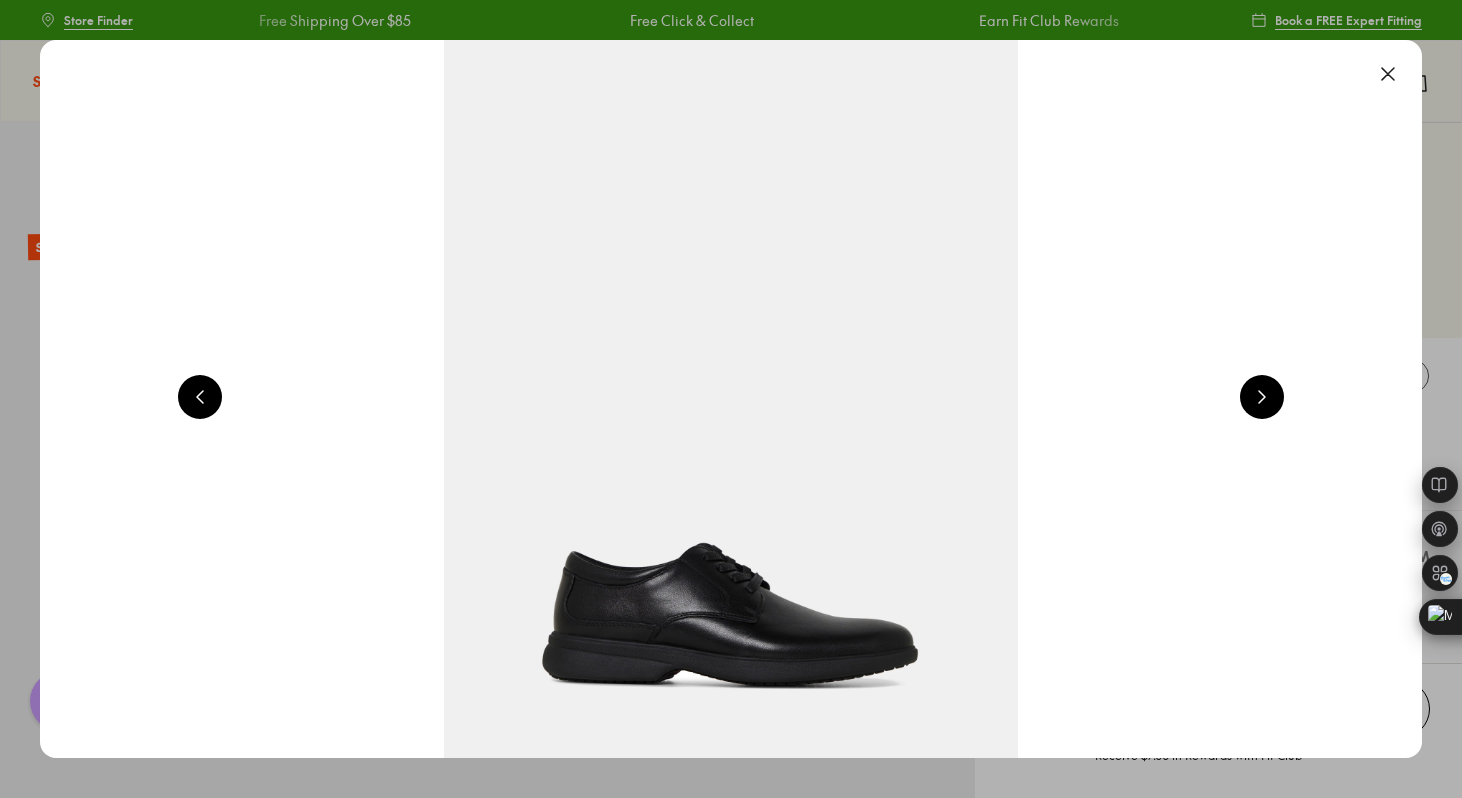 type 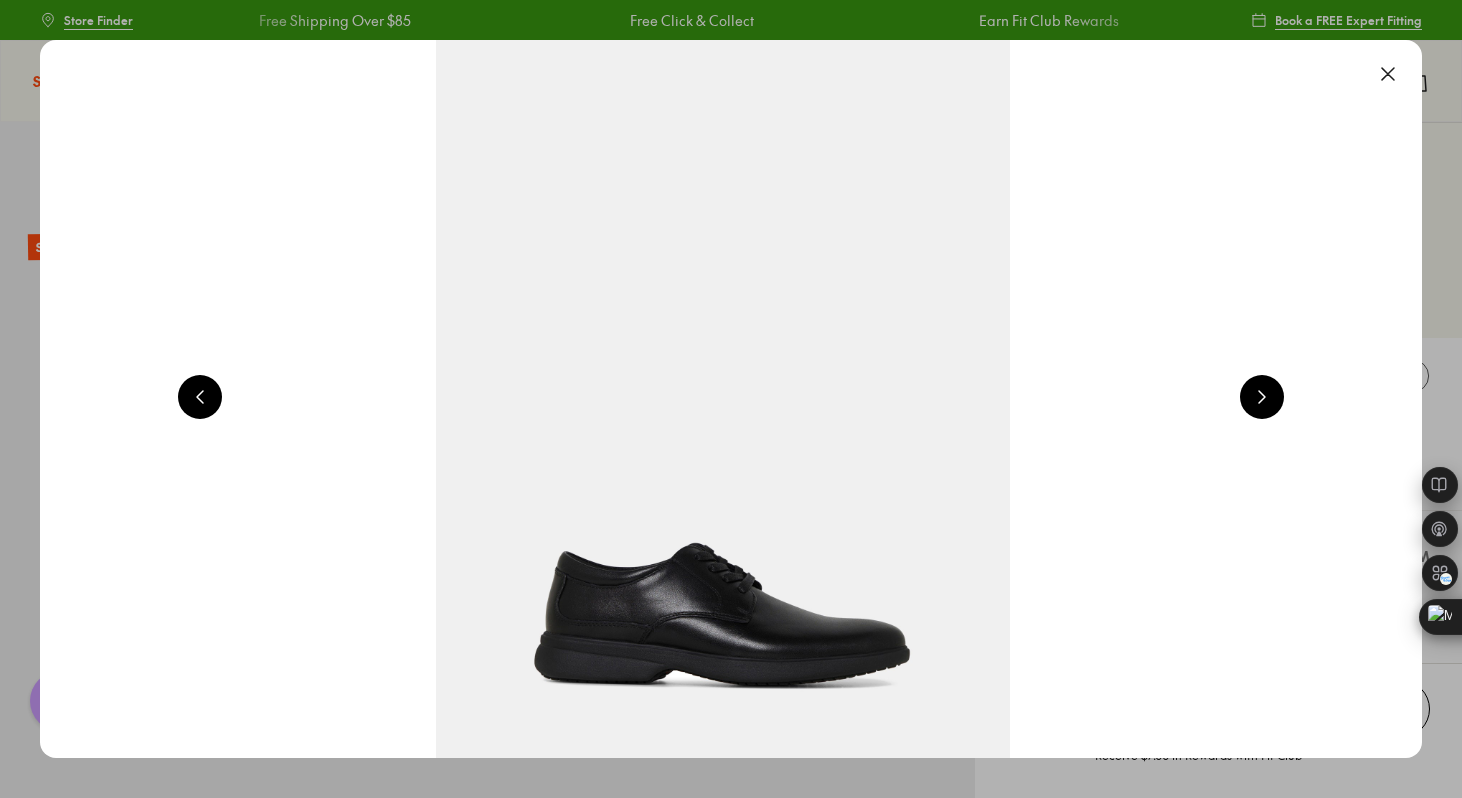 click at bounding box center (1388, 74) 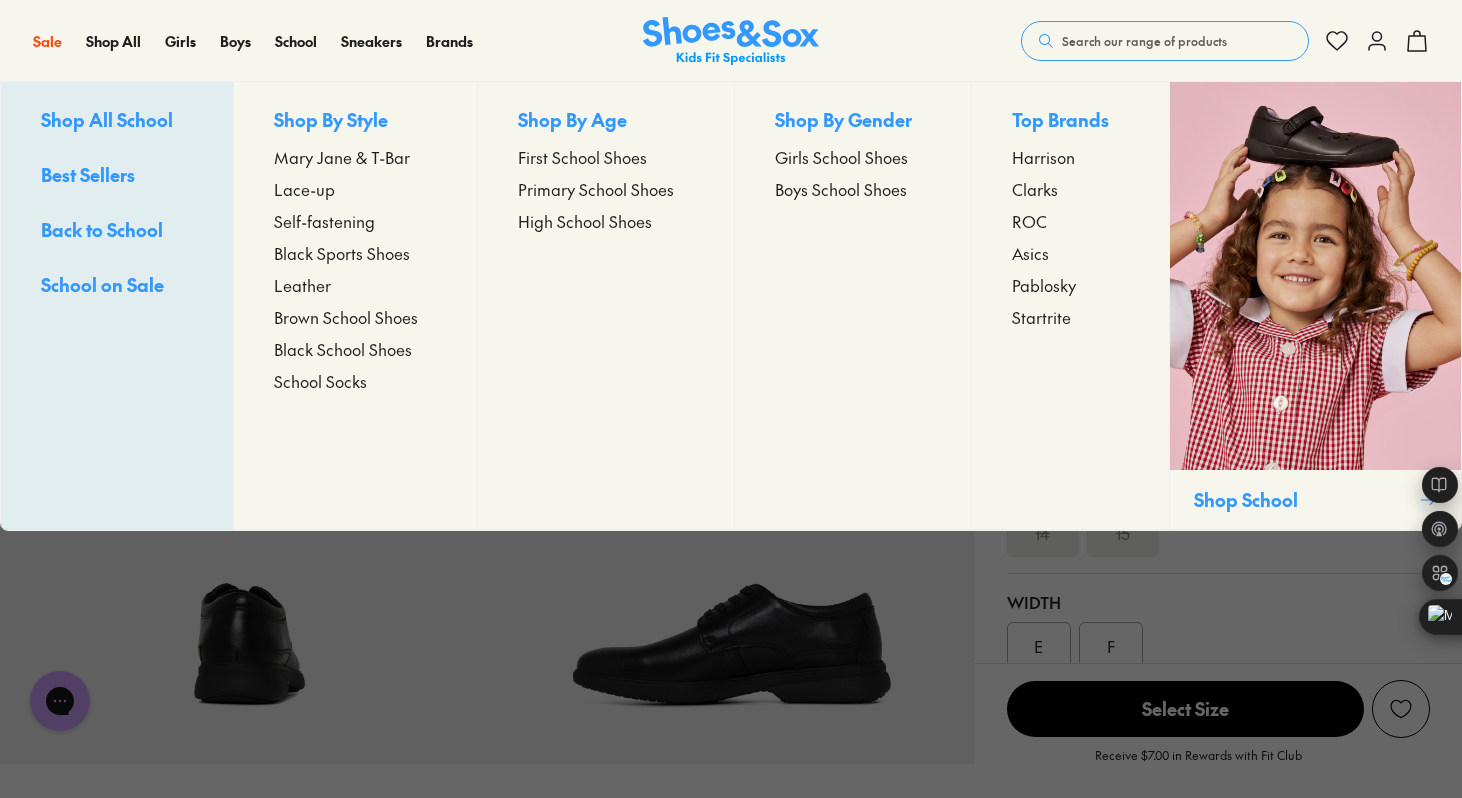 scroll, scrollTop: 0, scrollLeft: 0, axis: both 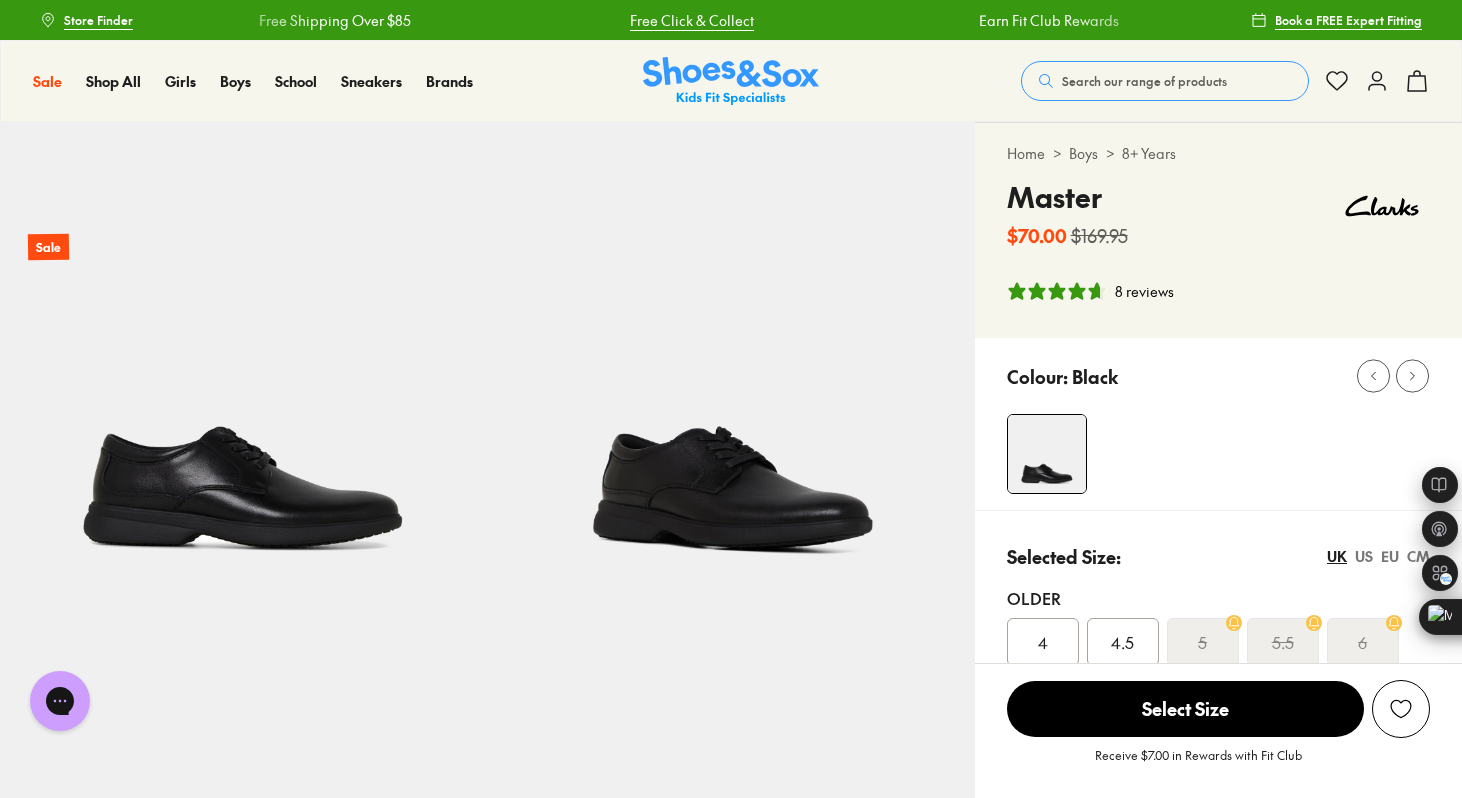 click on "Free Click & Collect" at bounding box center (692, 20) 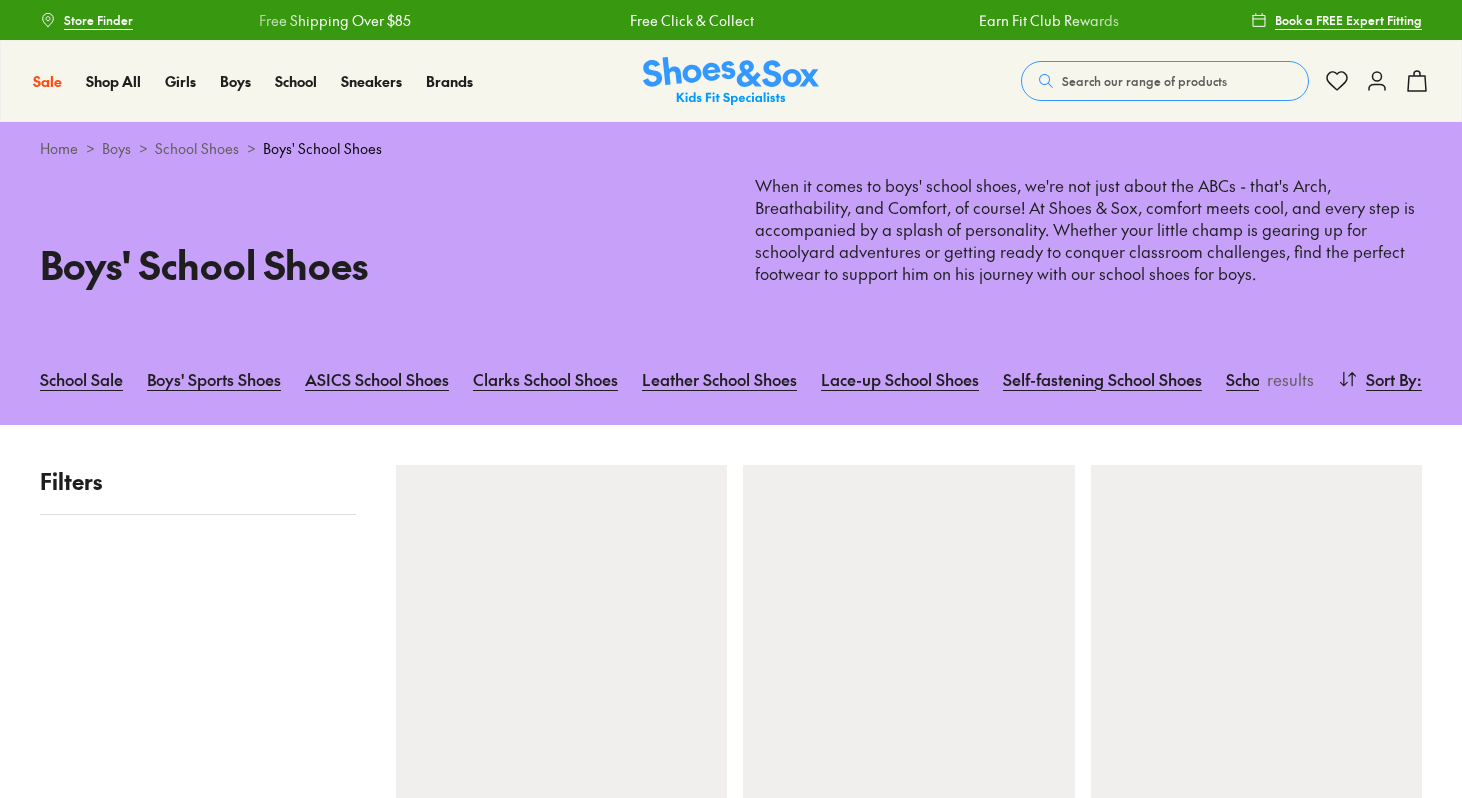 scroll, scrollTop: 0, scrollLeft: 0, axis: both 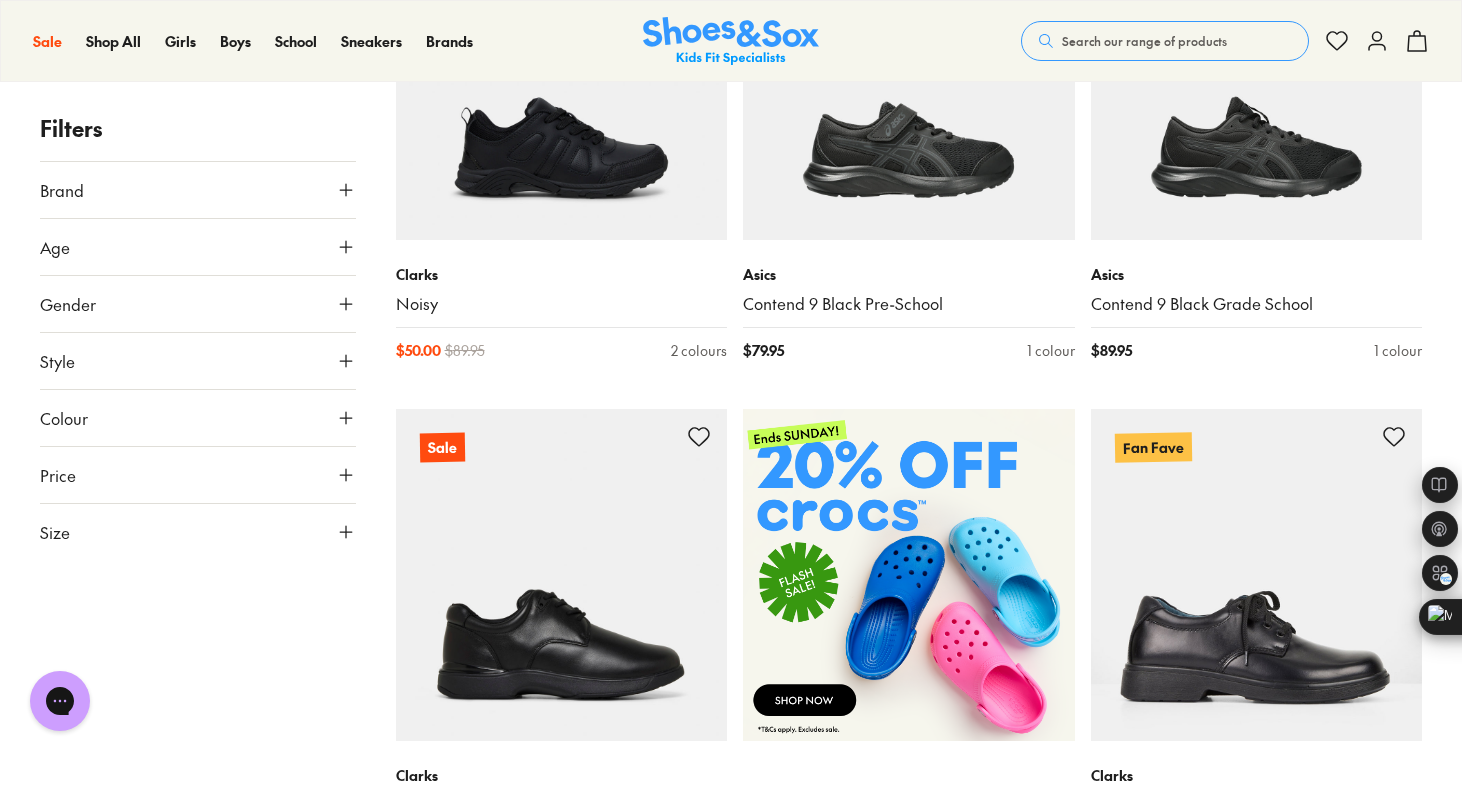 click on "Age" at bounding box center (198, 247) 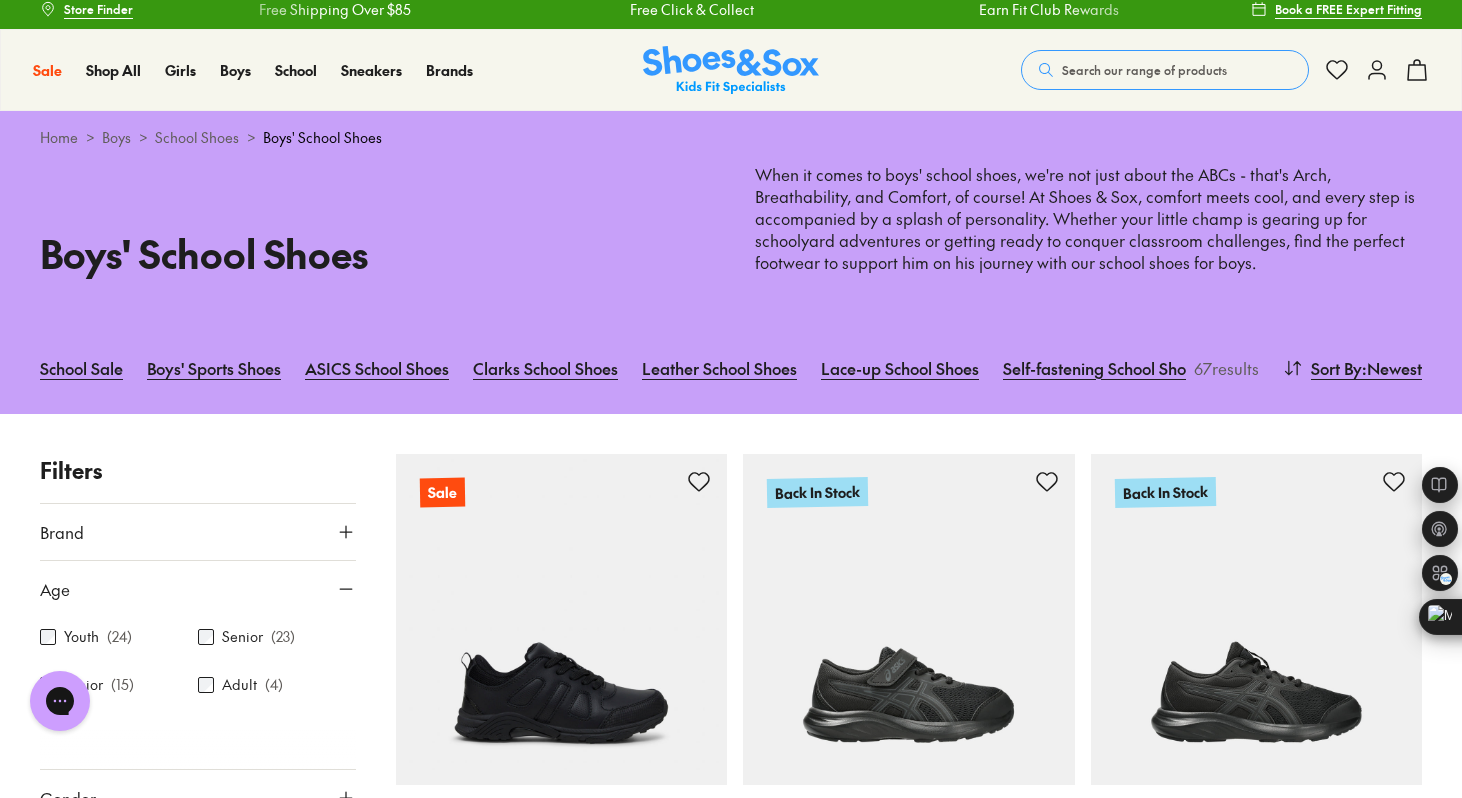 scroll, scrollTop: 9, scrollLeft: 0, axis: vertical 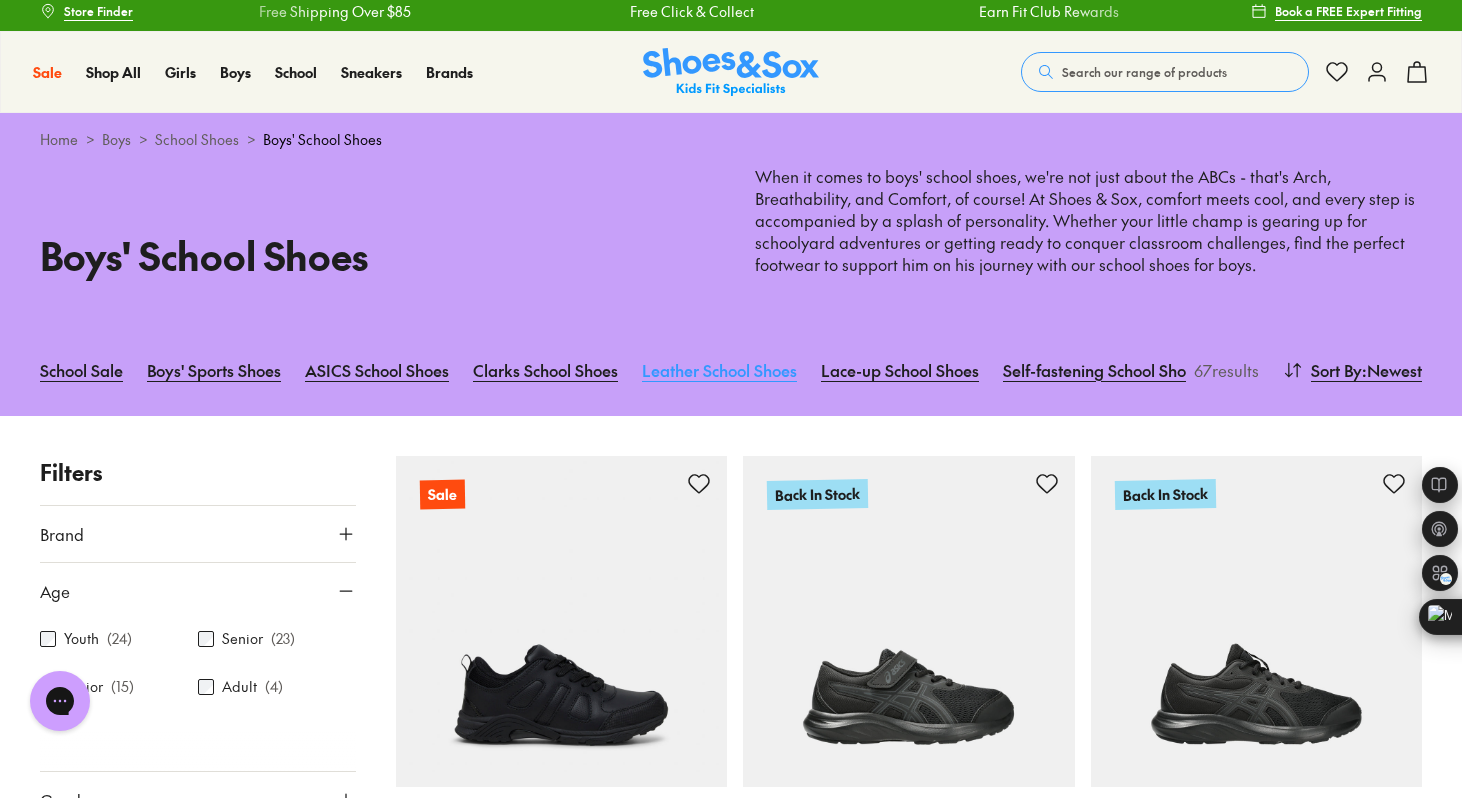 click on "Leather School Shoes" at bounding box center [719, 370] 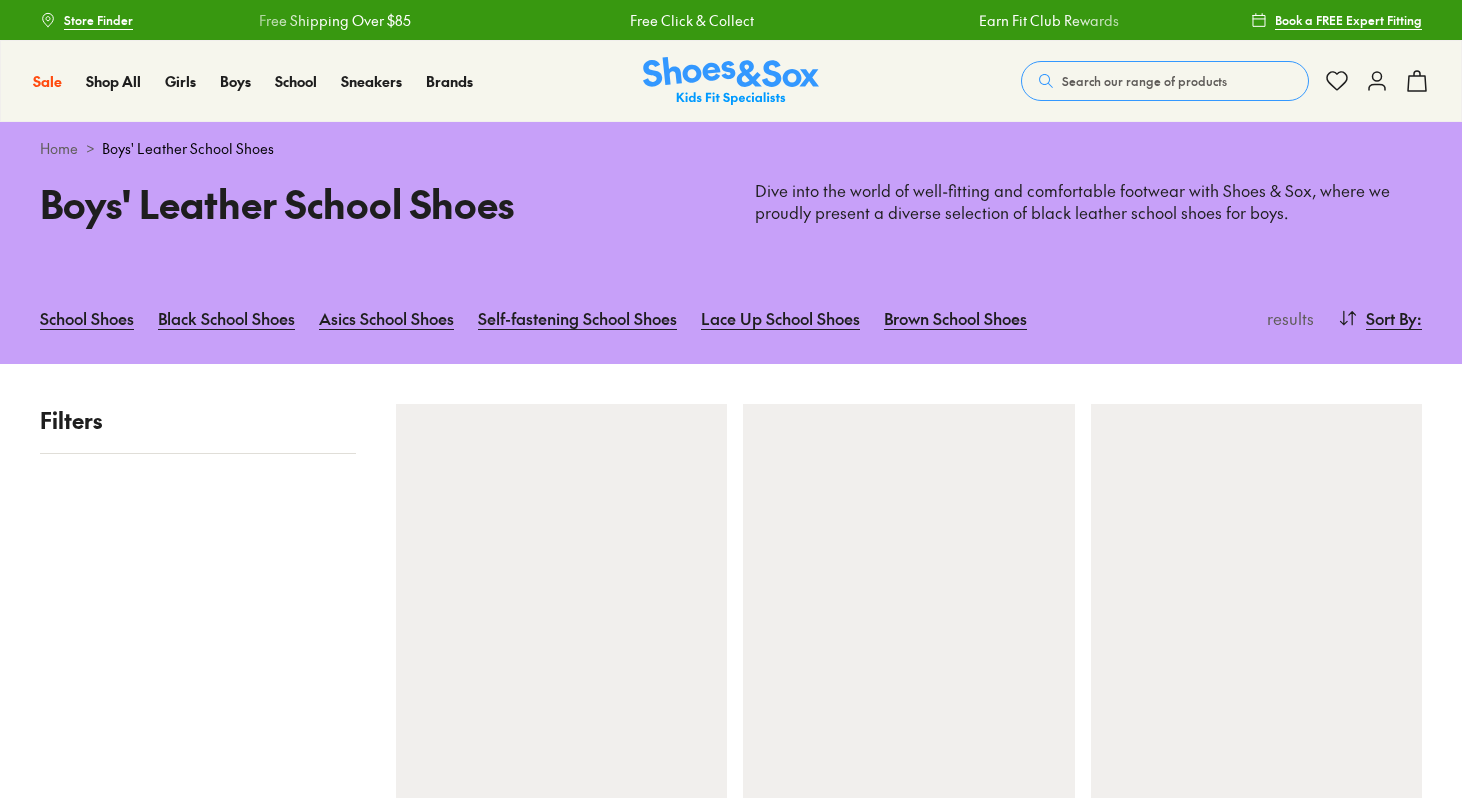 scroll, scrollTop: 0, scrollLeft: 0, axis: both 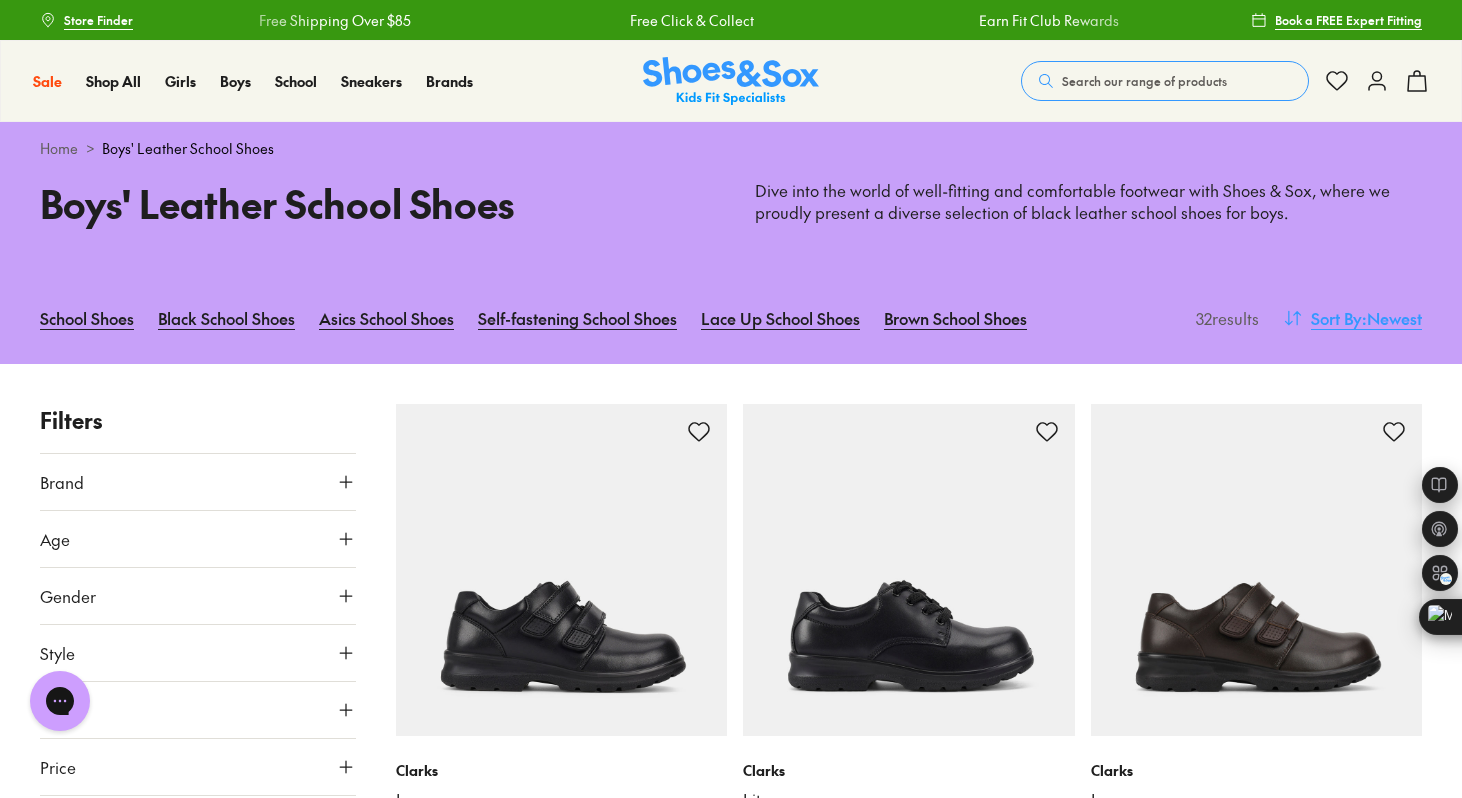click on "Sort By :  Newest" at bounding box center [1352, 318] 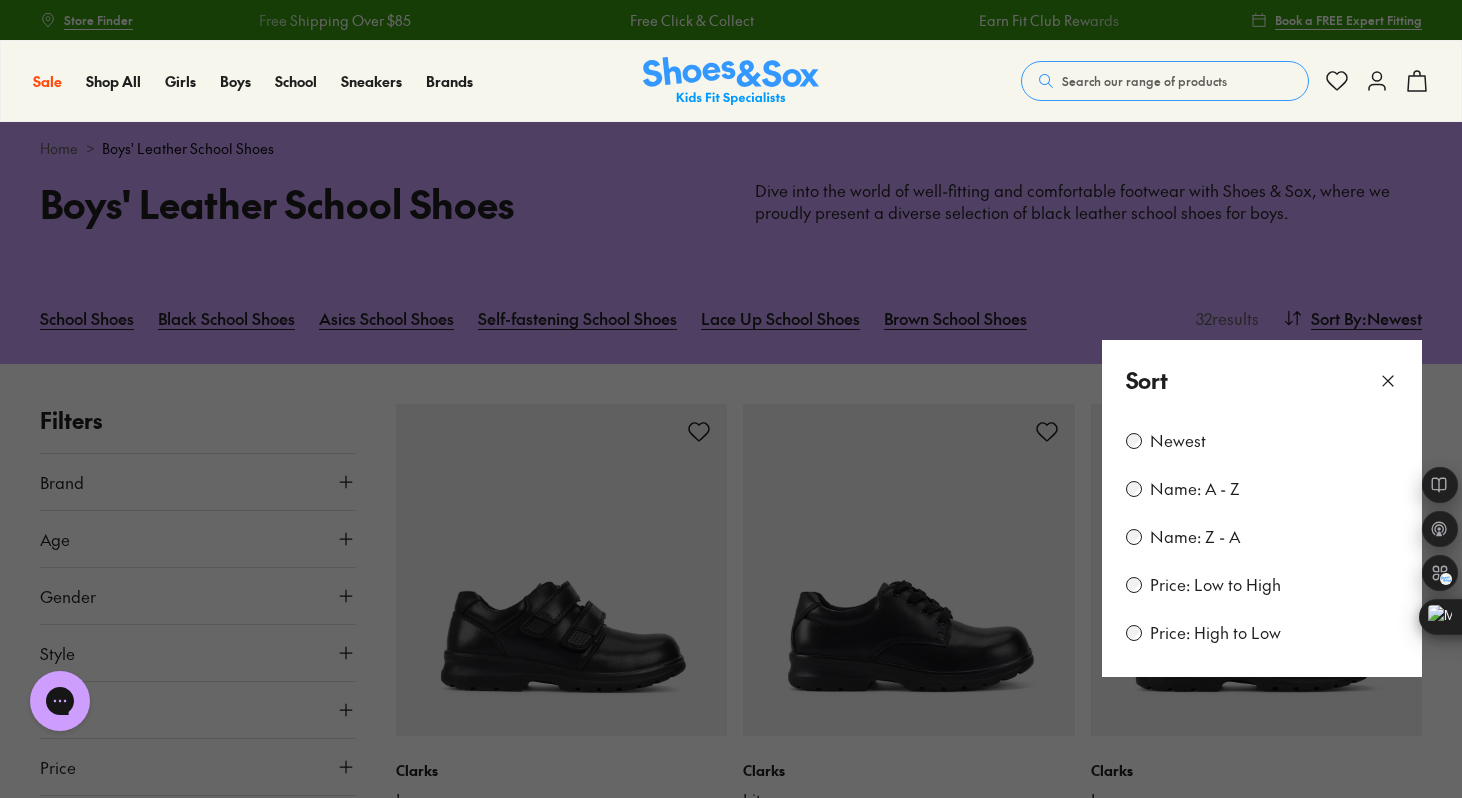 click on "Price: Low to High" at bounding box center (1215, 585) 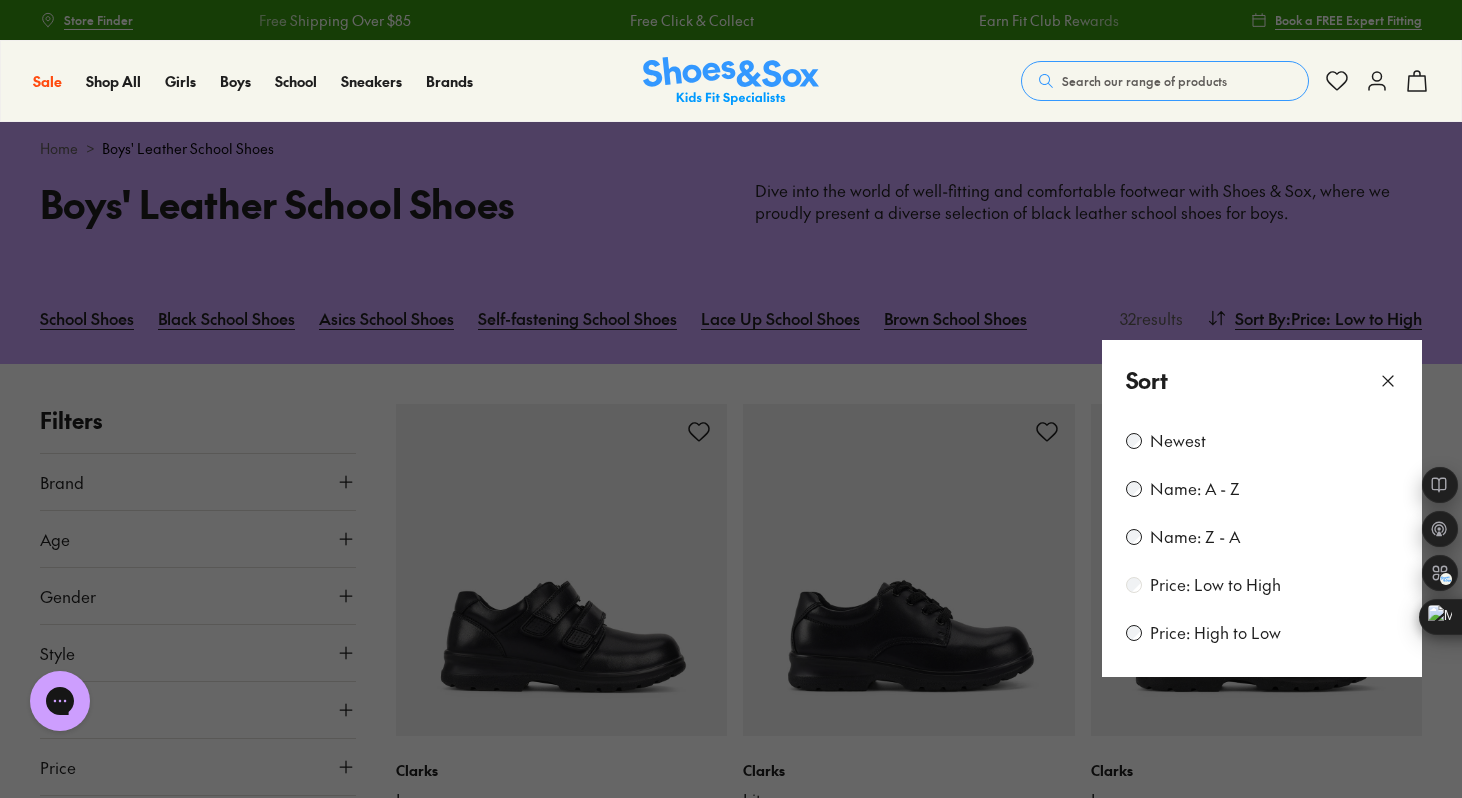 scroll, scrollTop: 179, scrollLeft: 0, axis: vertical 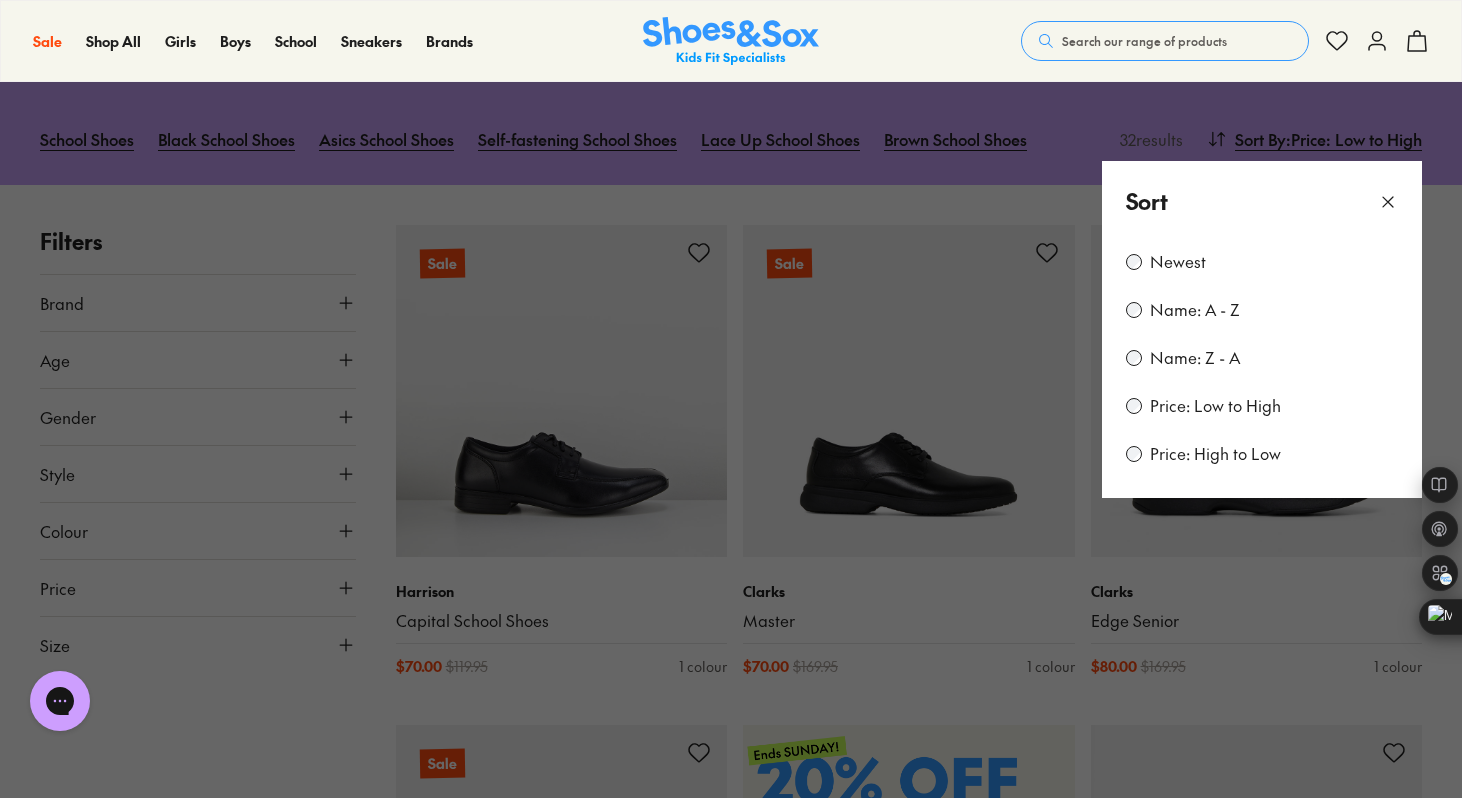 click 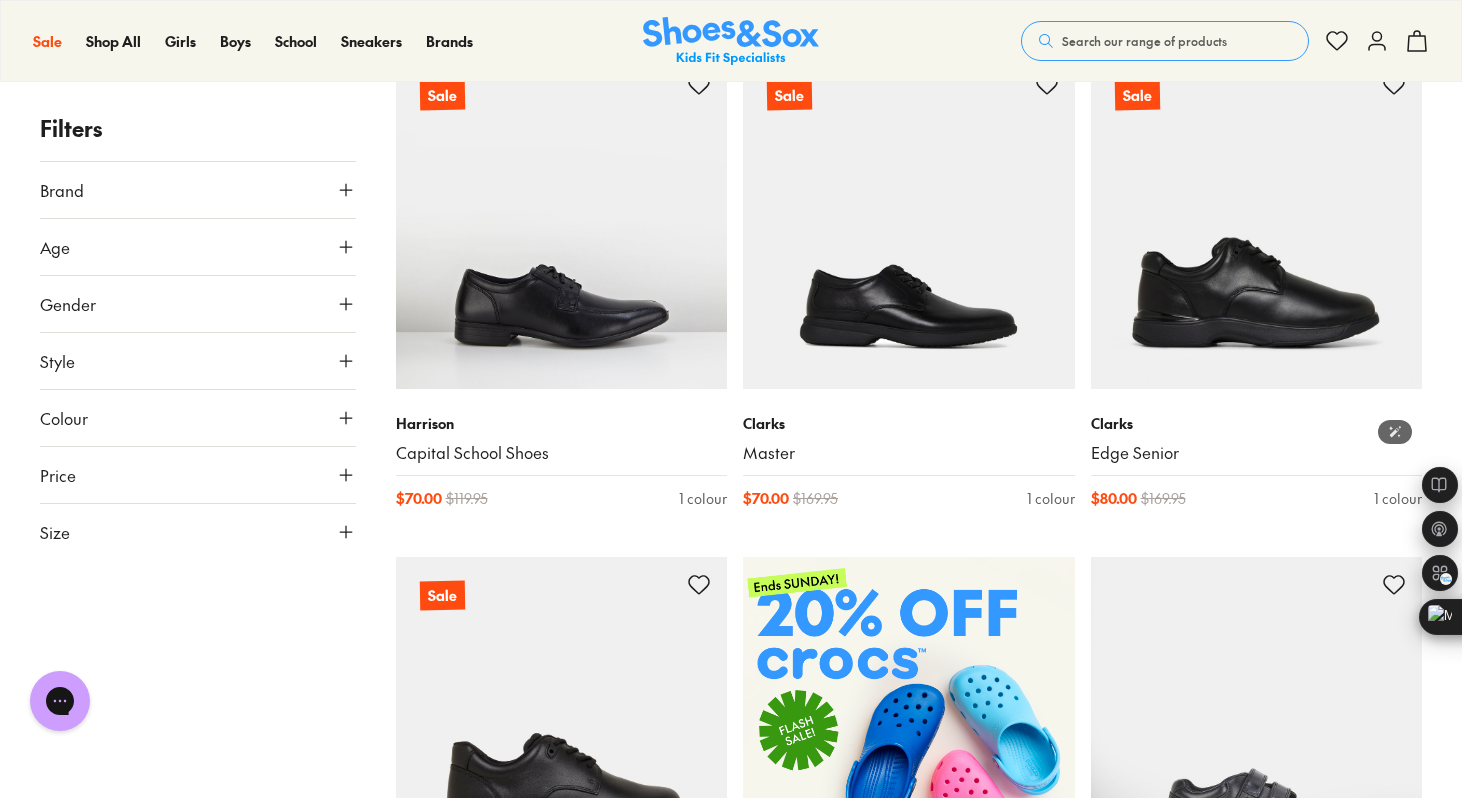 scroll, scrollTop: 379, scrollLeft: 0, axis: vertical 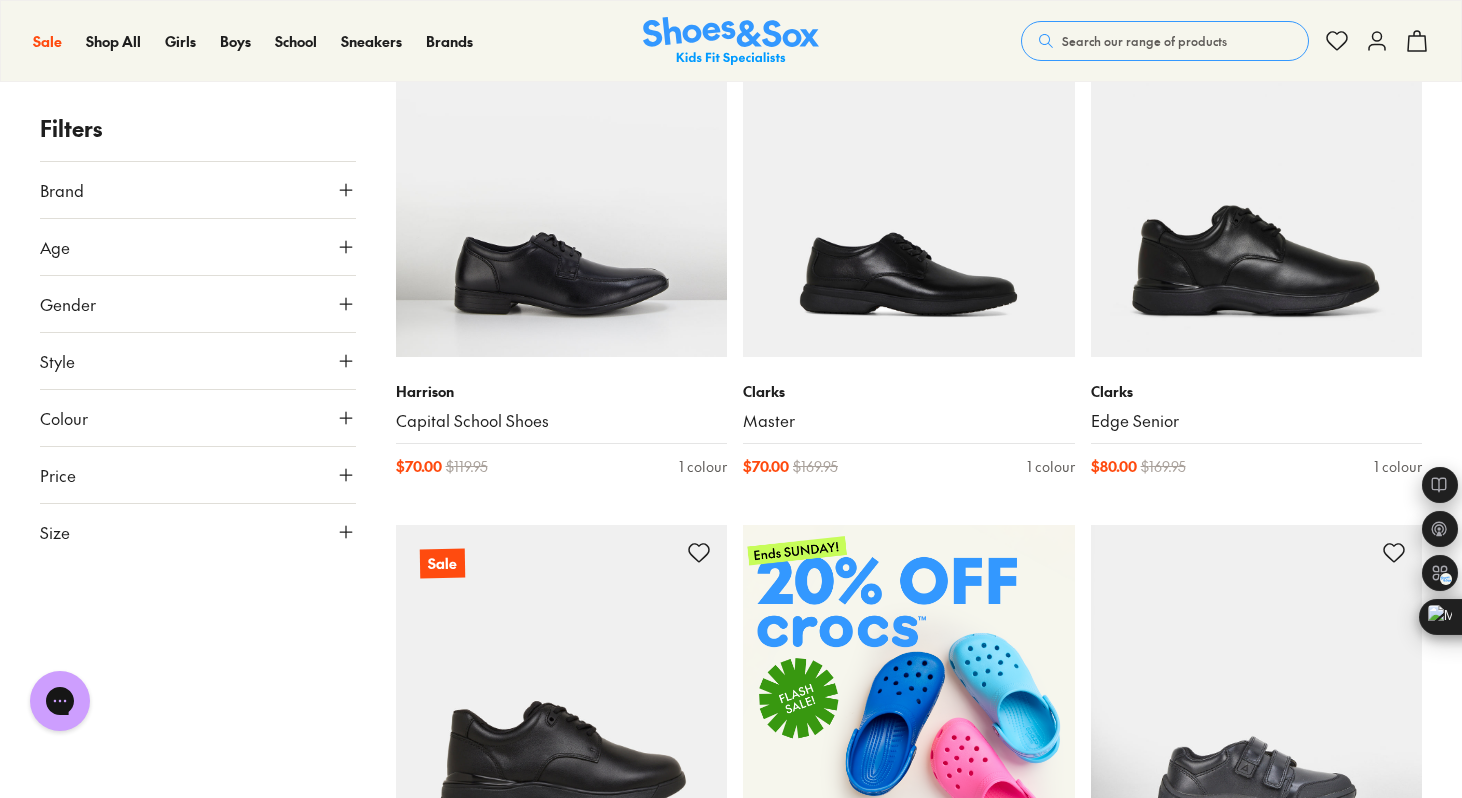 click on "Gender" at bounding box center [198, 304] 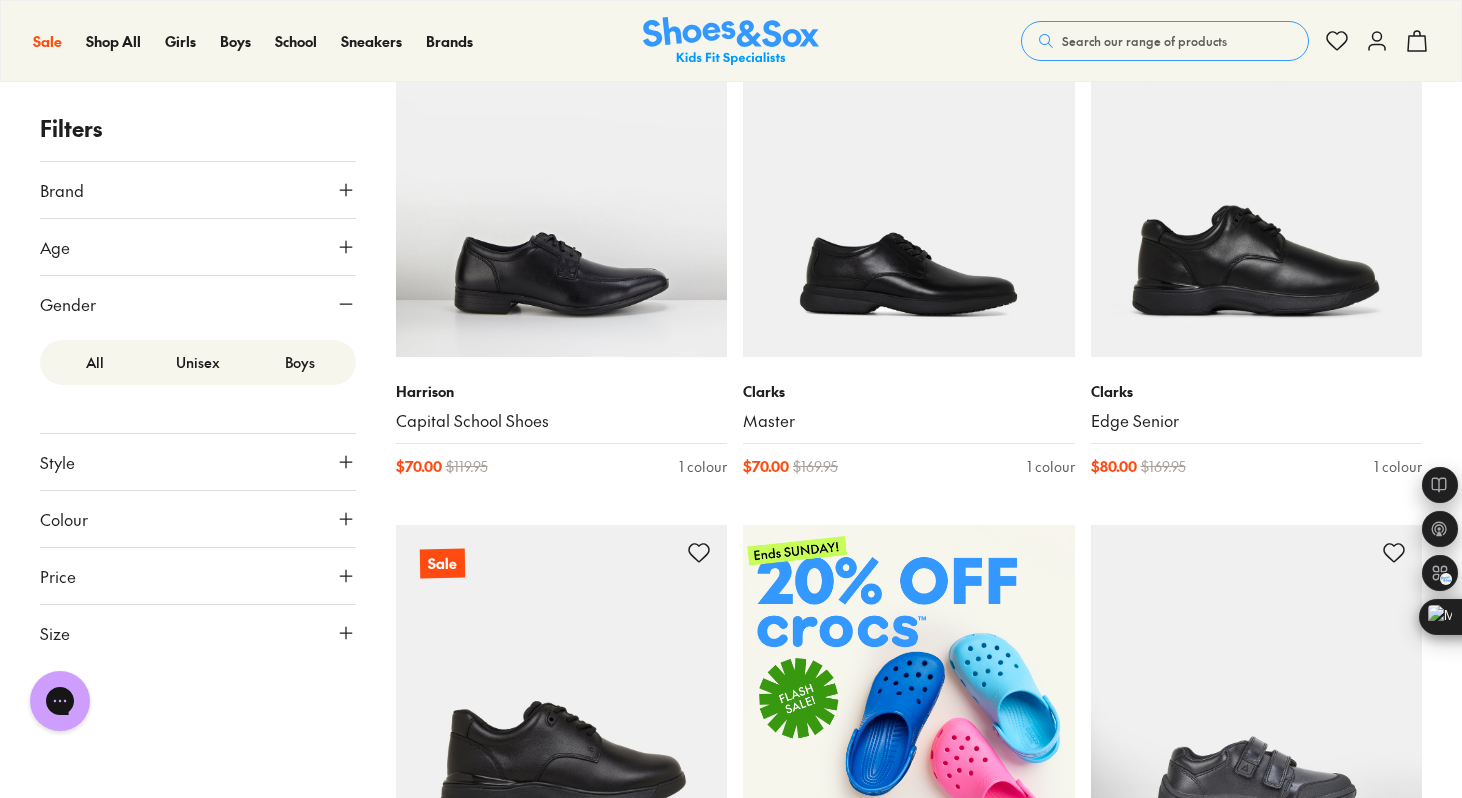 click on "Boys" at bounding box center [300, 362] 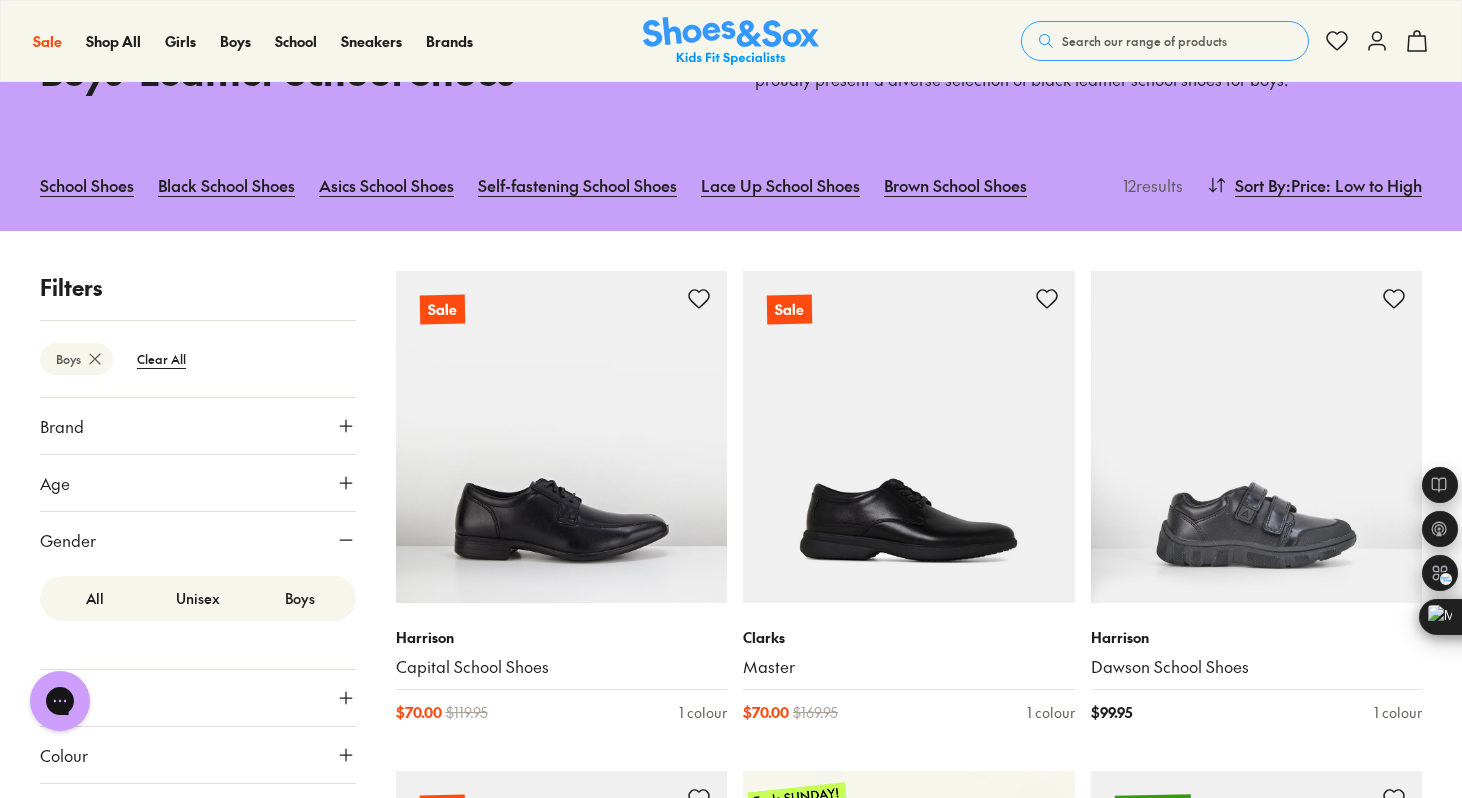 scroll, scrollTop: 151, scrollLeft: 0, axis: vertical 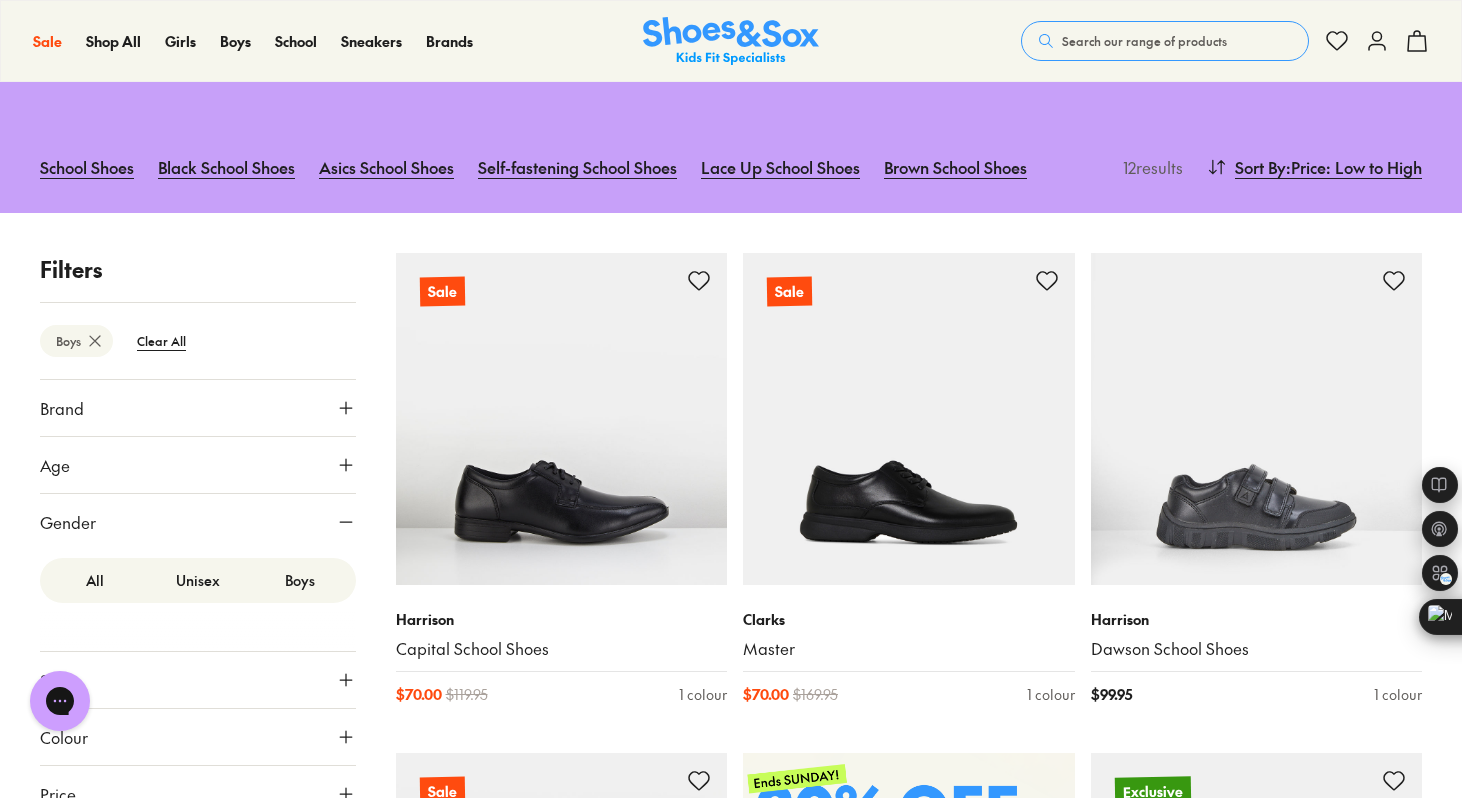 click on "Unisex" at bounding box center (198, 580) 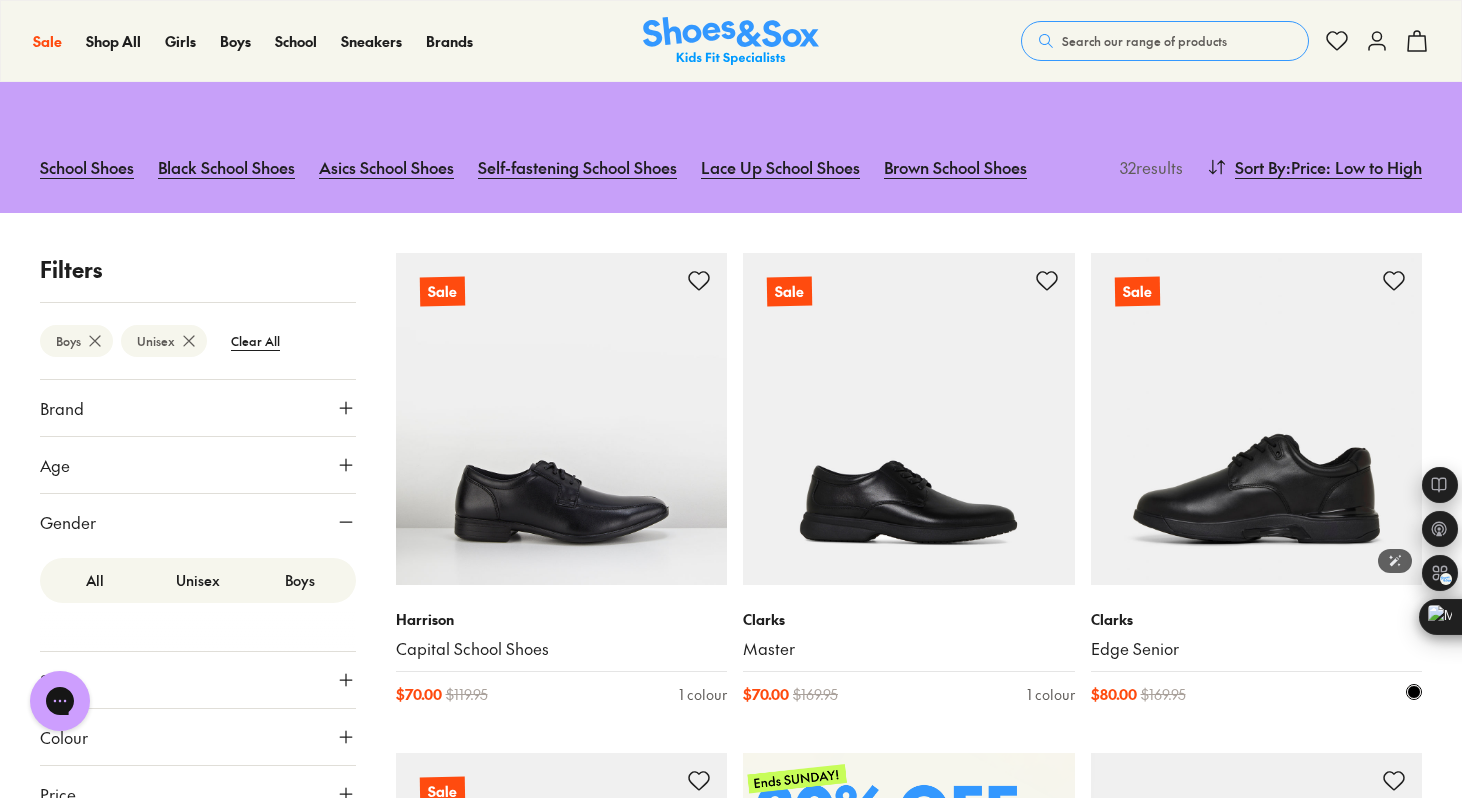 click at bounding box center (1257, 419) 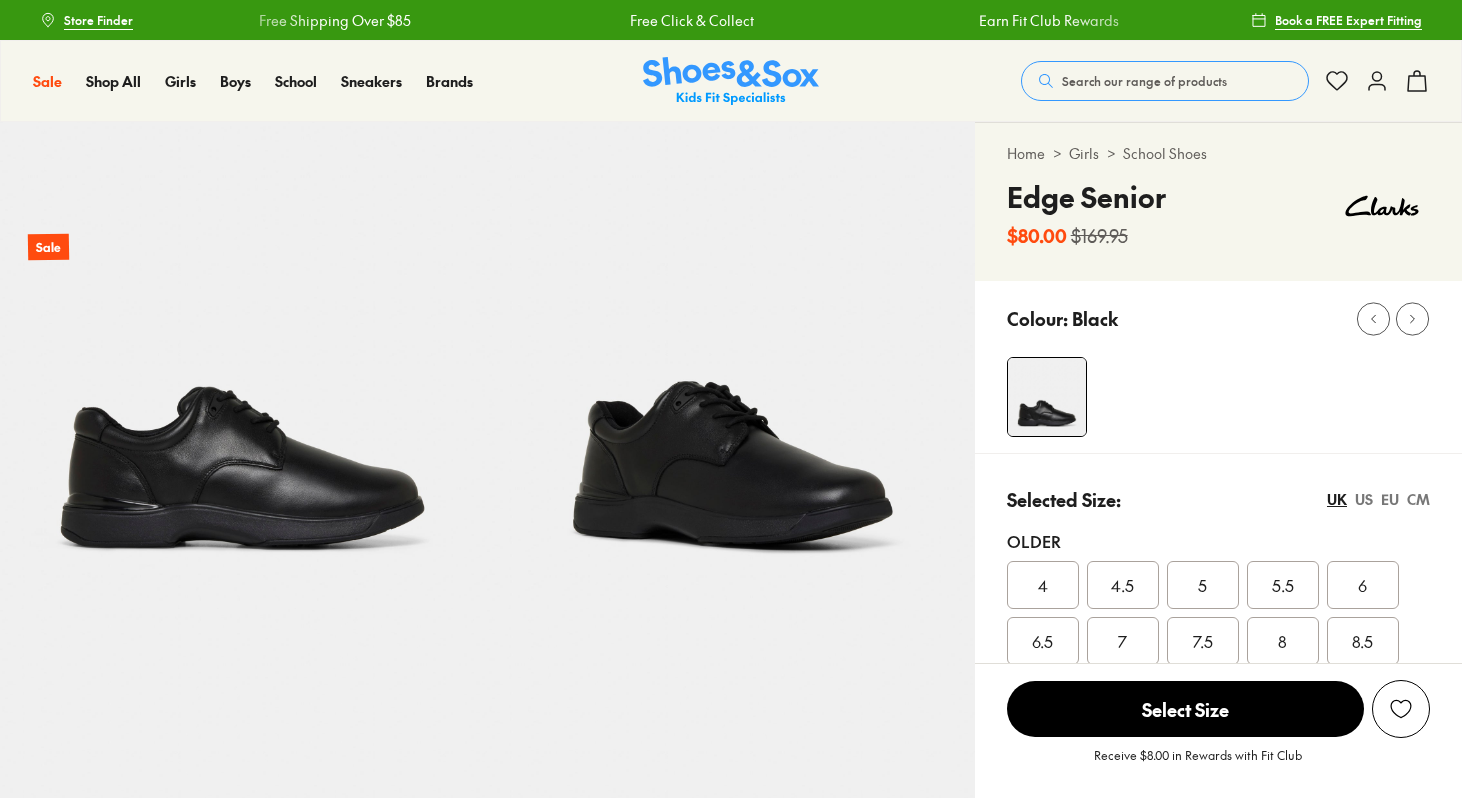 scroll, scrollTop: 0, scrollLeft: 0, axis: both 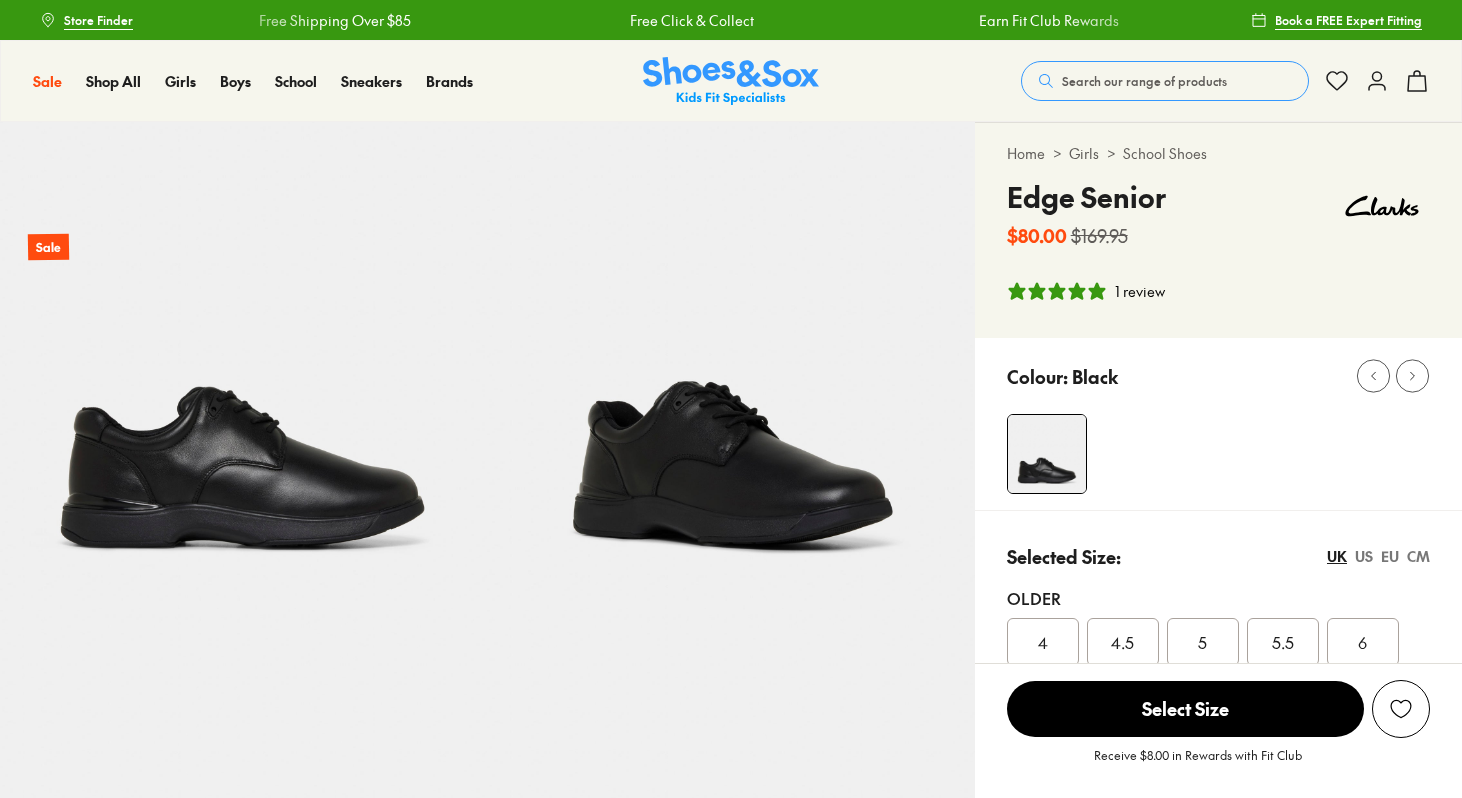 click on "Edge Senior" at bounding box center [1086, 197] 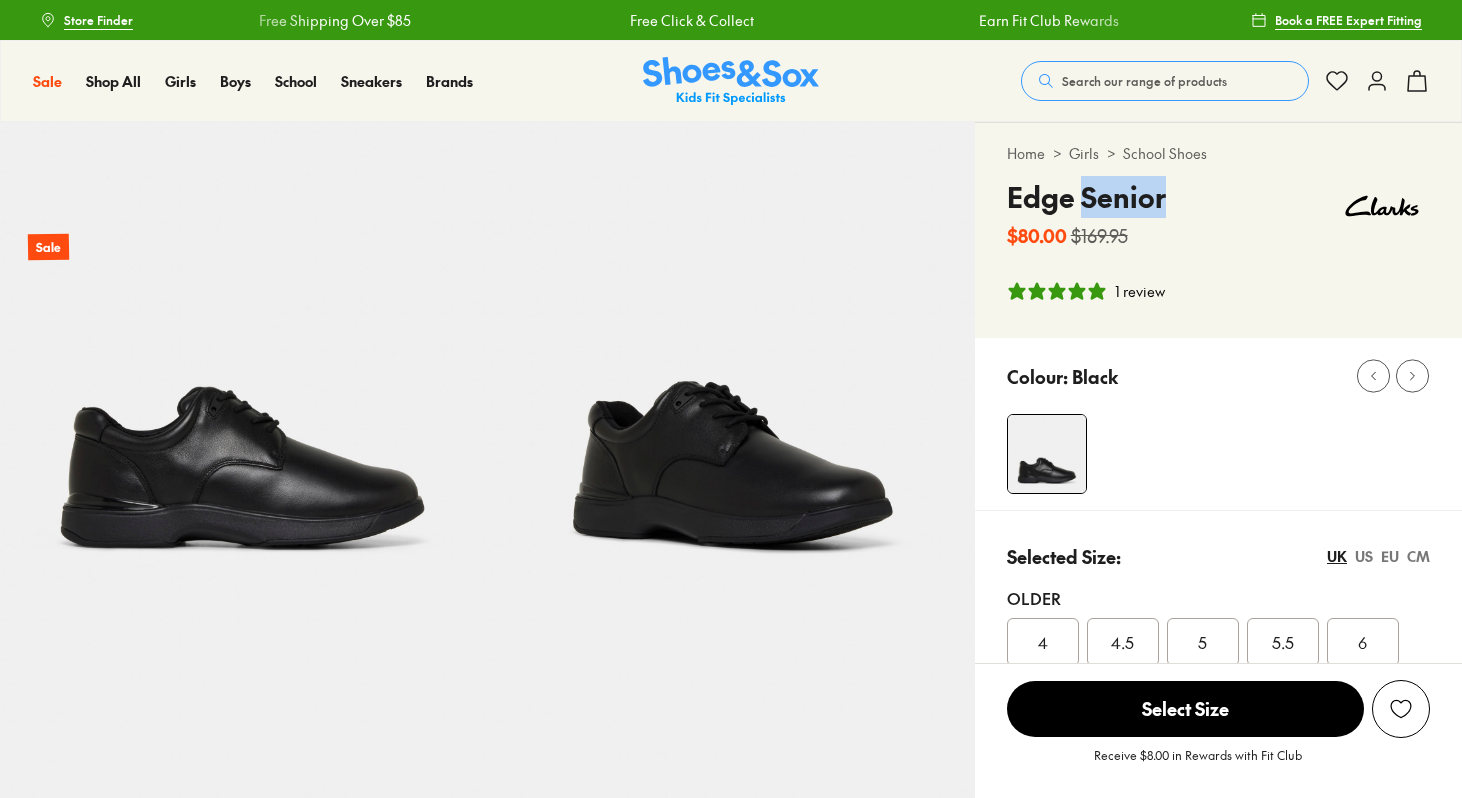 click on "Edge Senior" at bounding box center [1086, 197] 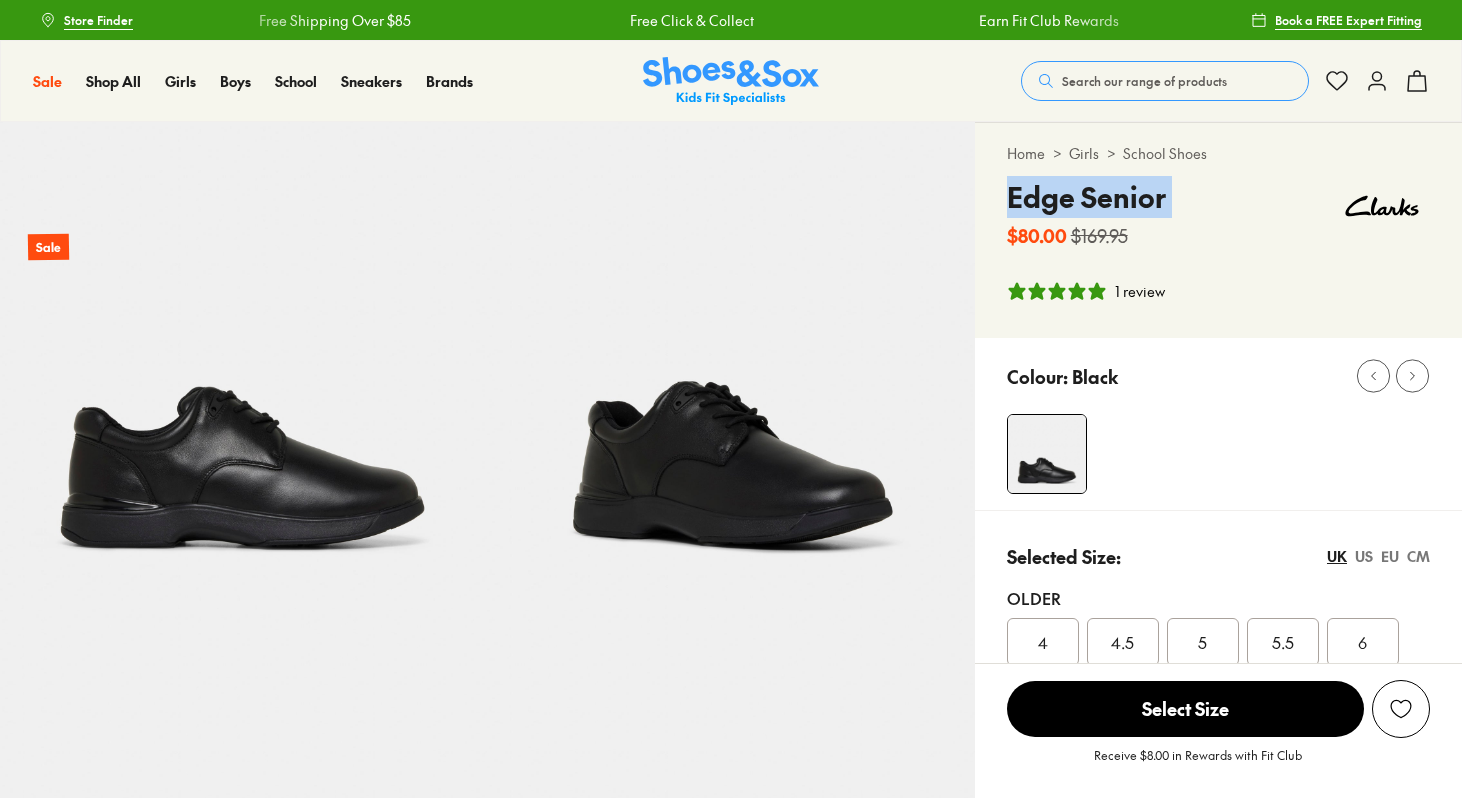 click on "Edge Senior" at bounding box center [1086, 197] 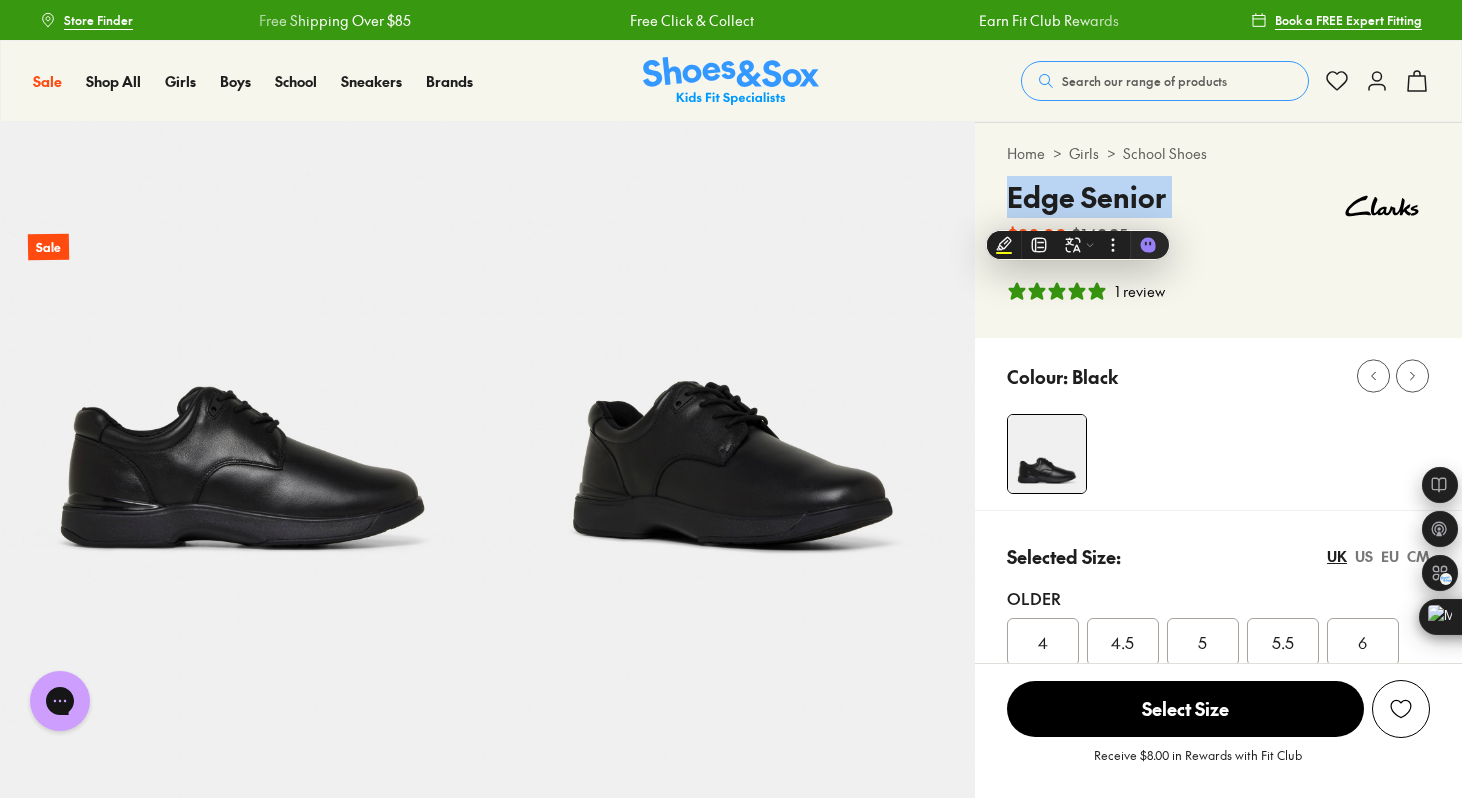 scroll, scrollTop: 0, scrollLeft: 0, axis: both 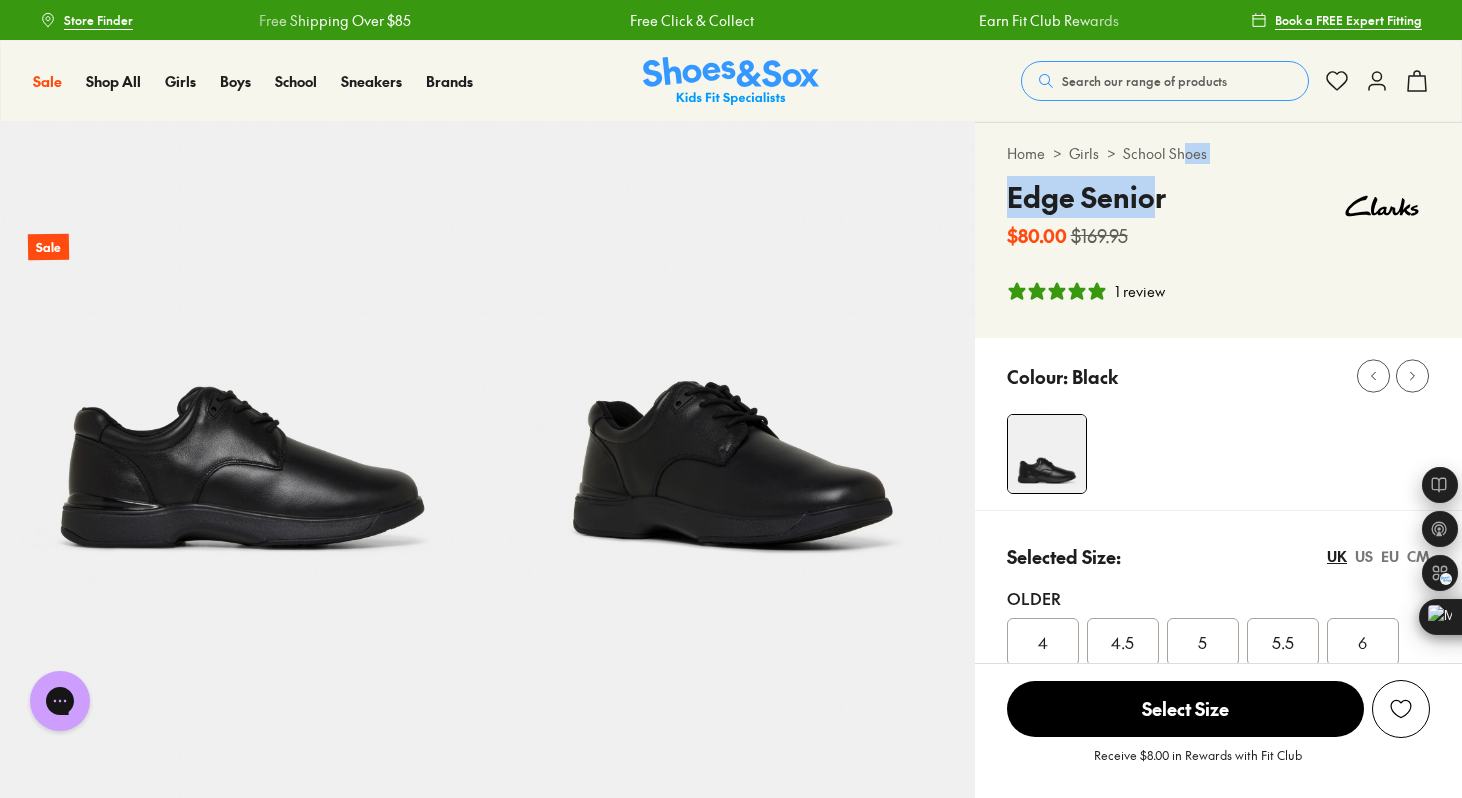 drag, startPoint x: 1156, startPoint y: 205, endPoint x: 1121, endPoint y: 155, distance: 61.03278 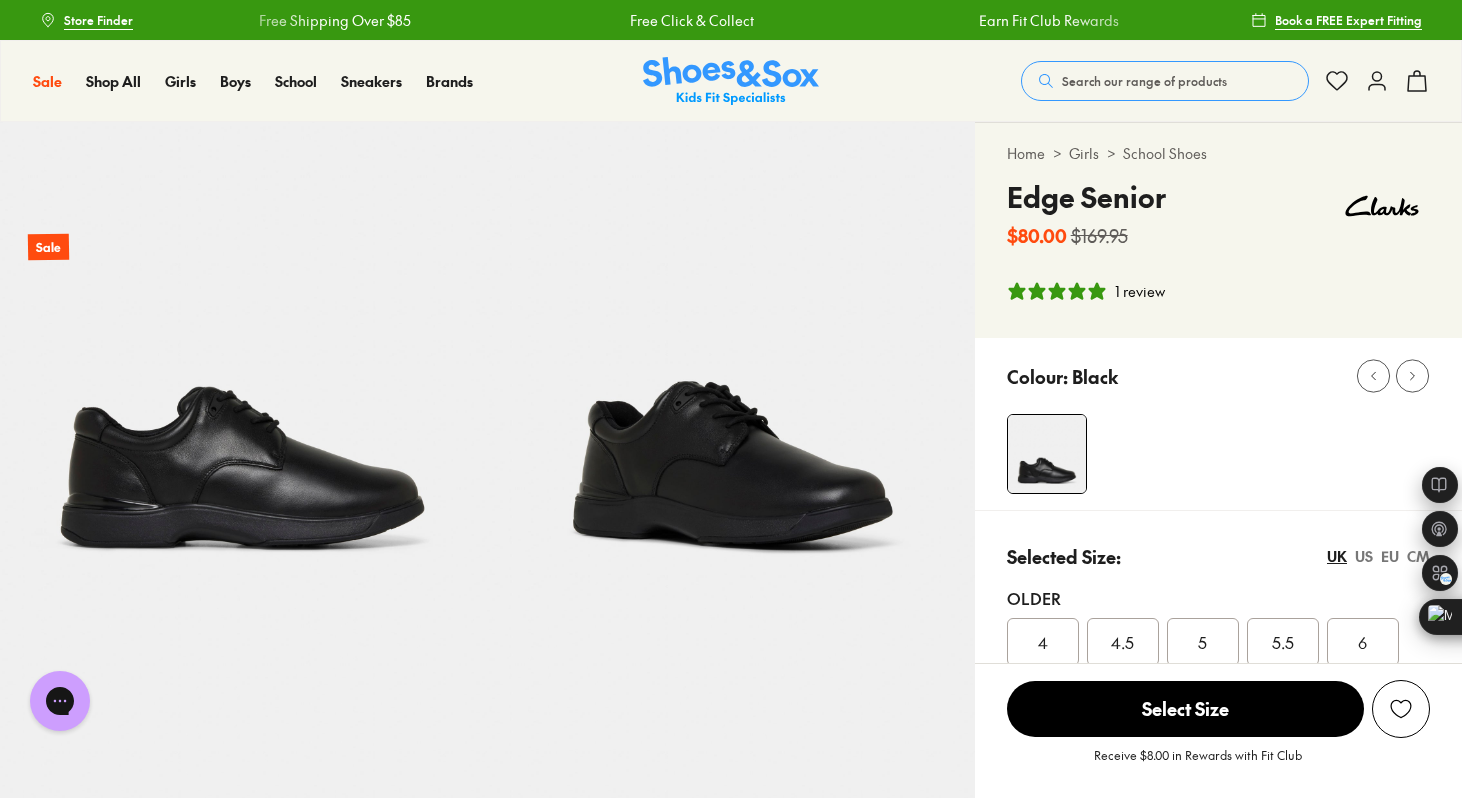 click on "Edge Senior
$80.00 $169.95" at bounding box center [1218, 212] 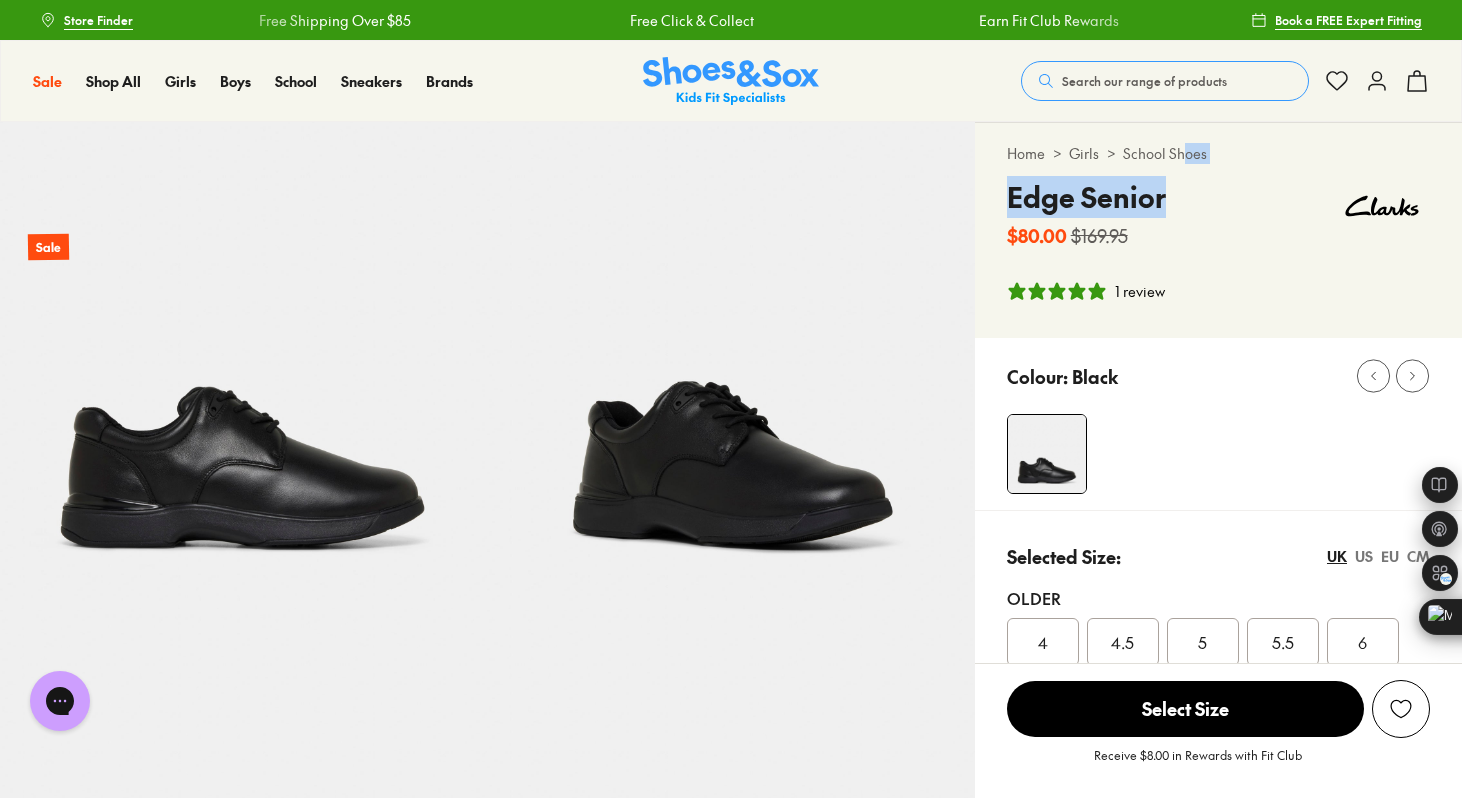 drag, startPoint x: 1161, startPoint y: 210, endPoint x: 1130, endPoint y: 142, distance: 74.73286 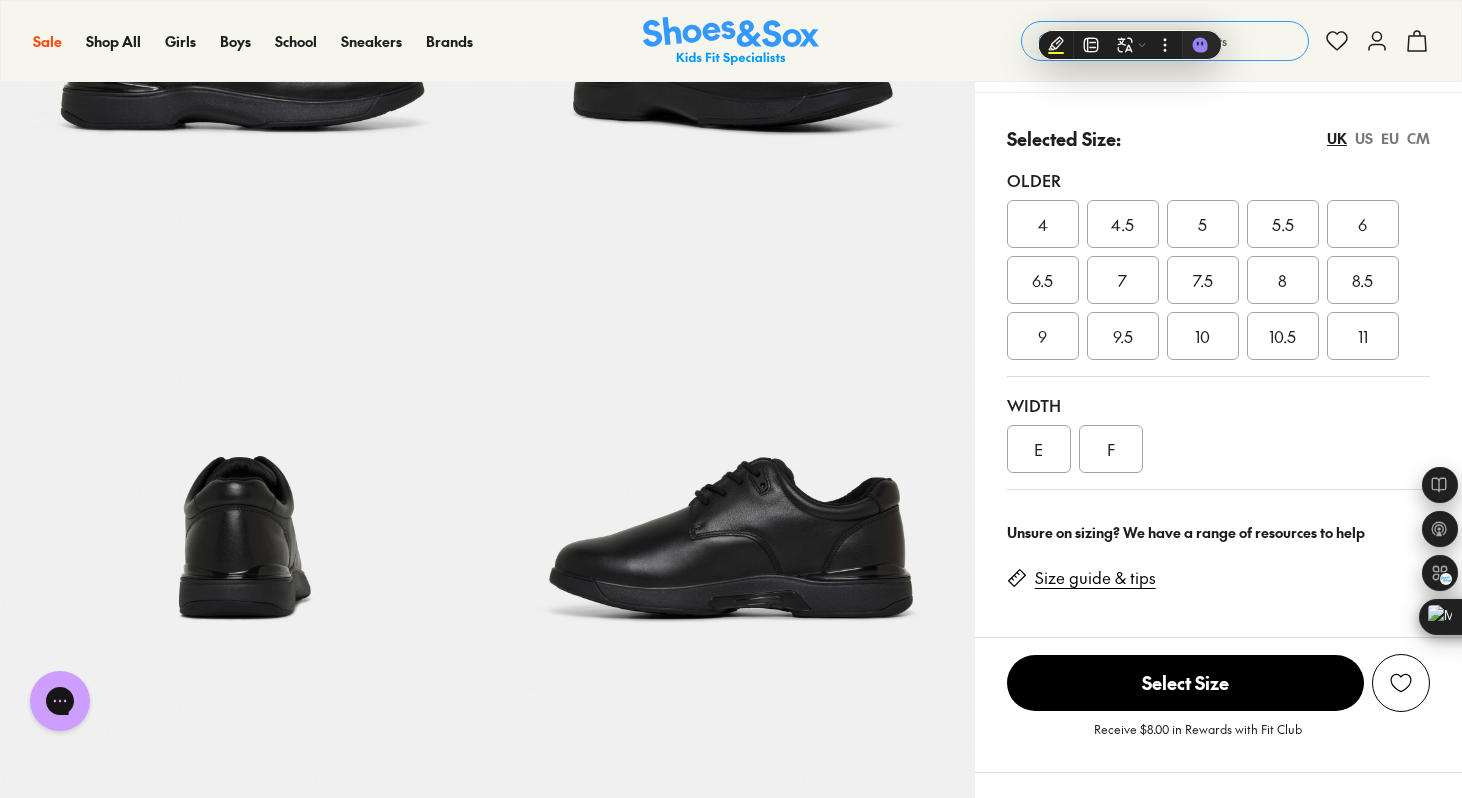 scroll, scrollTop: 417, scrollLeft: 0, axis: vertical 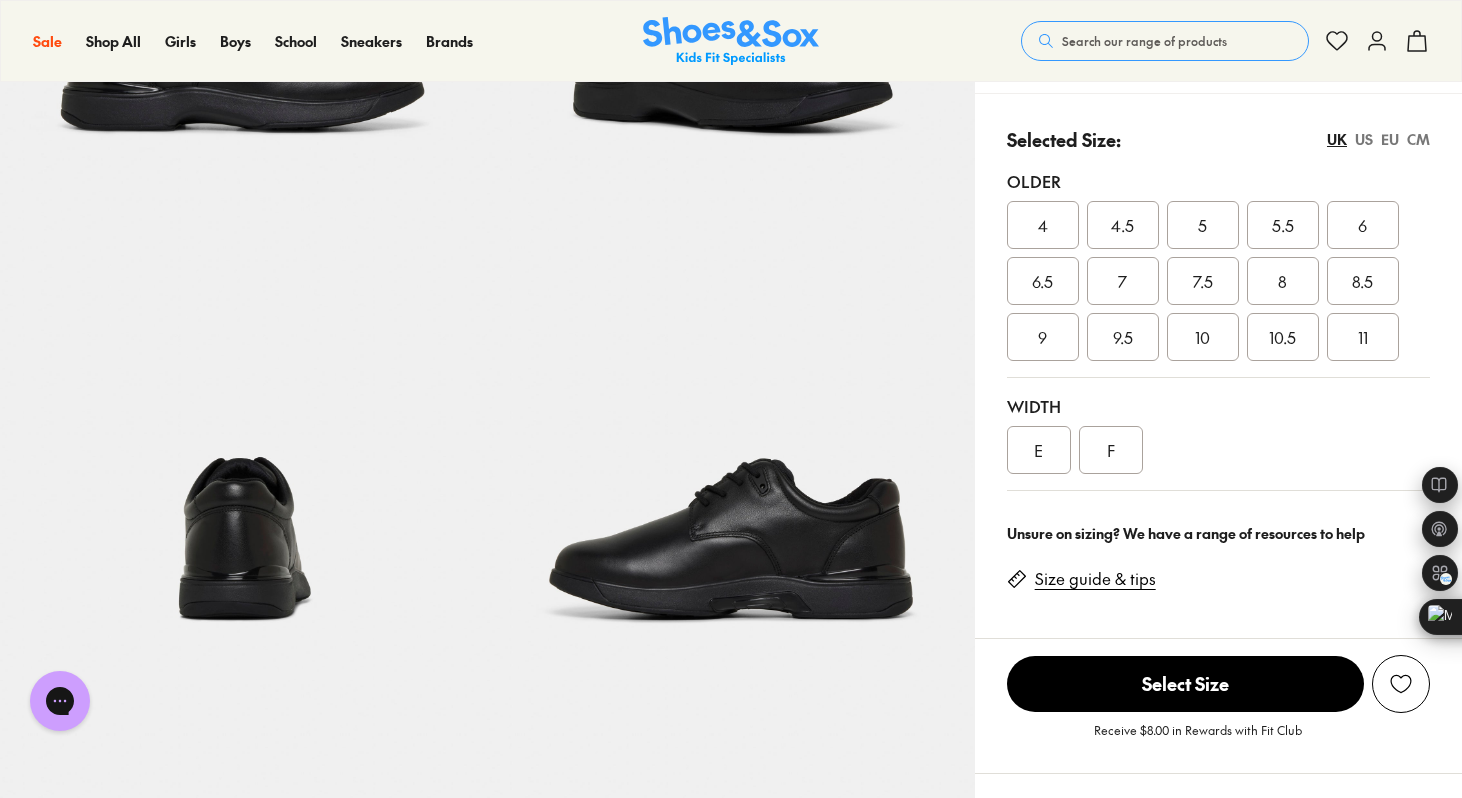 click on "F" at bounding box center [1111, 450] 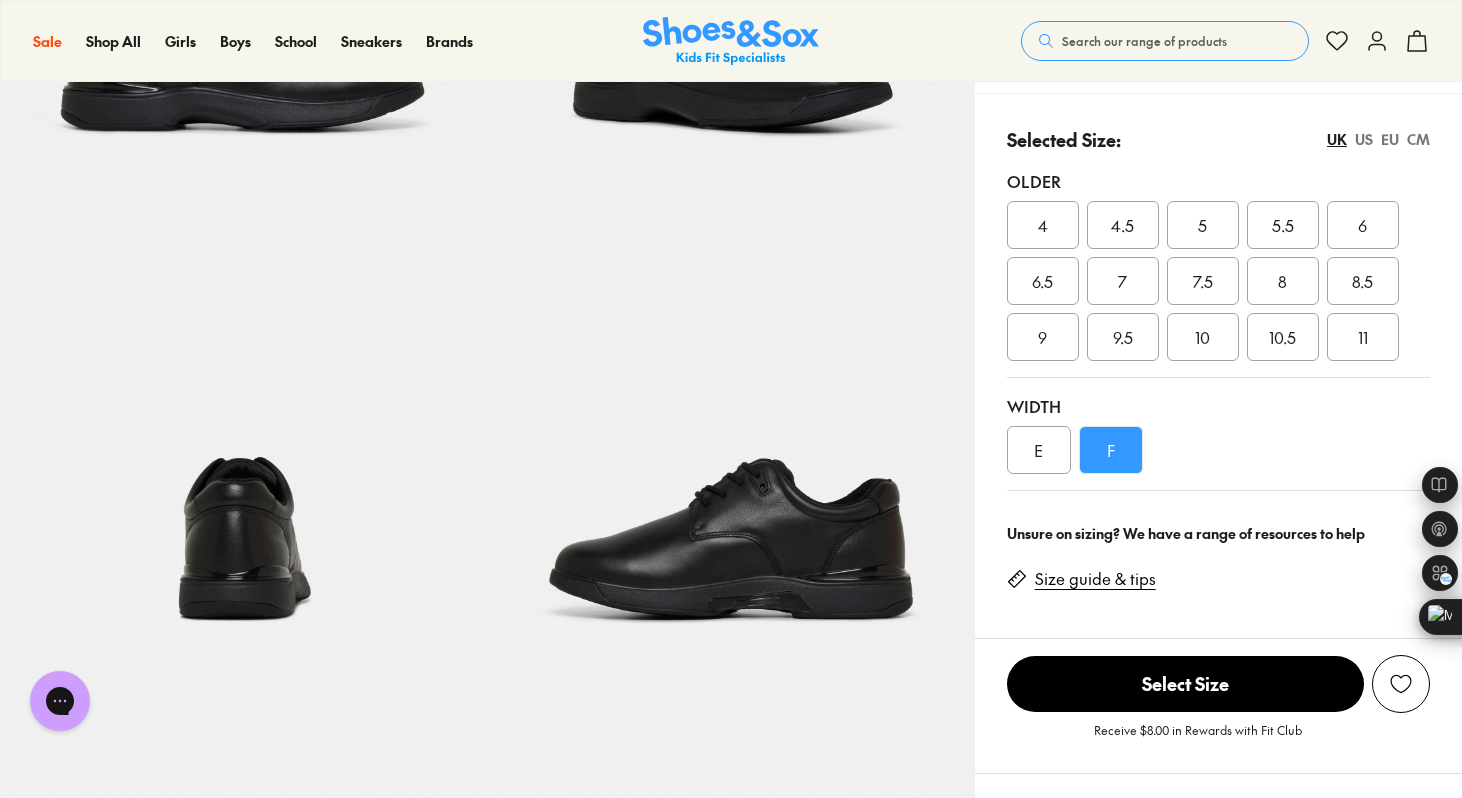 click on "E" at bounding box center (1039, 450) 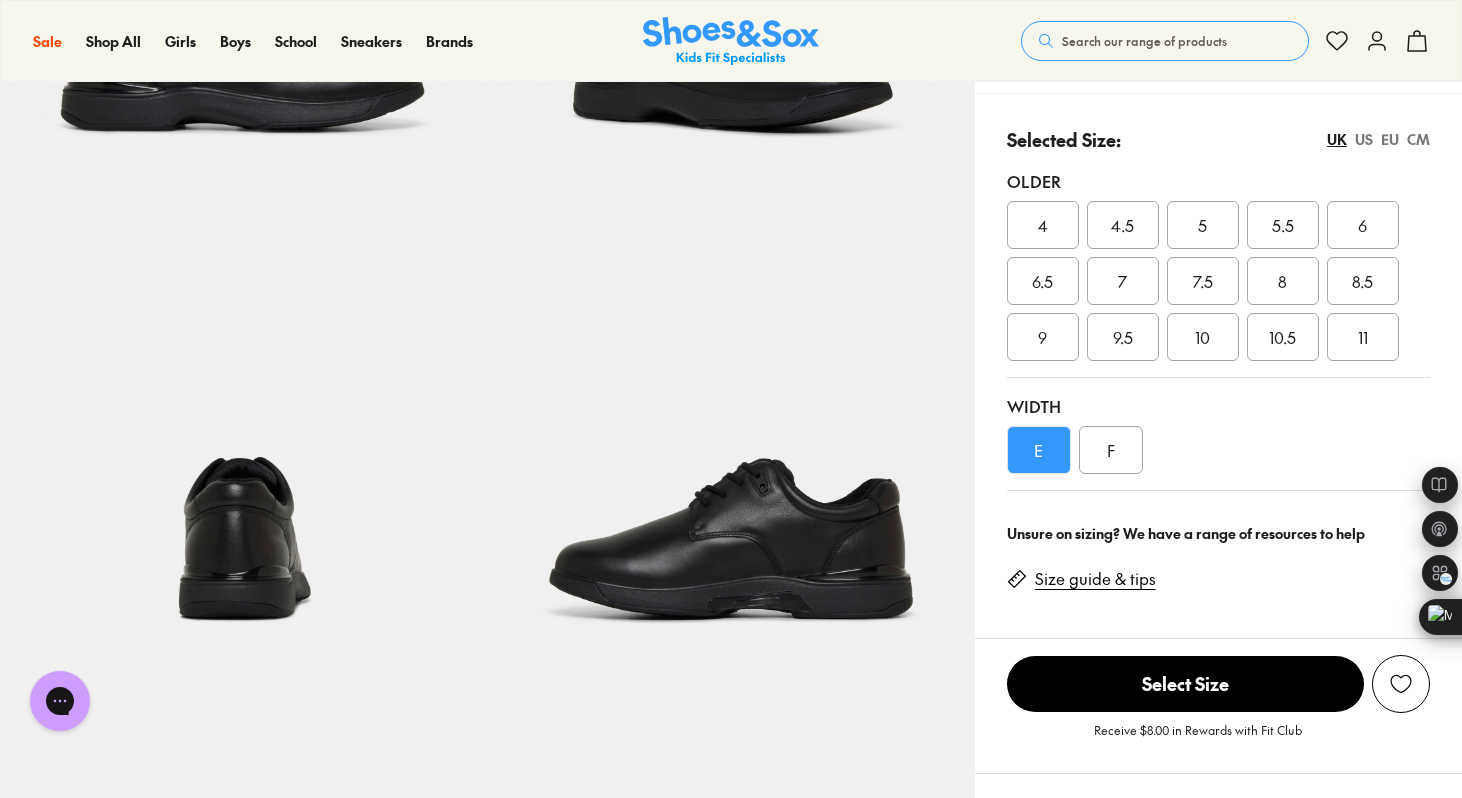 click on "F" at bounding box center [1111, 450] 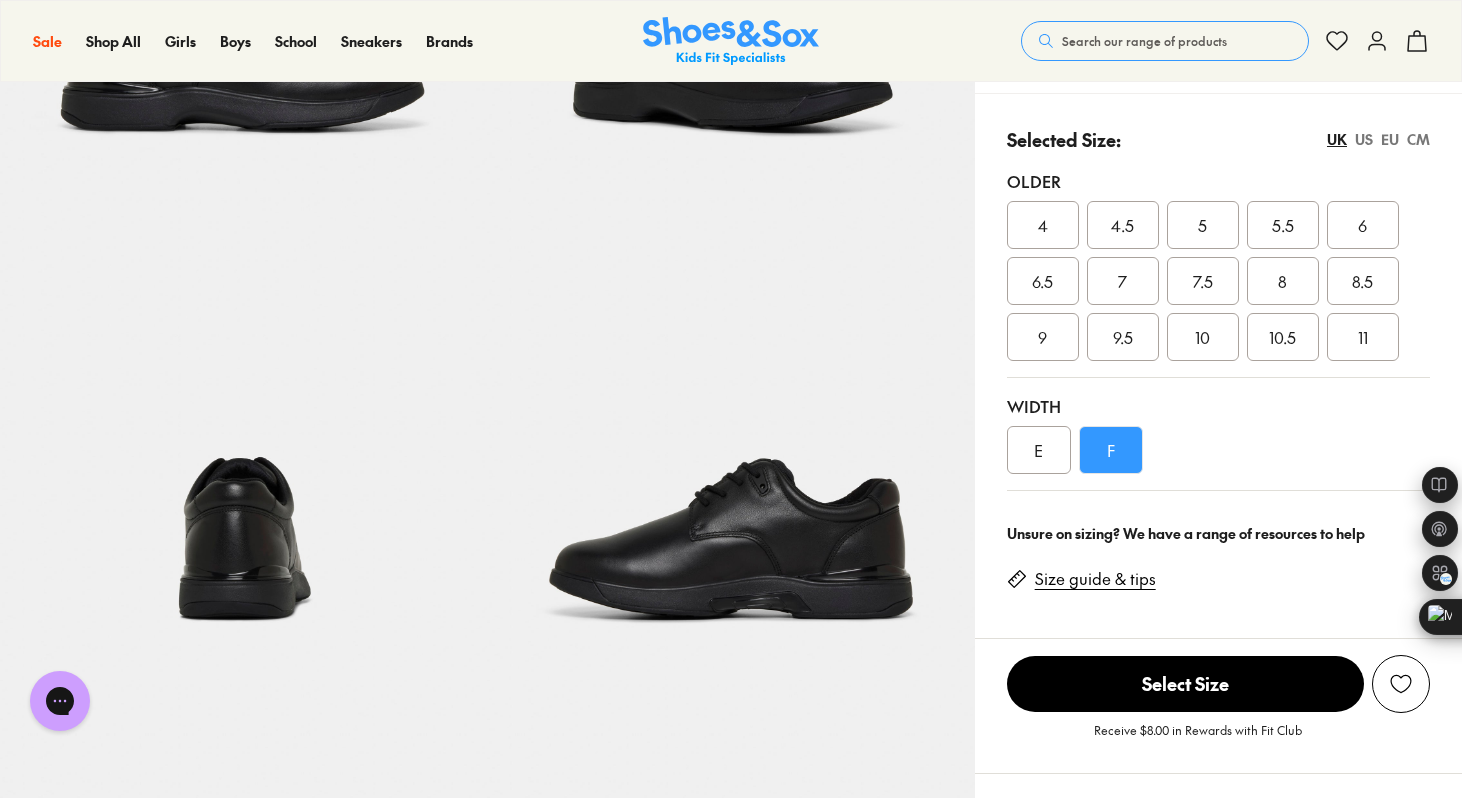 click on "E" at bounding box center [1039, 450] 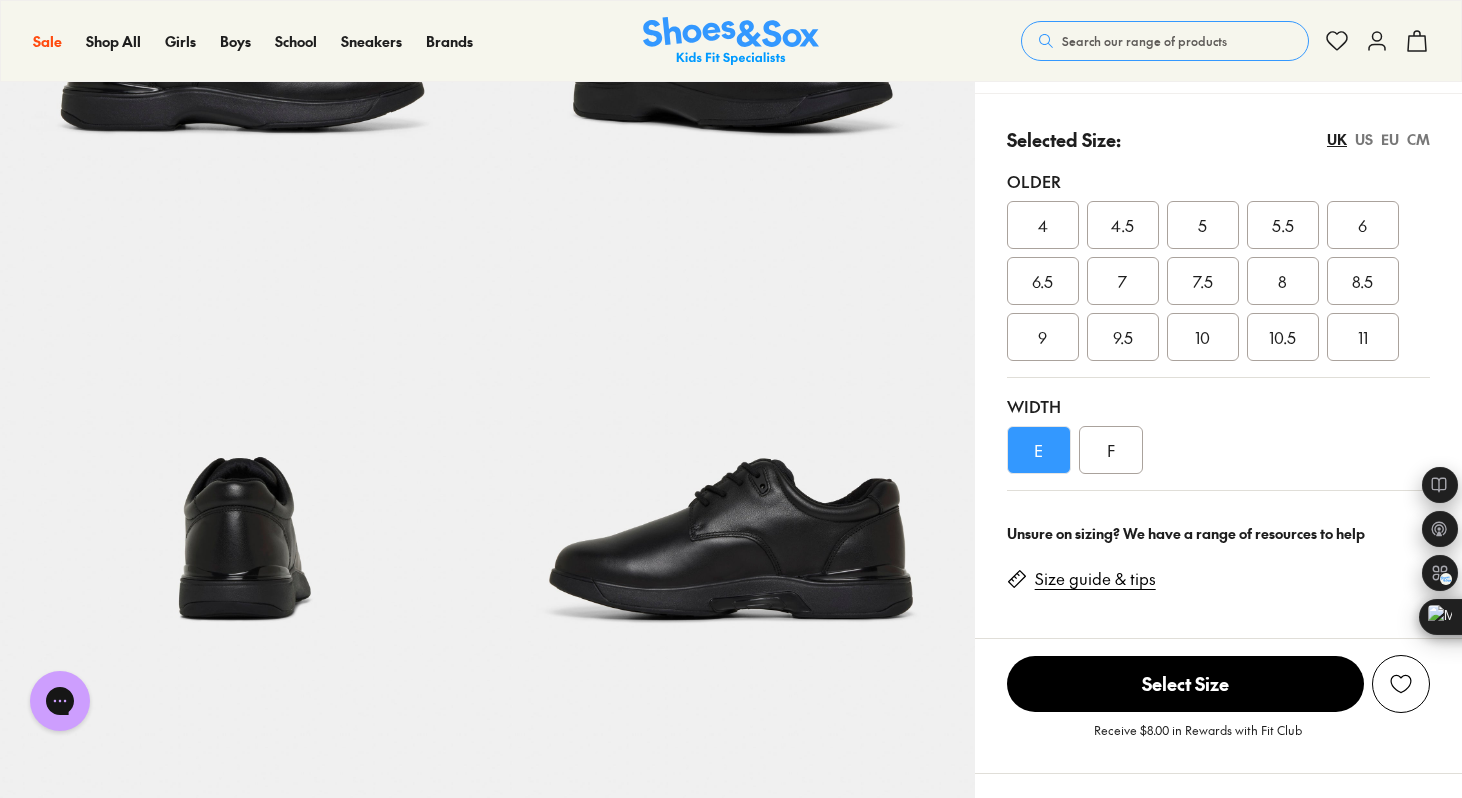 click on "F" at bounding box center (1111, 450) 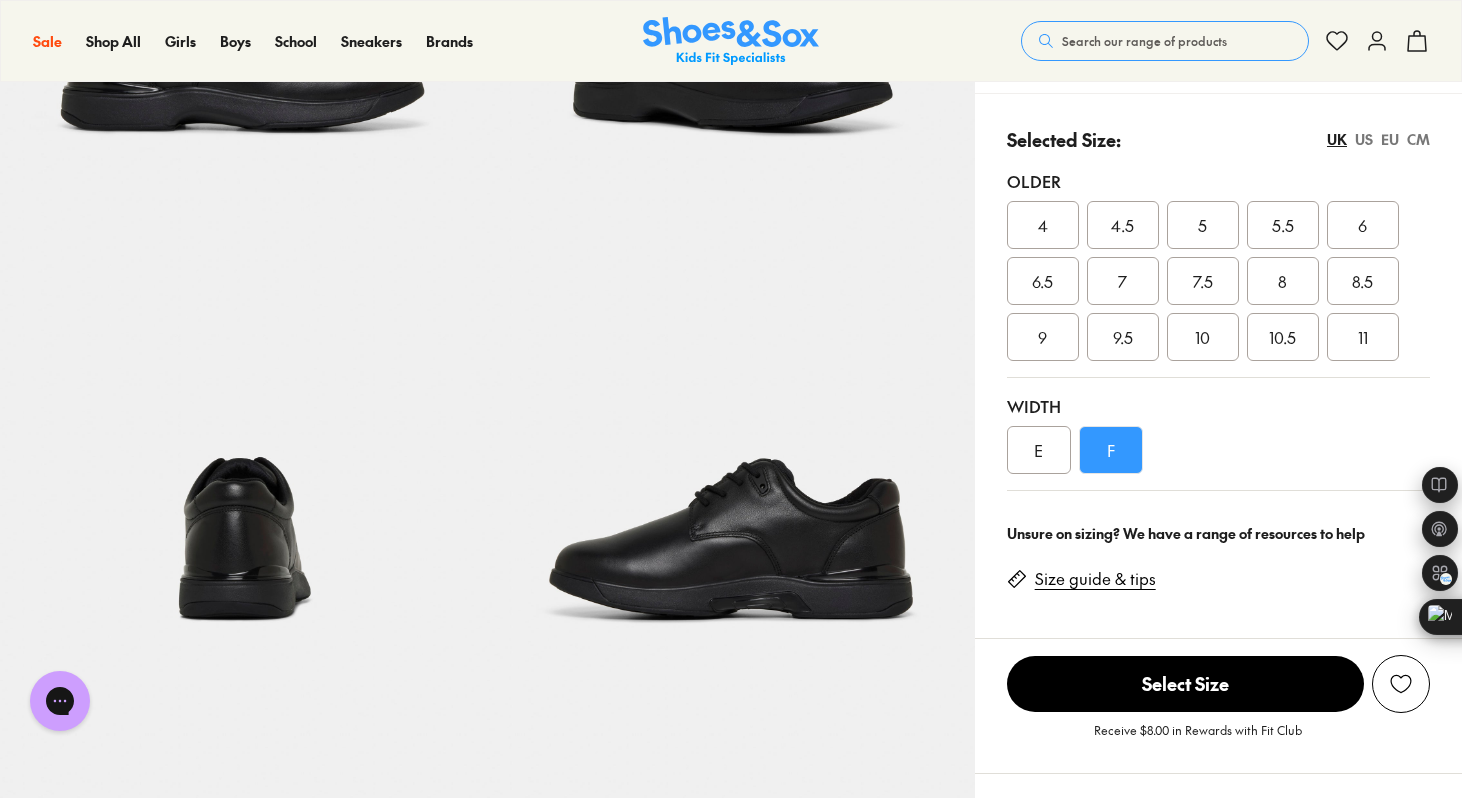 click on "E" at bounding box center (1039, 450) 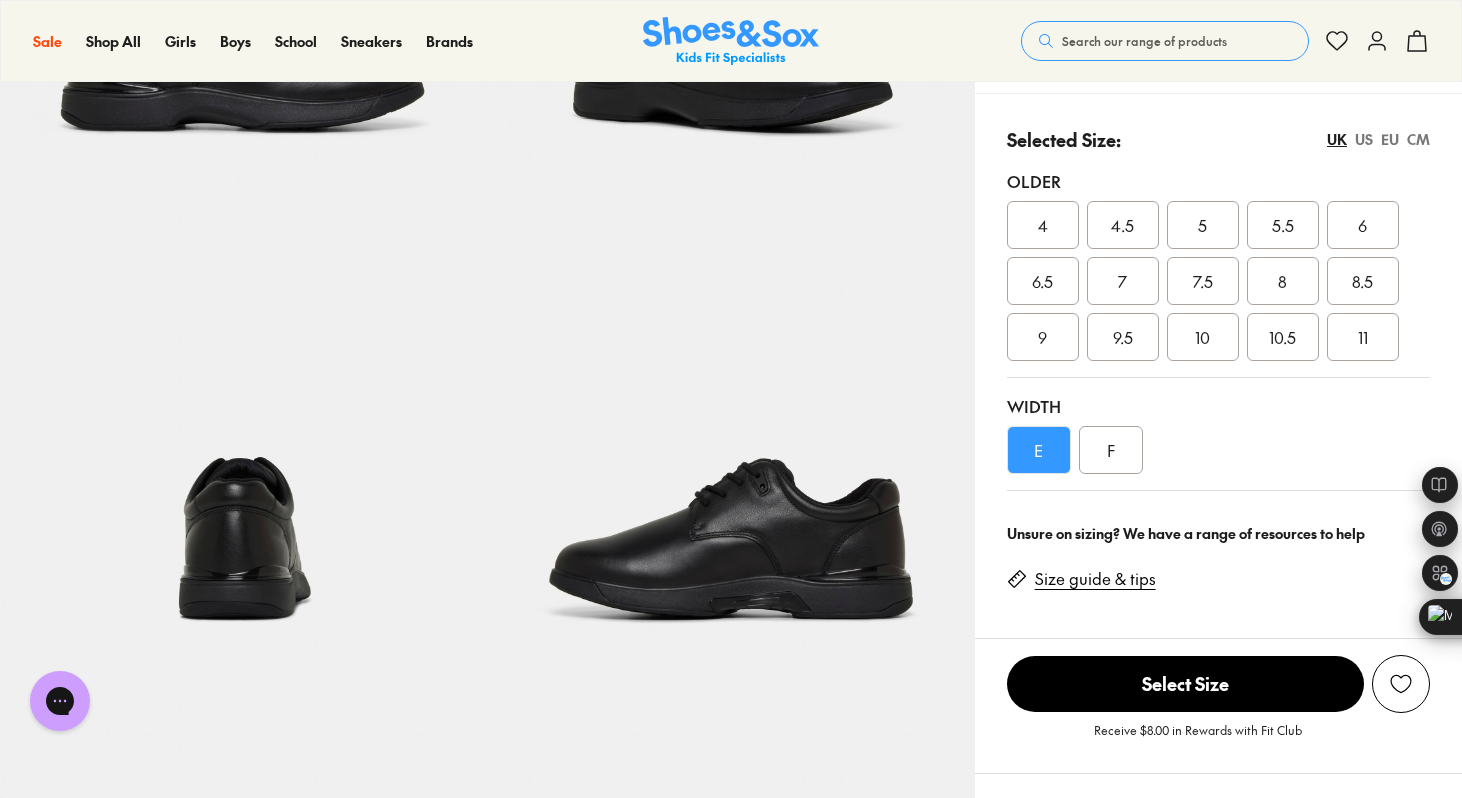 click on "F" at bounding box center [1111, 450] 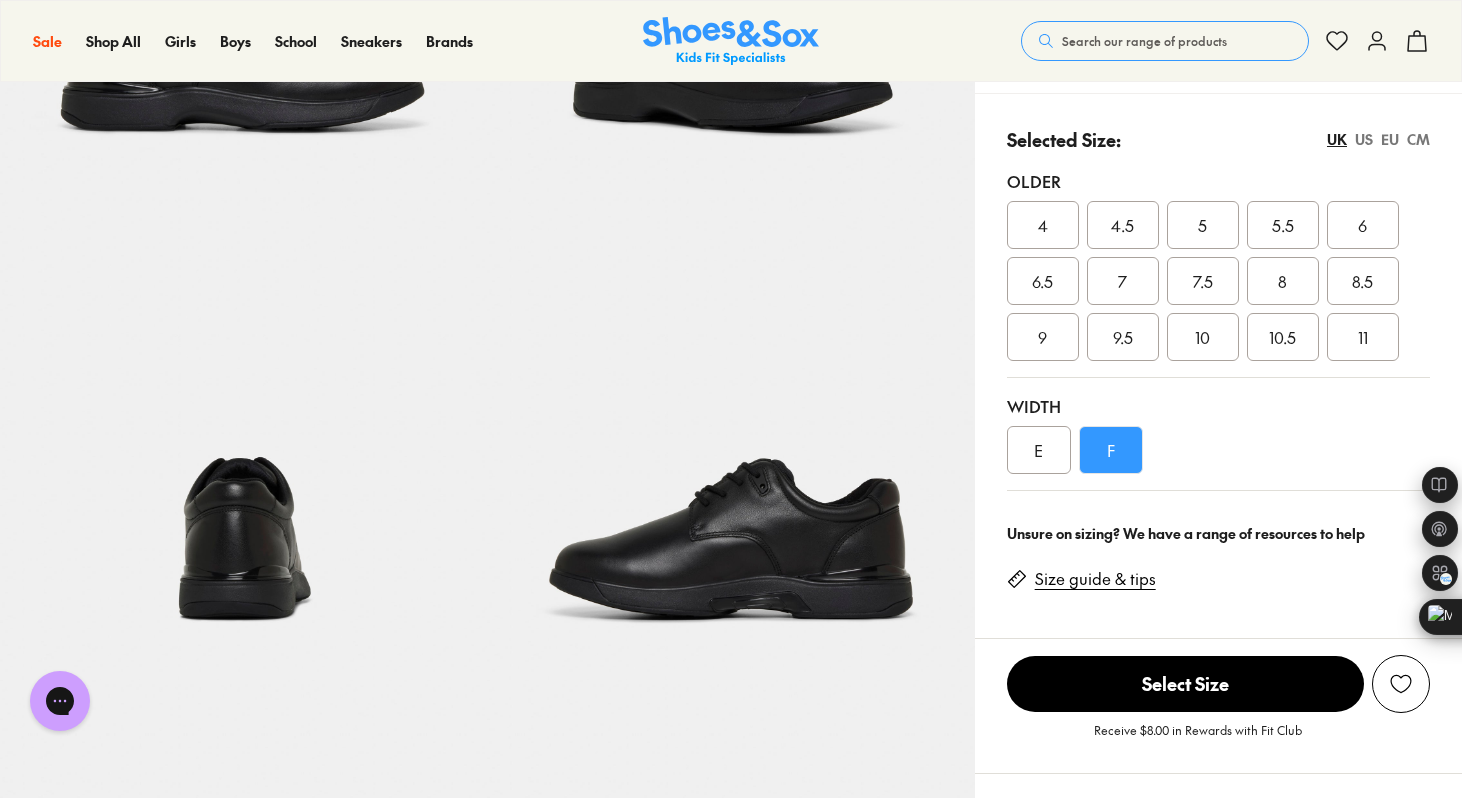 click on "Width E F" at bounding box center (1218, 434) 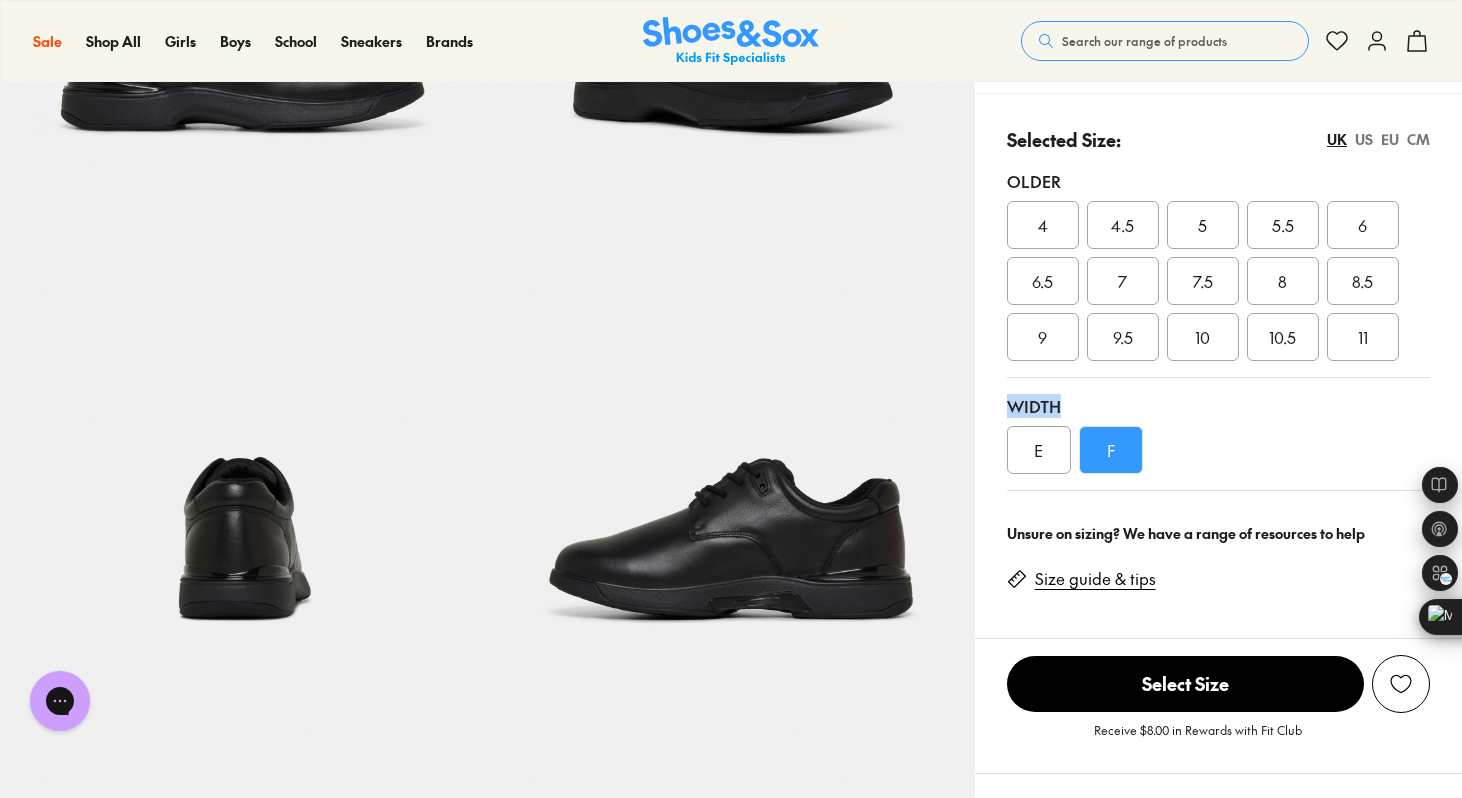 click on "Width E F" at bounding box center [1218, 434] 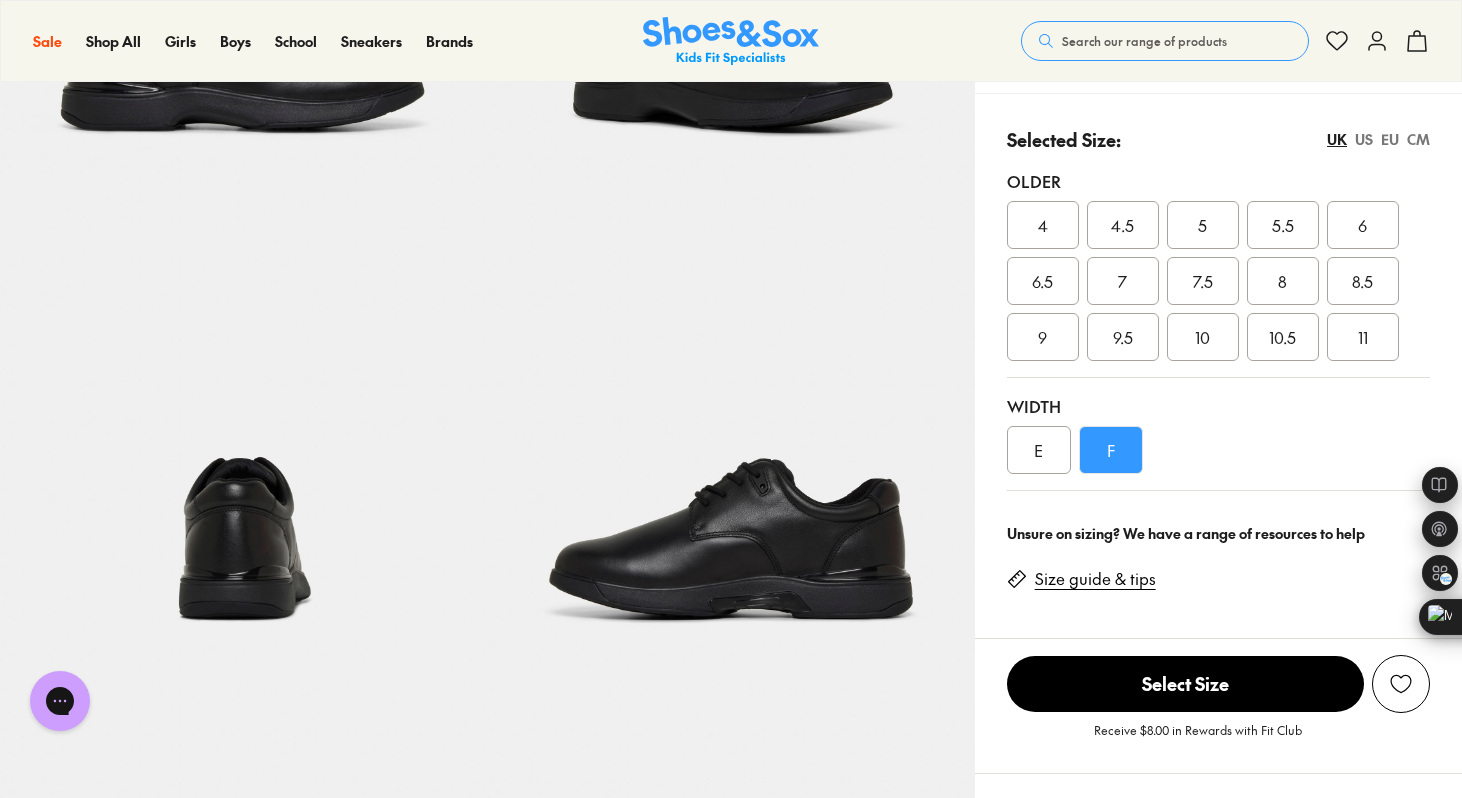 click on "Selected Size:   UK US EU CM Older 4 4.5 5 5.5 6 6.5 7 7.5 8 8.5 9 9.5 10 10.5 11 Width E F" at bounding box center [1218, 300] 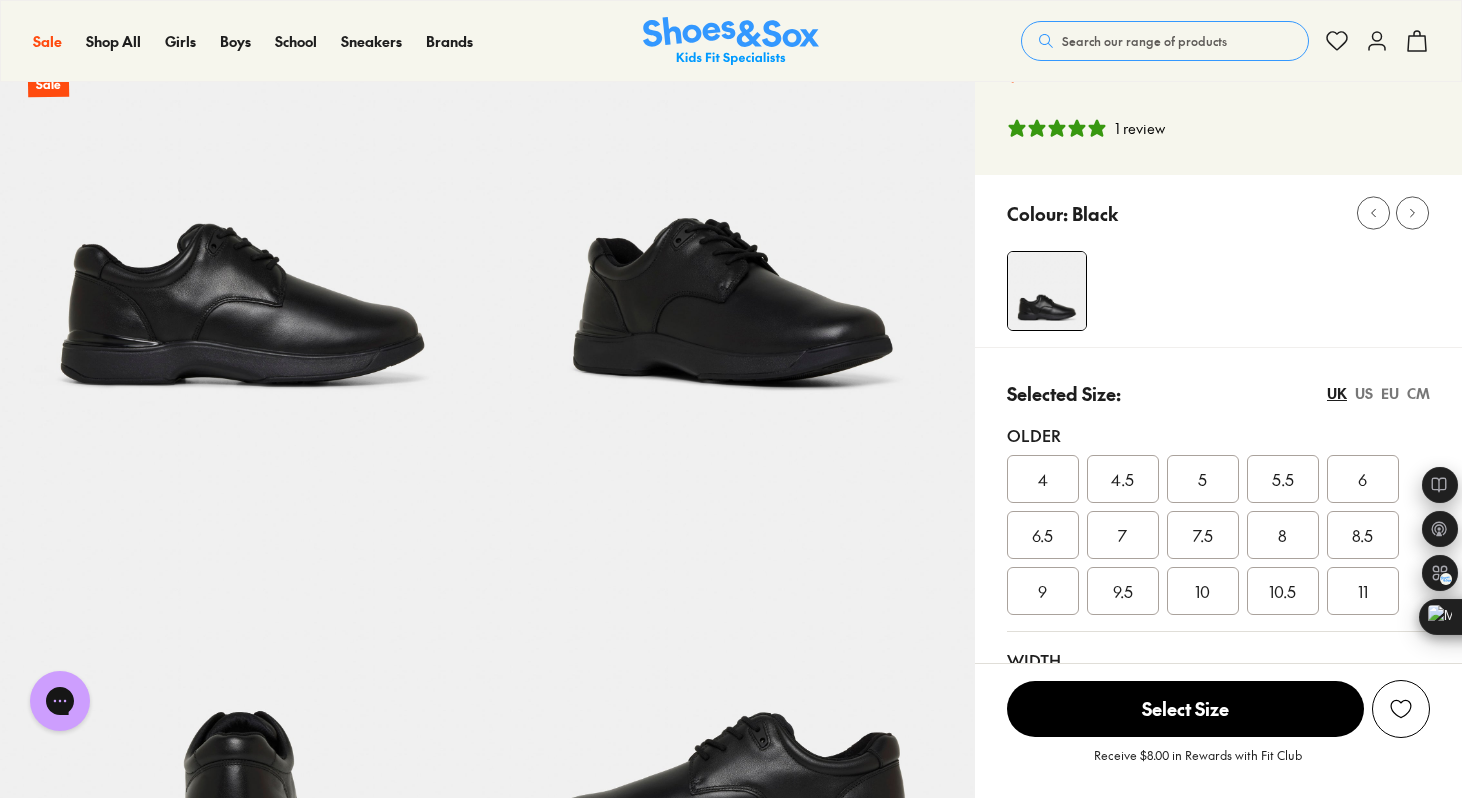 scroll, scrollTop: 172, scrollLeft: 0, axis: vertical 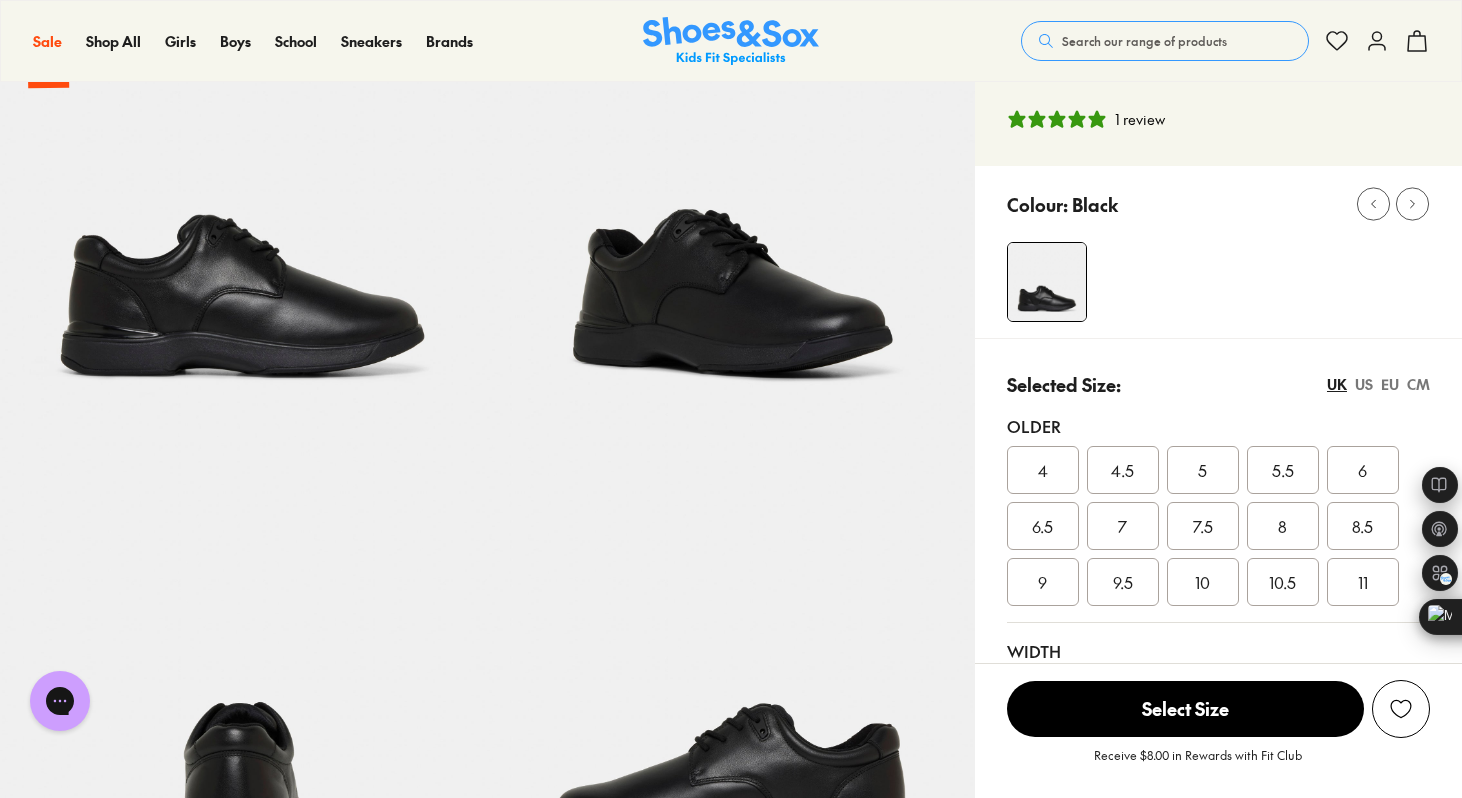 click on "6" at bounding box center [1363, 470] 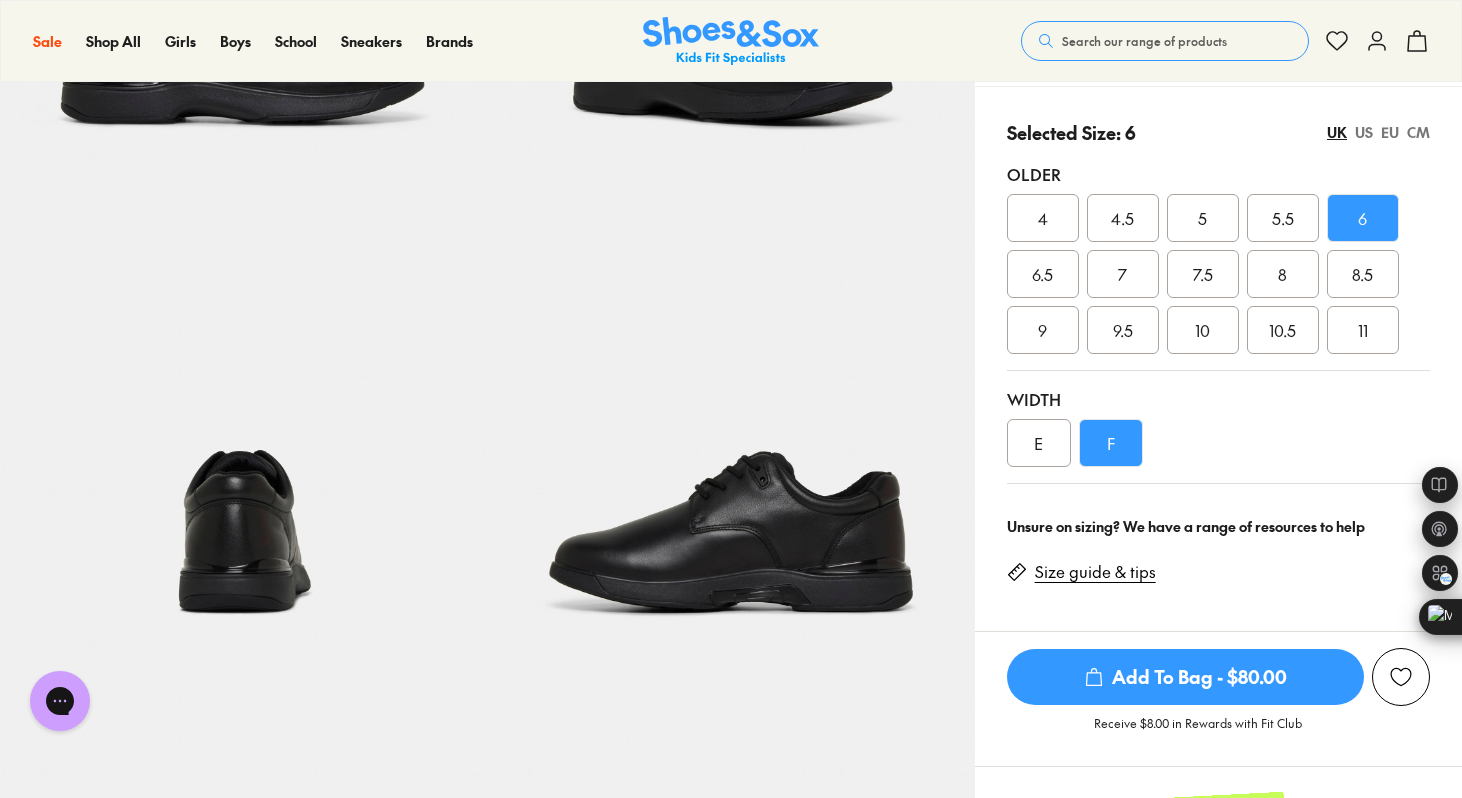 scroll, scrollTop: 431, scrollLeft: 0, axis: vertical 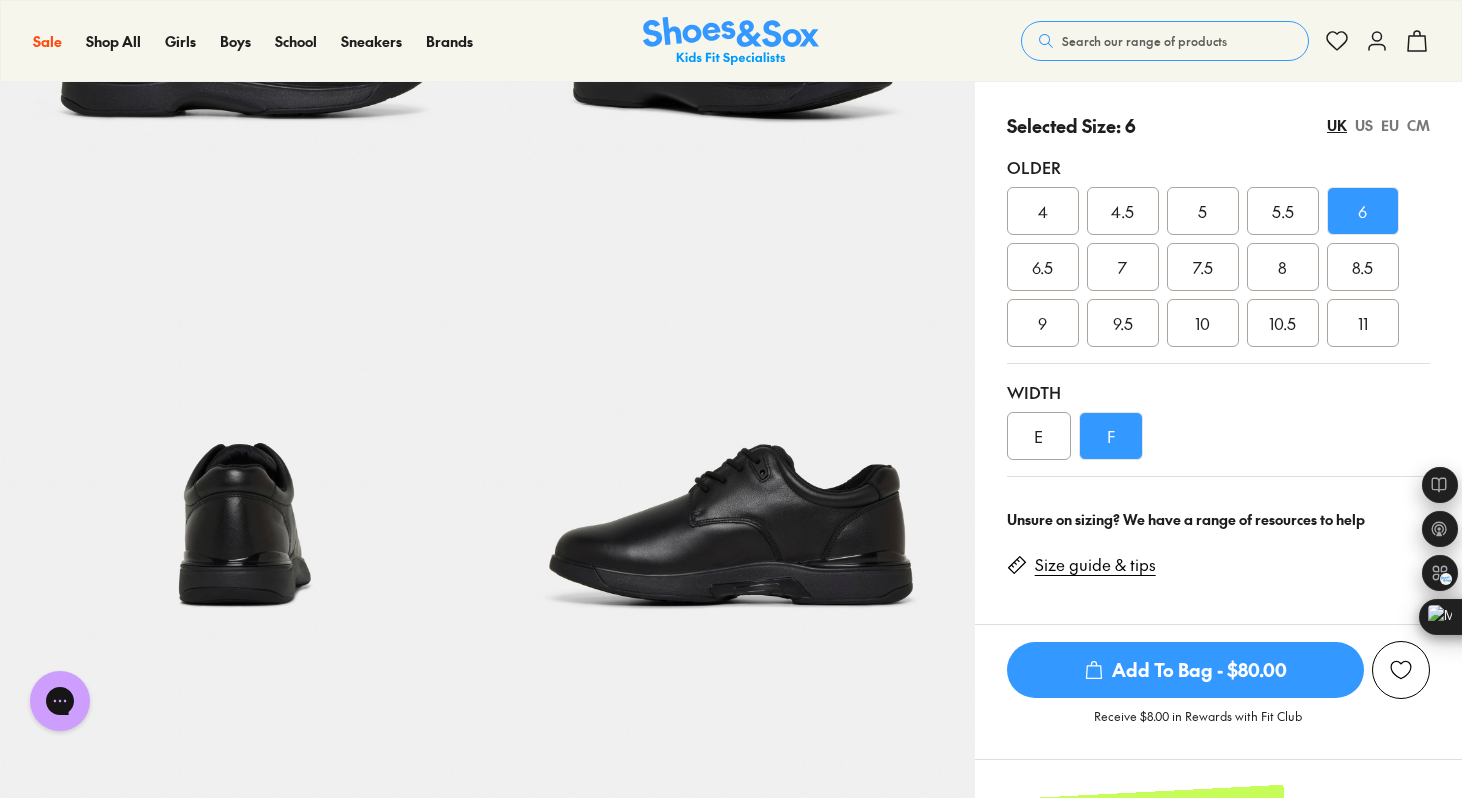 click on "Add To Bag - $80.00" at bounding box center [1185, 670] 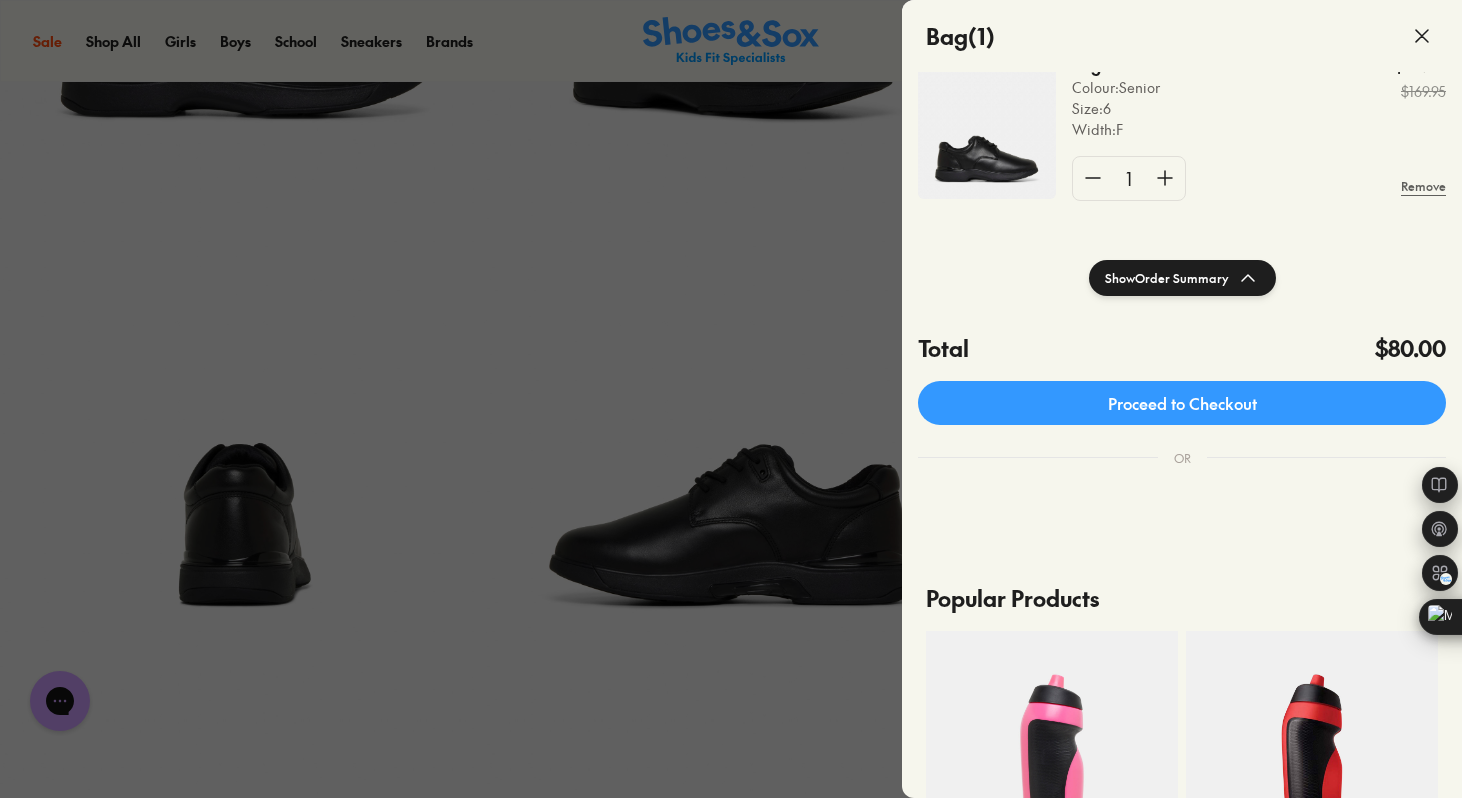 scroll, scrollTop: 162, scrollLeft: 0, axis: vertical 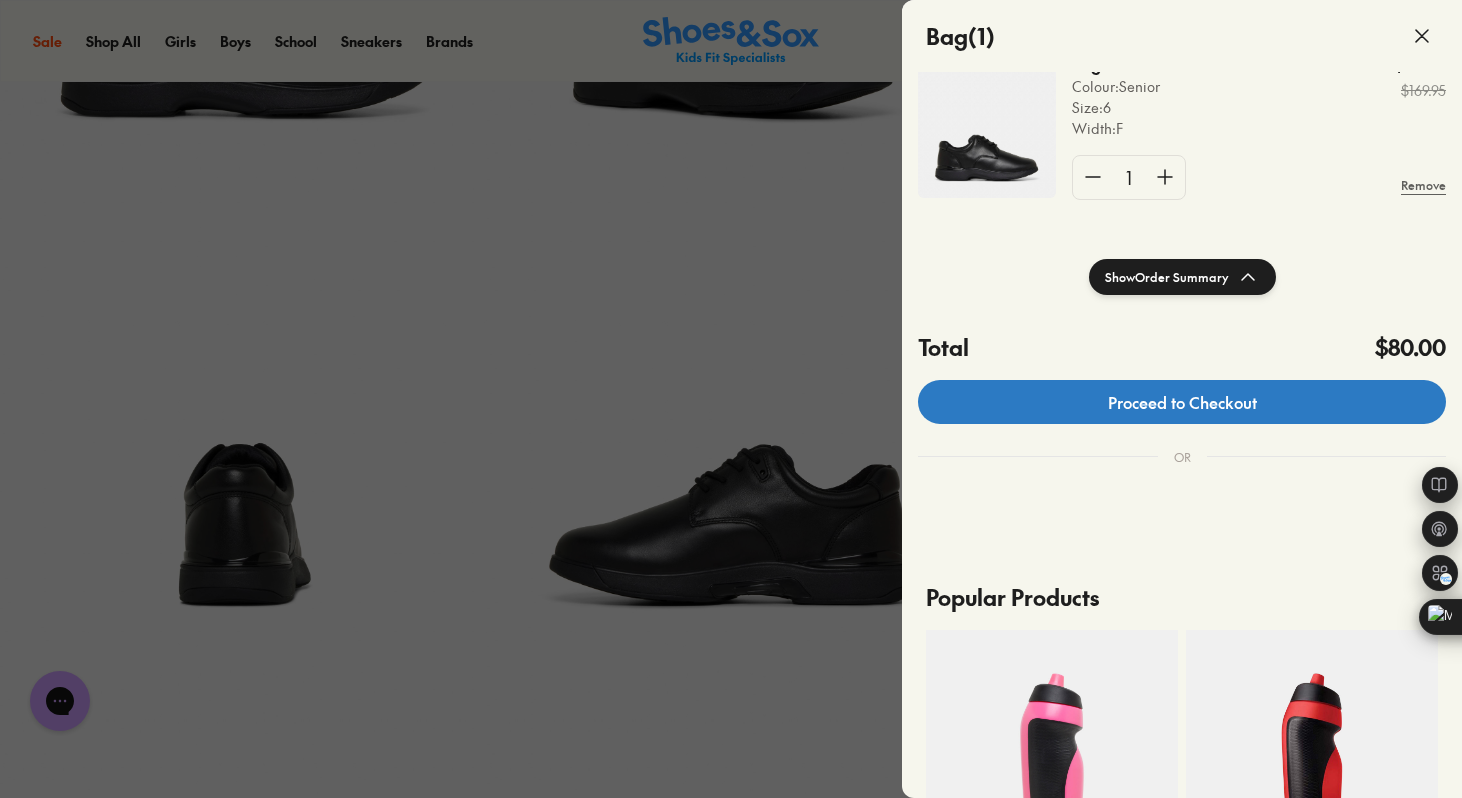 click on "Proceed to Checkout" 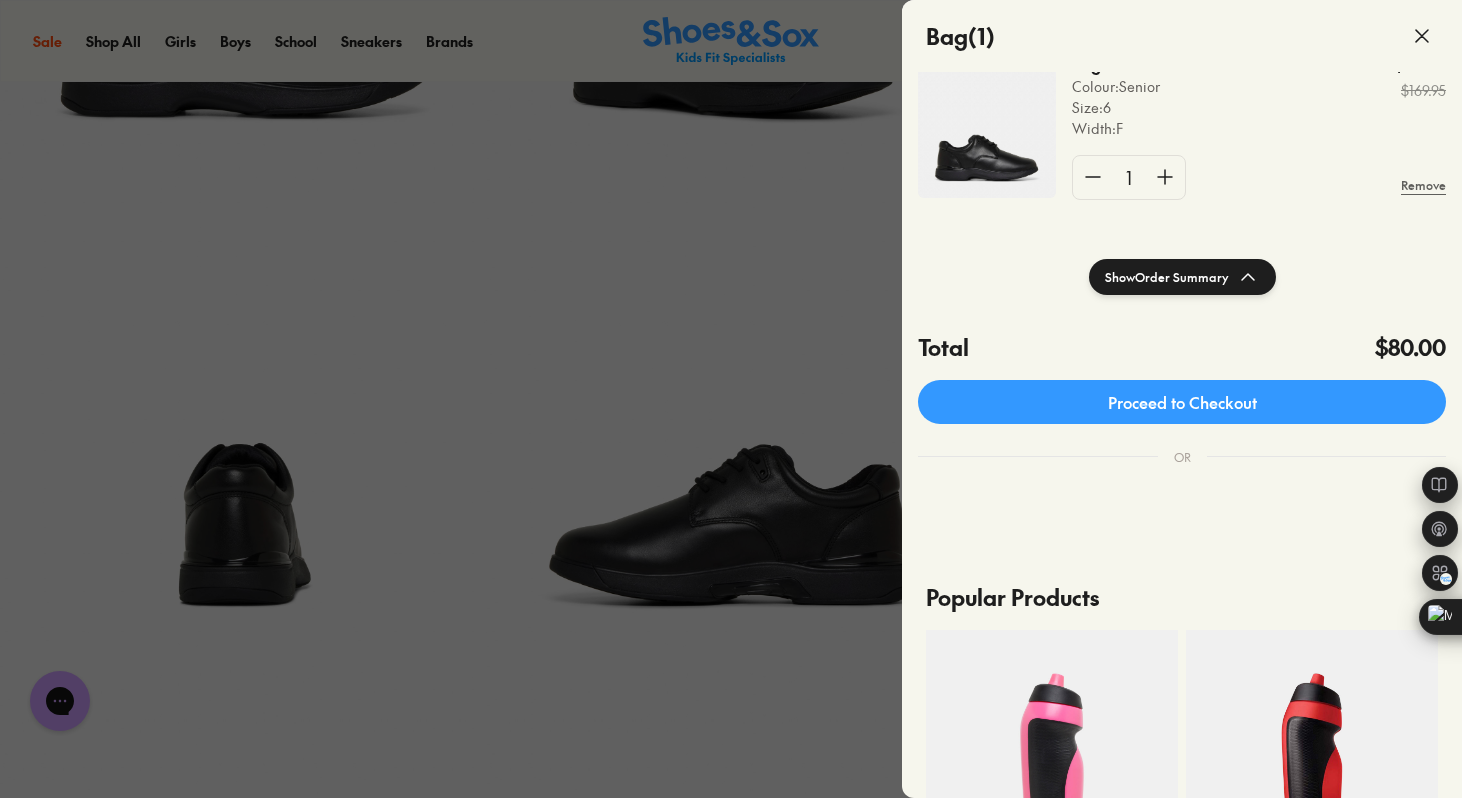 scroll, scrollTop: 0, scrollLeft: 0, axis: both 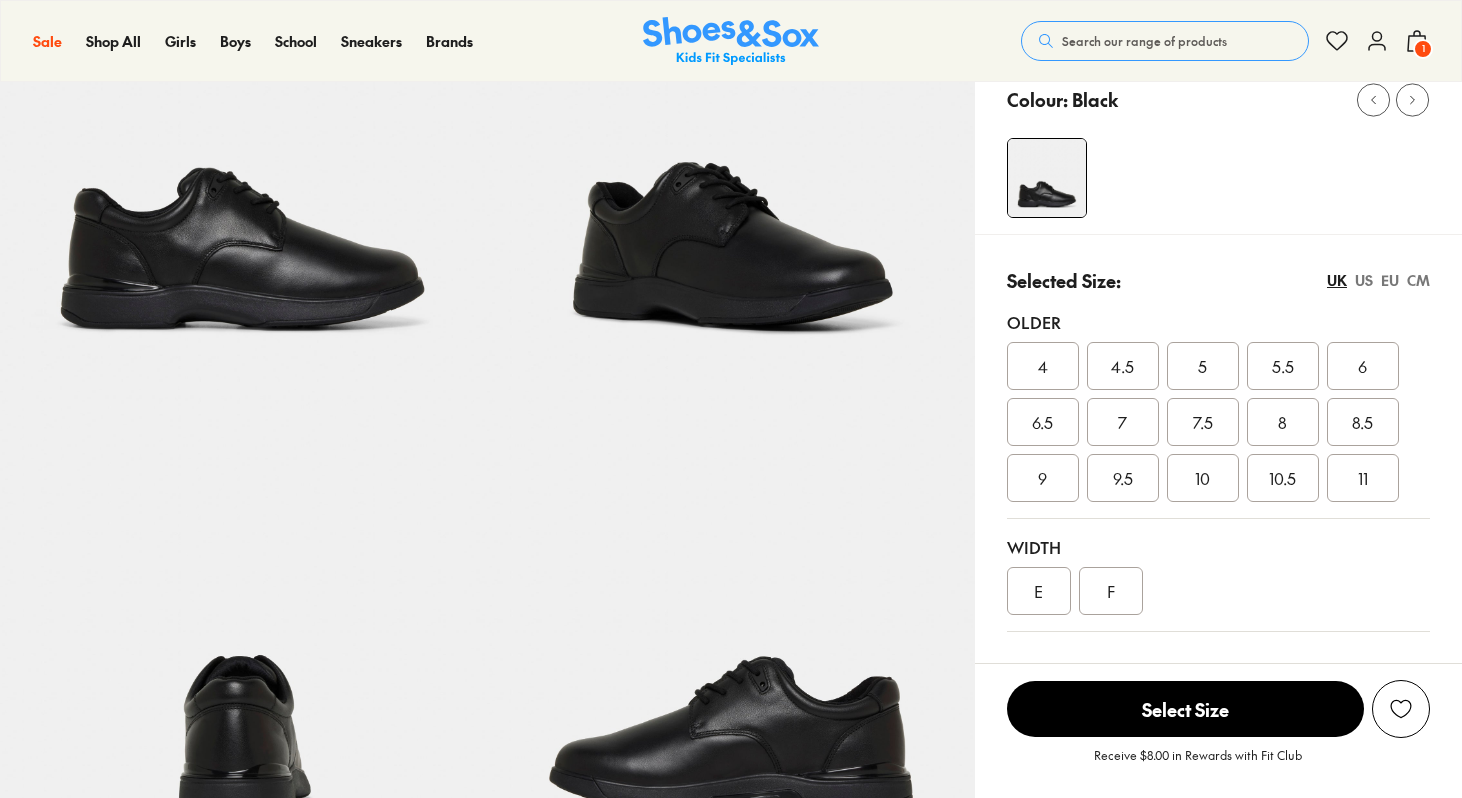 select on "*" 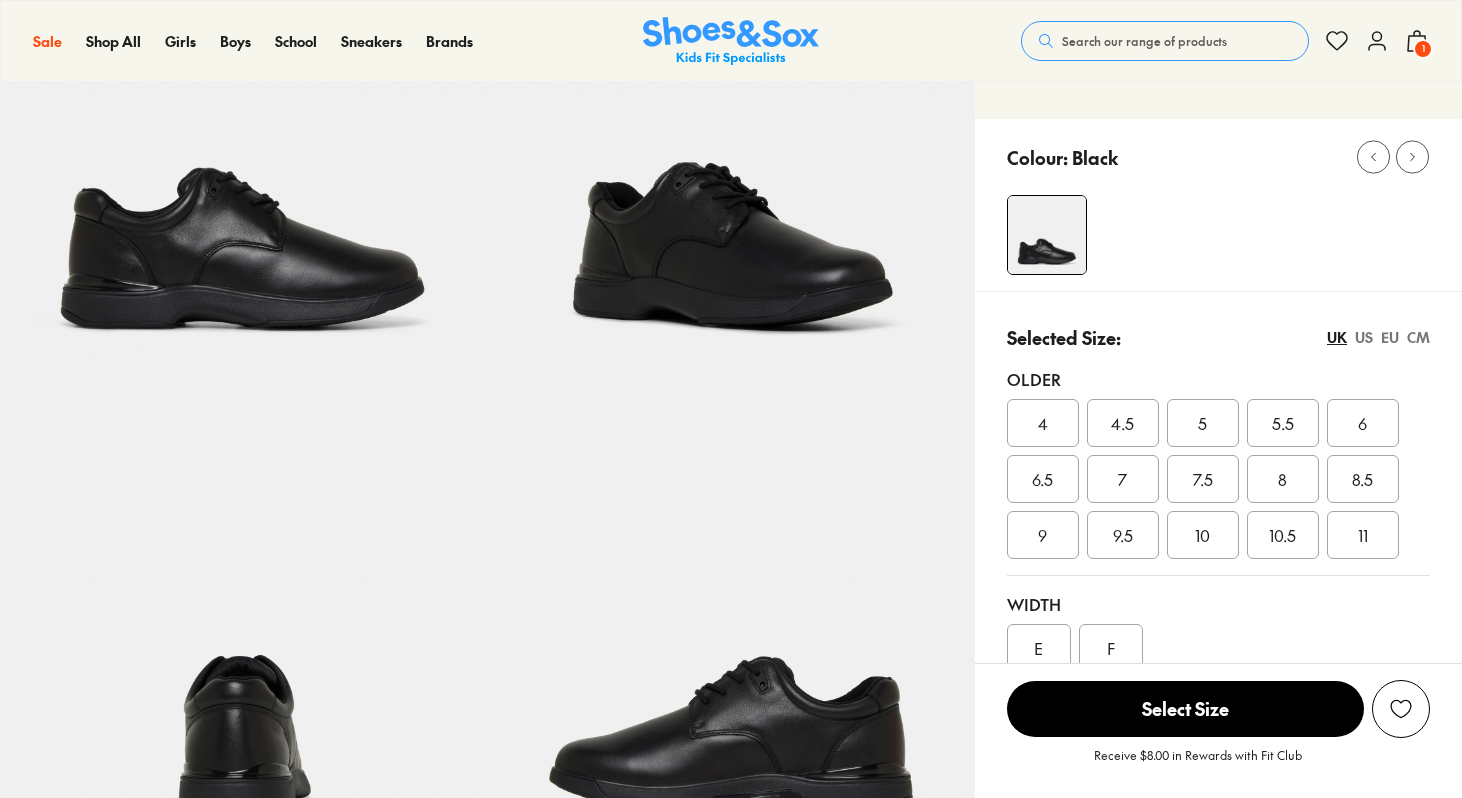 scroll, scrollTop: 220, scrollLeft: 0, axis: vertical 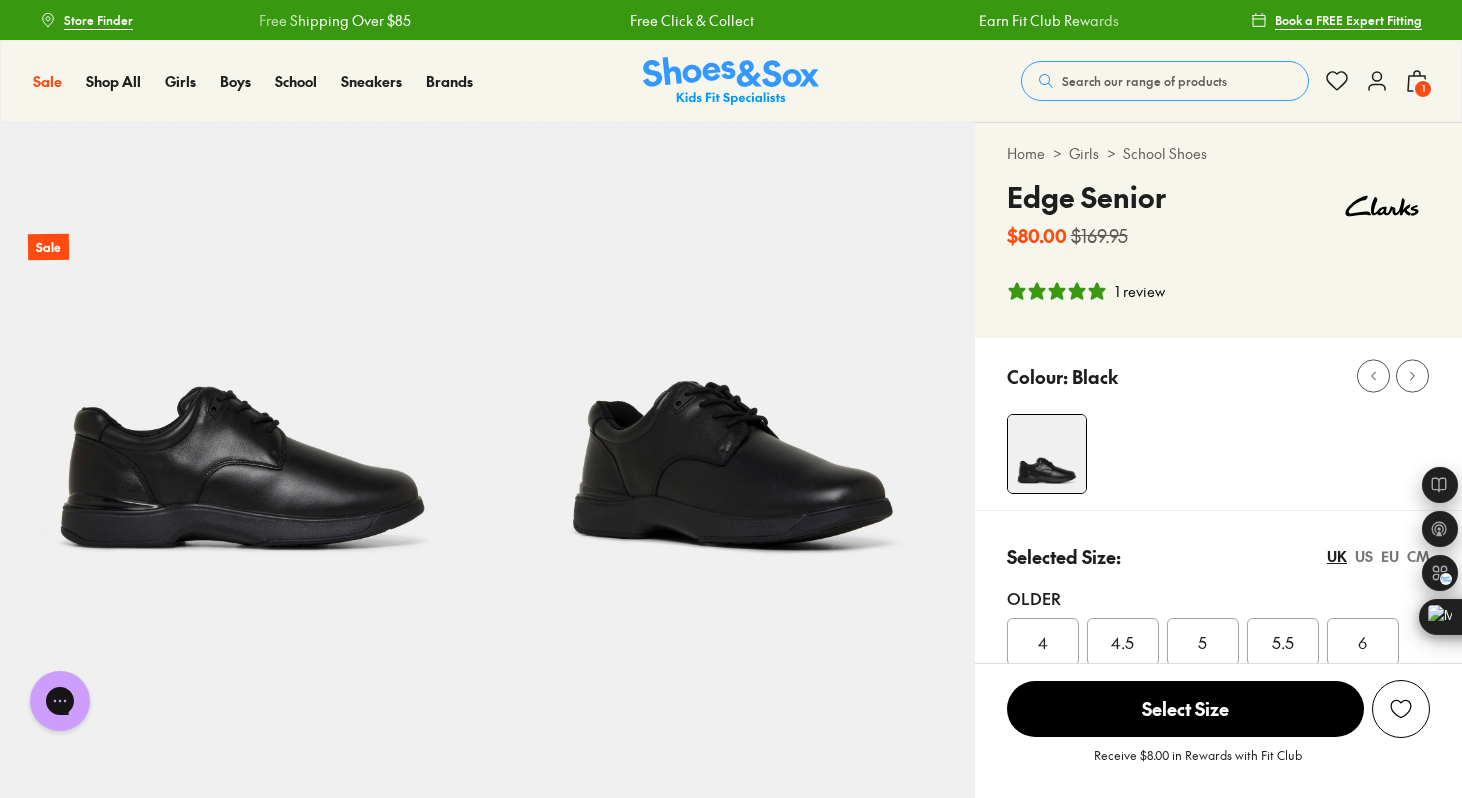click 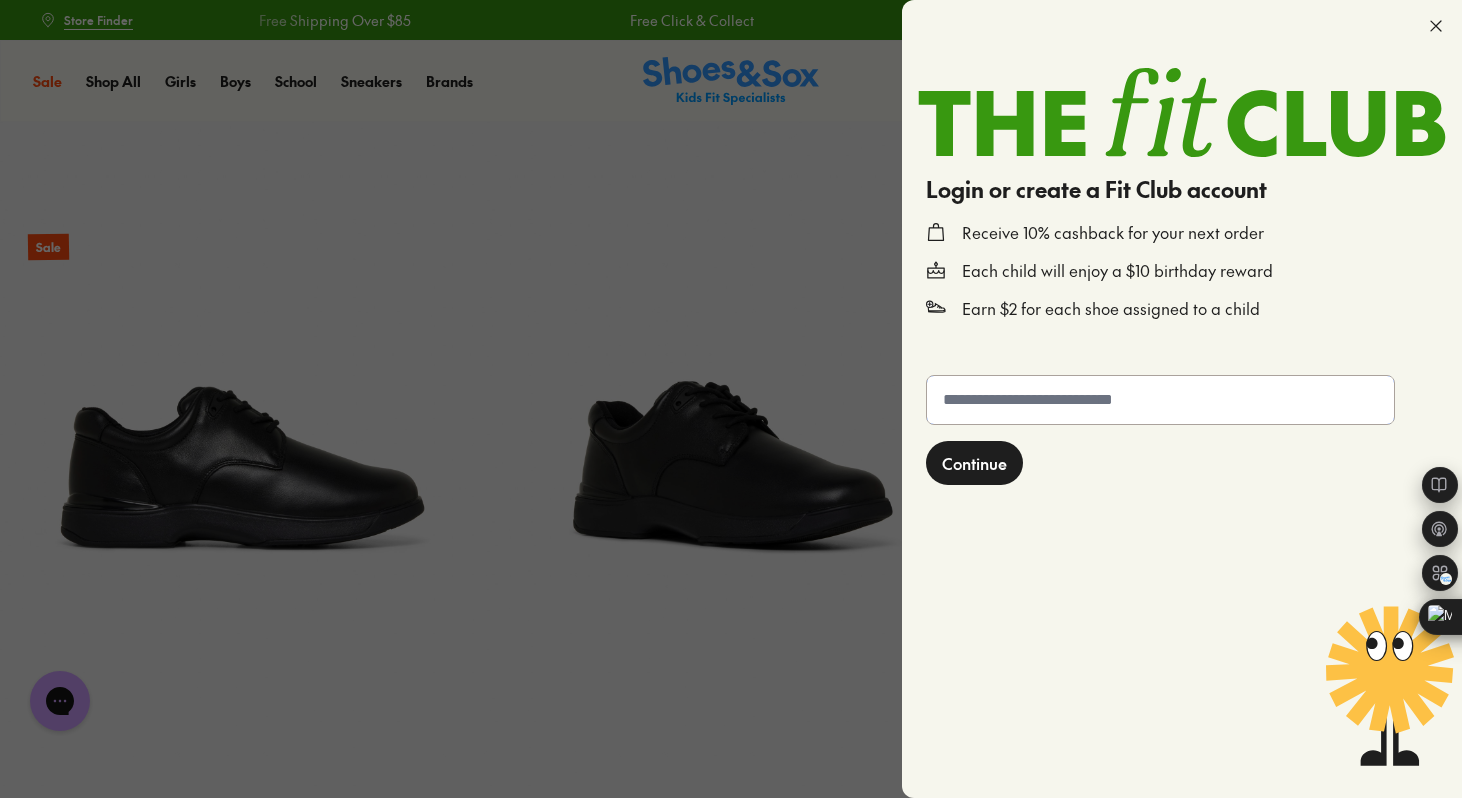click 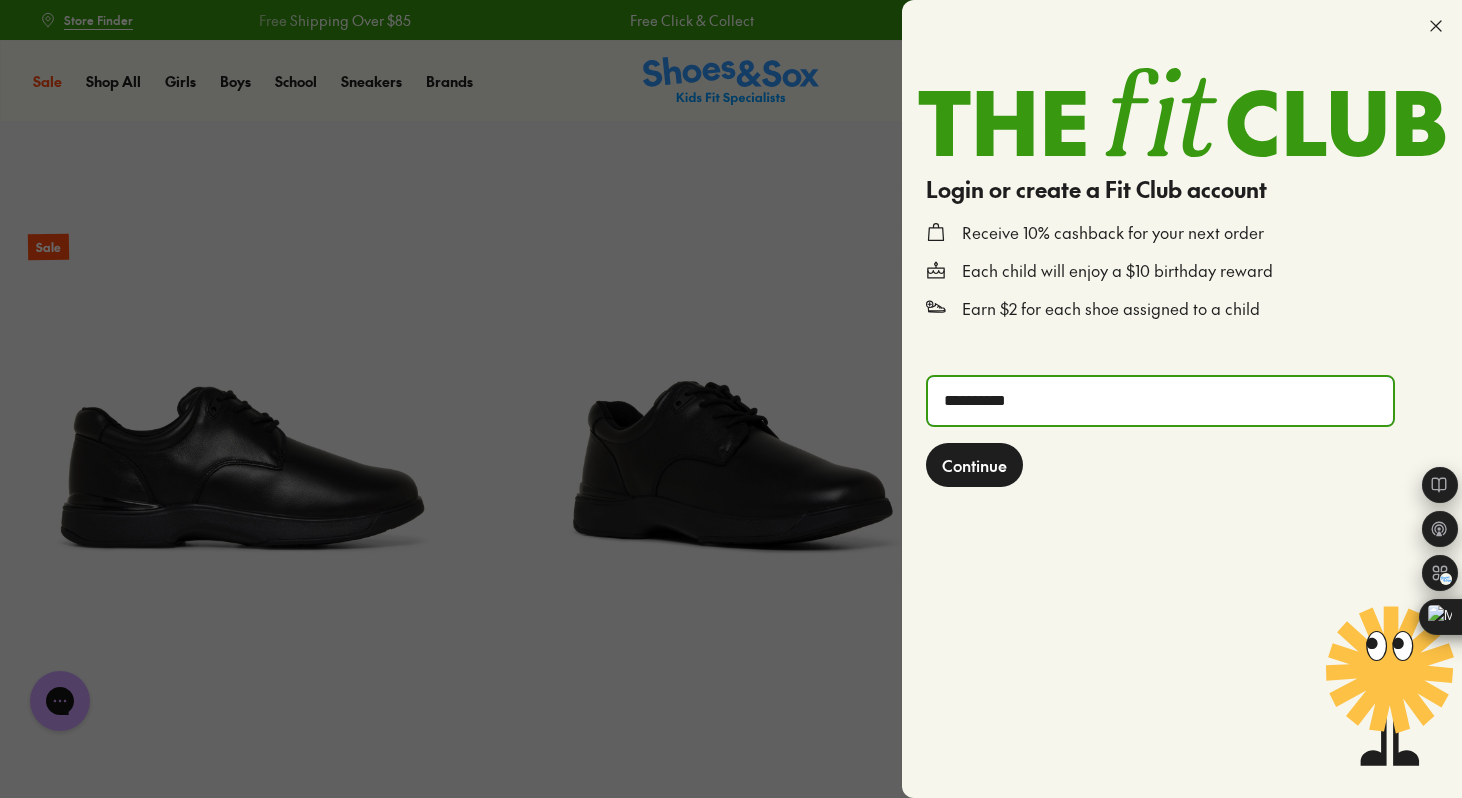 type on "**********" 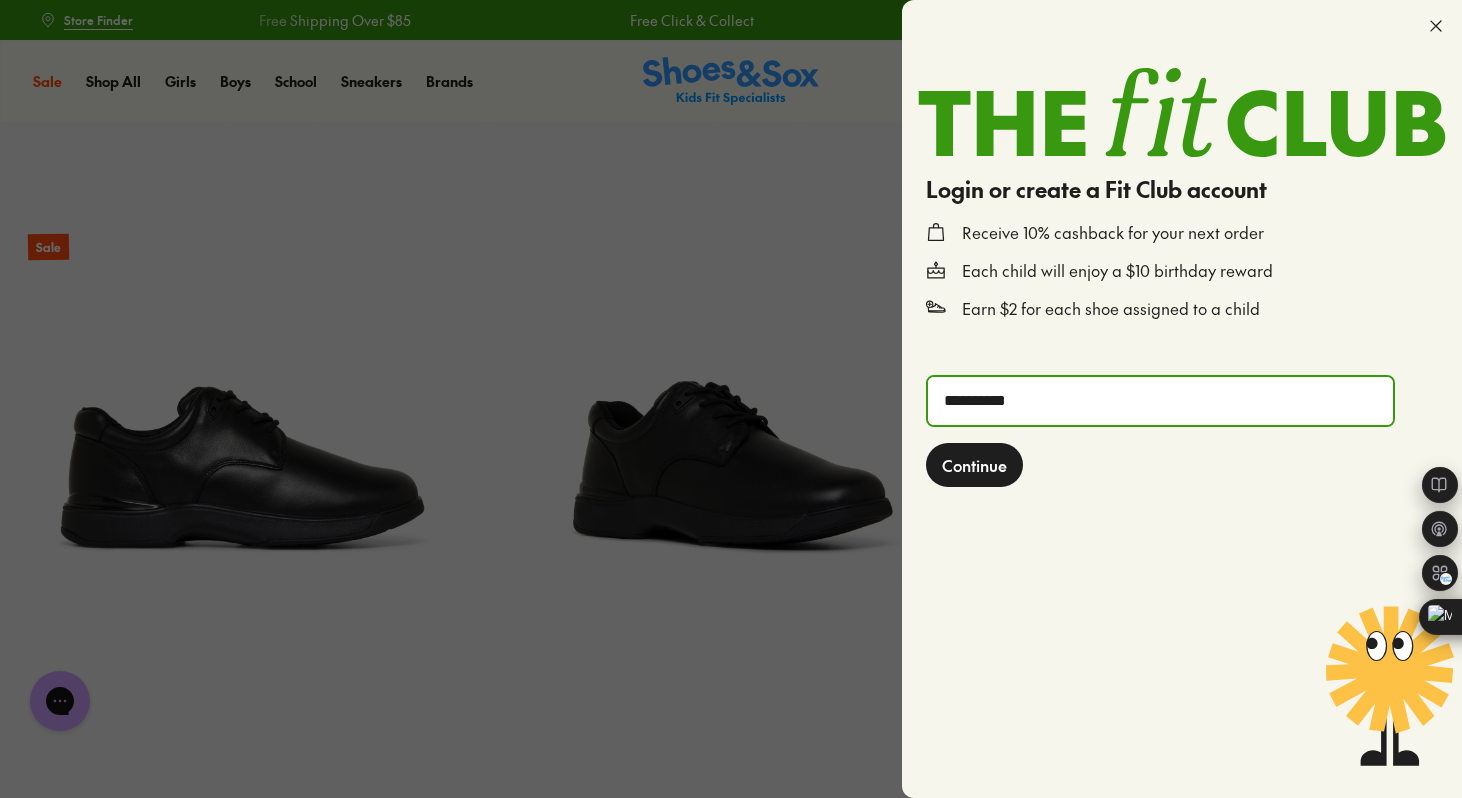 type 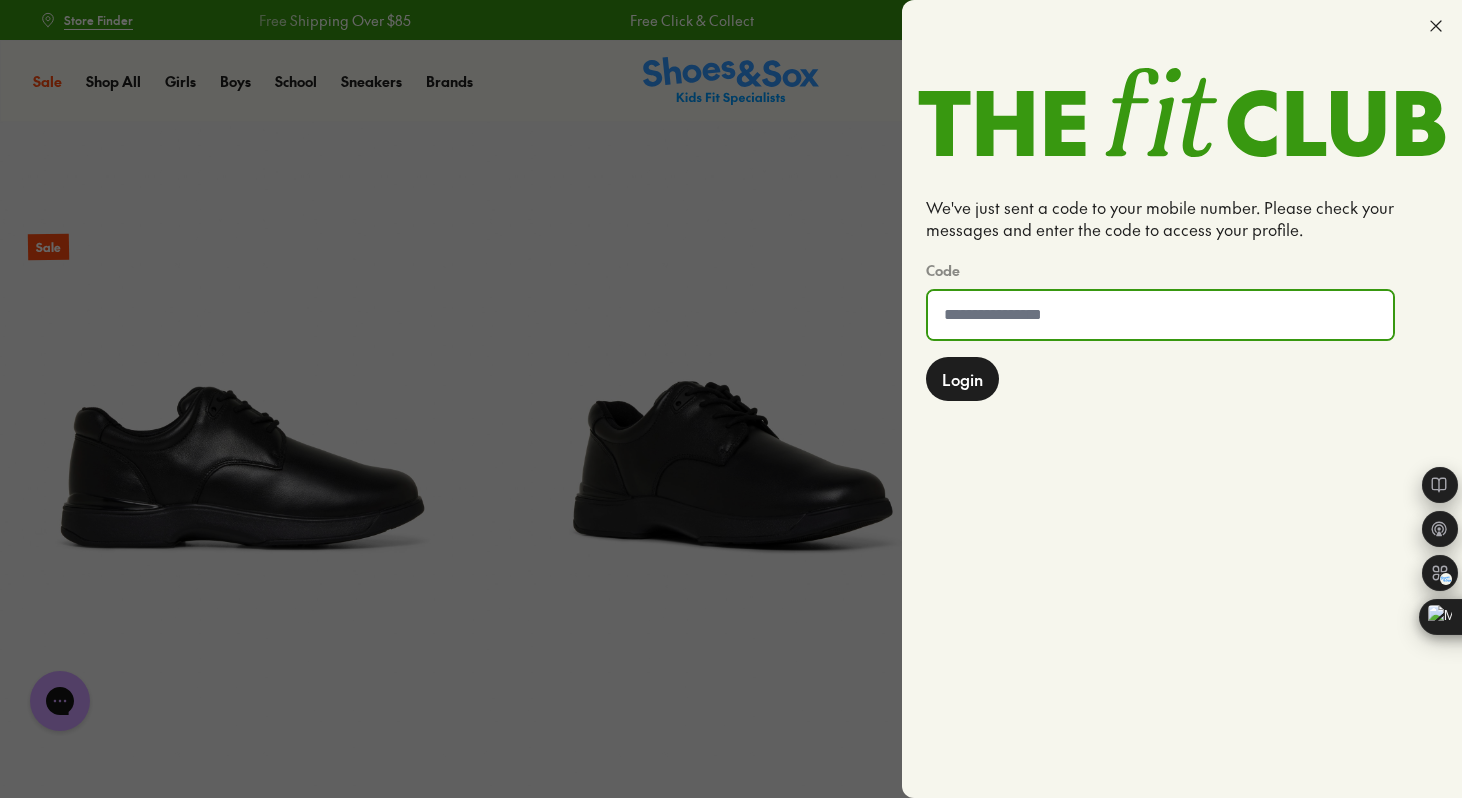 click 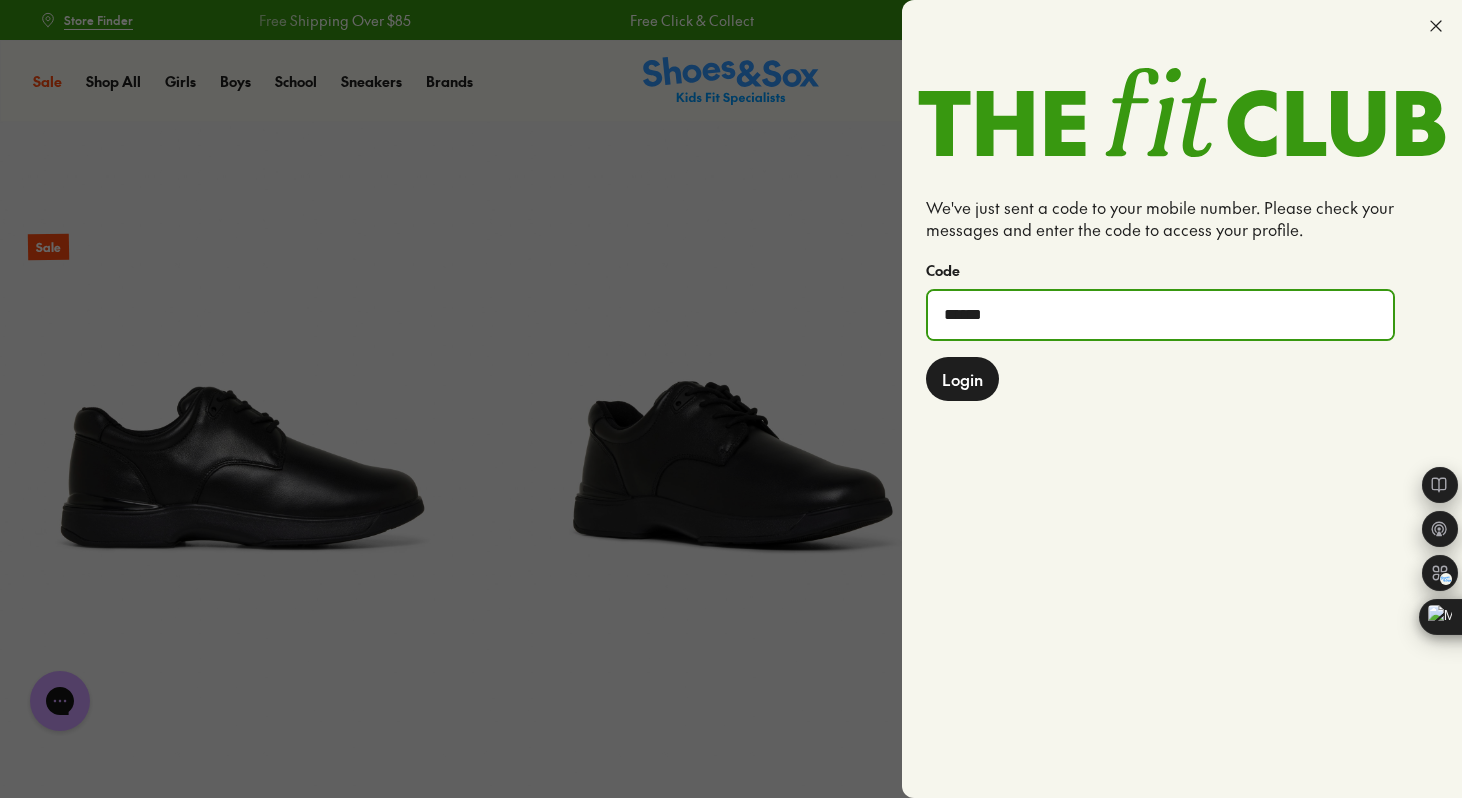type on "******" 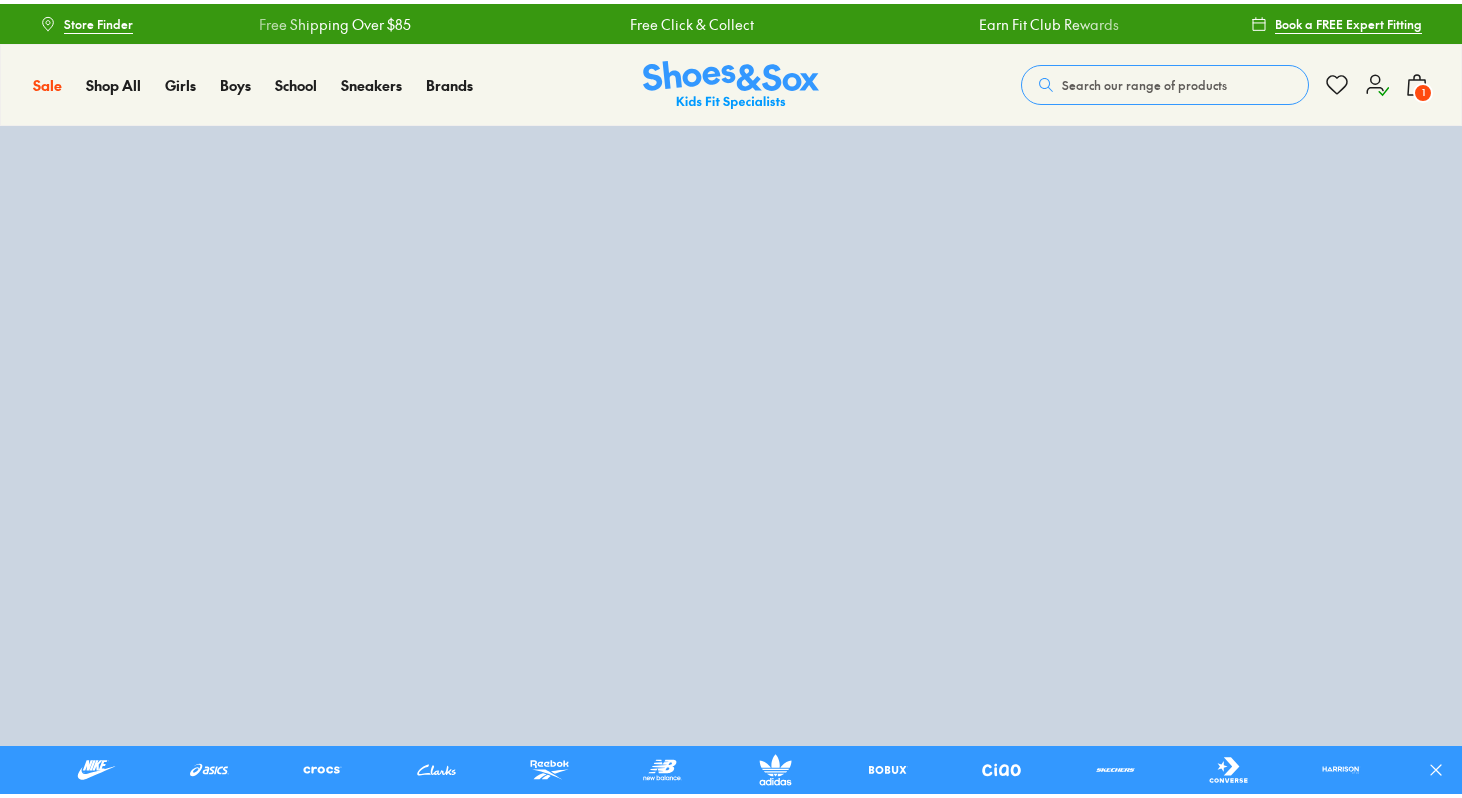 scroll, scrollTop: 0, scrollLeft: 0, axis: both 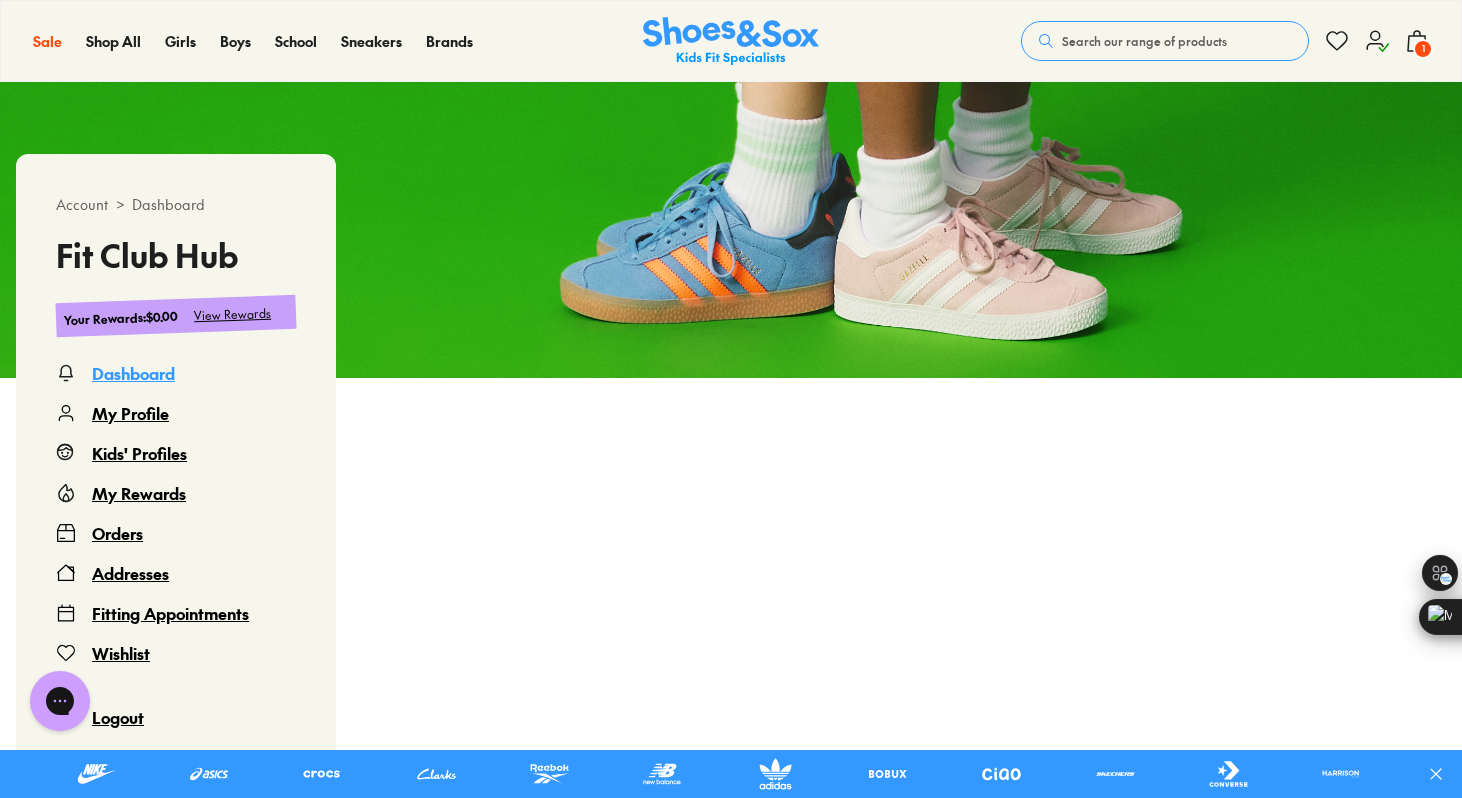 click on "Kids' Profiles" at bounding box center [139, 453] 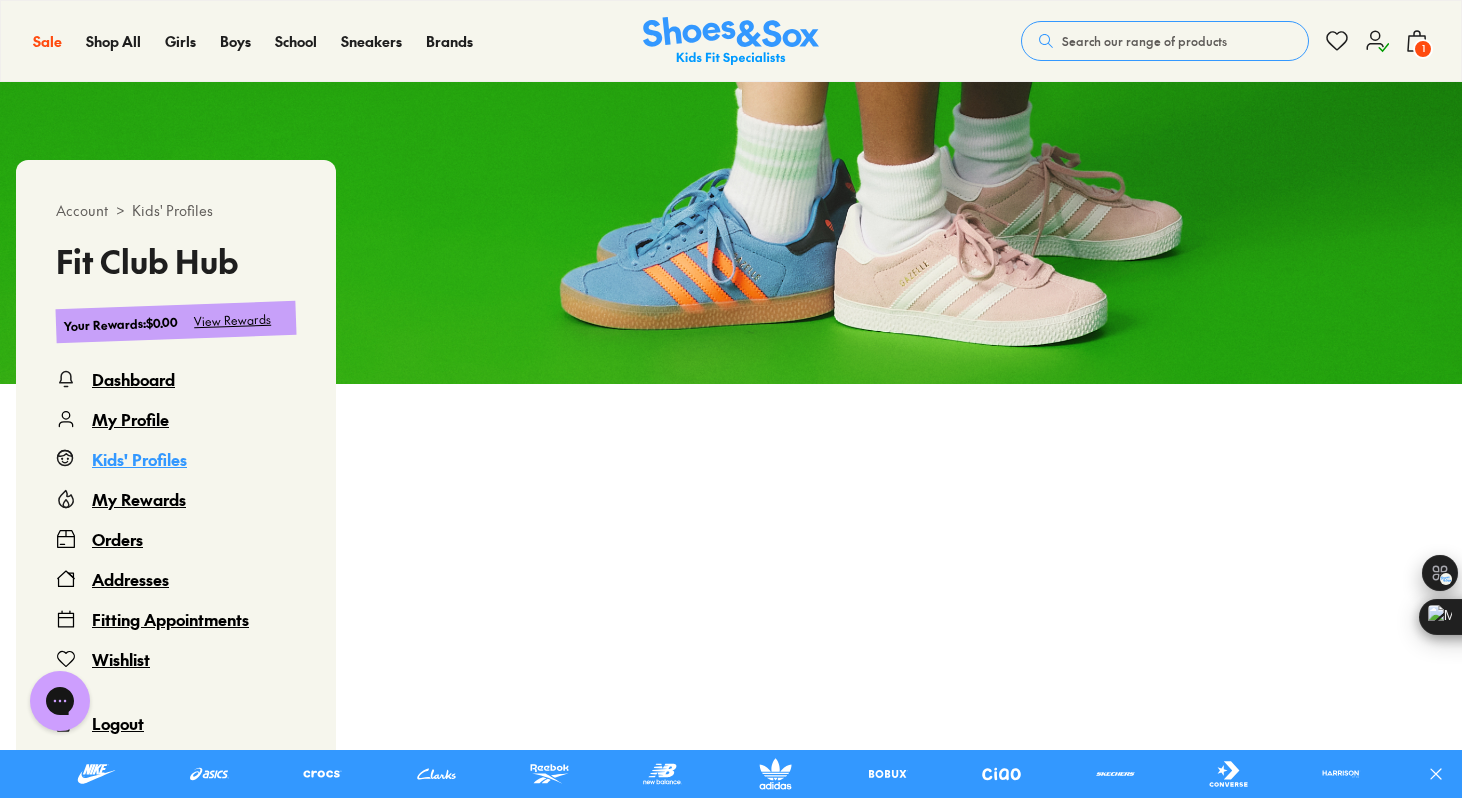 click on "Kids' Profiles" at bounding box center [139, 459] 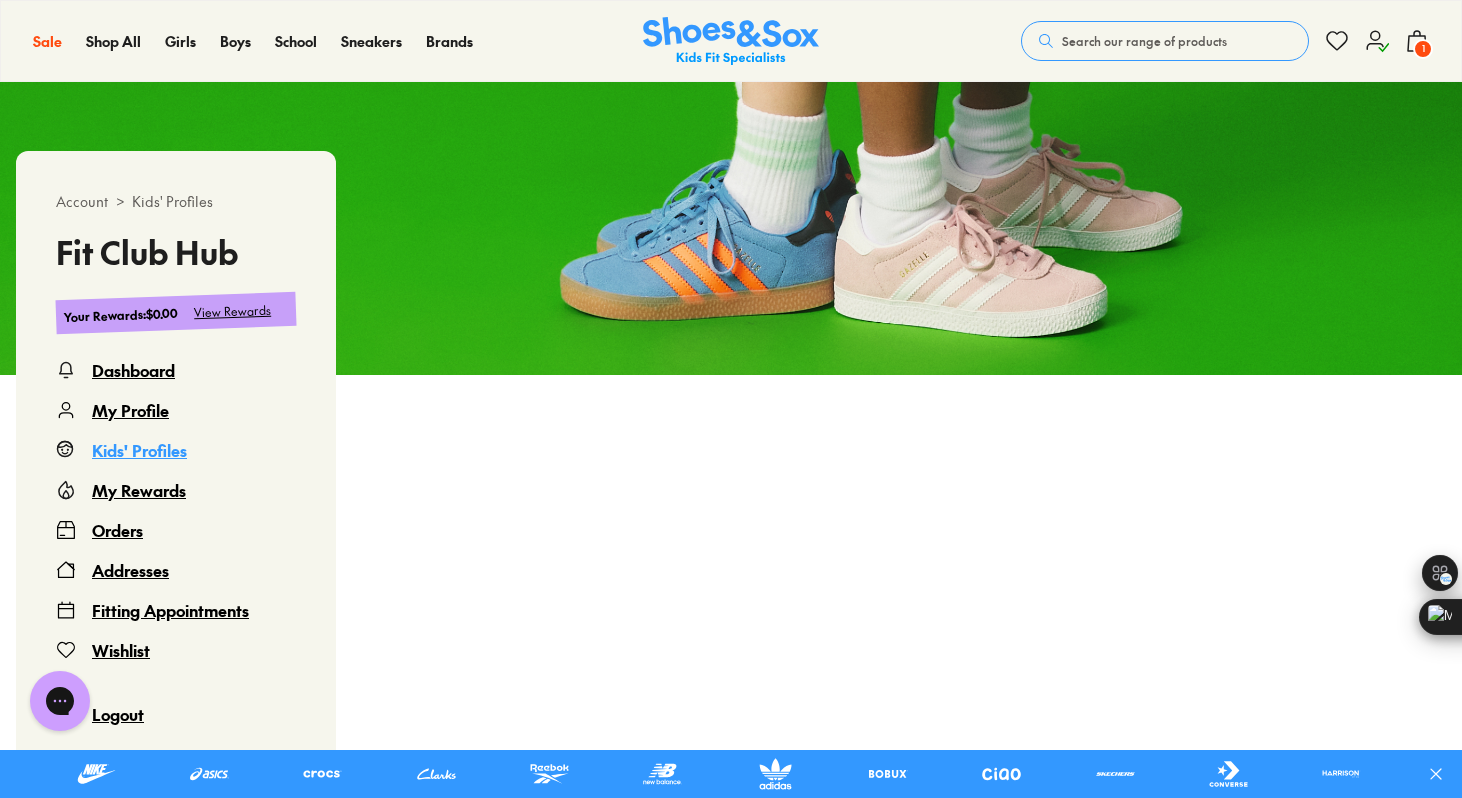 click on "My Profile" at bounding box center [130, 410] 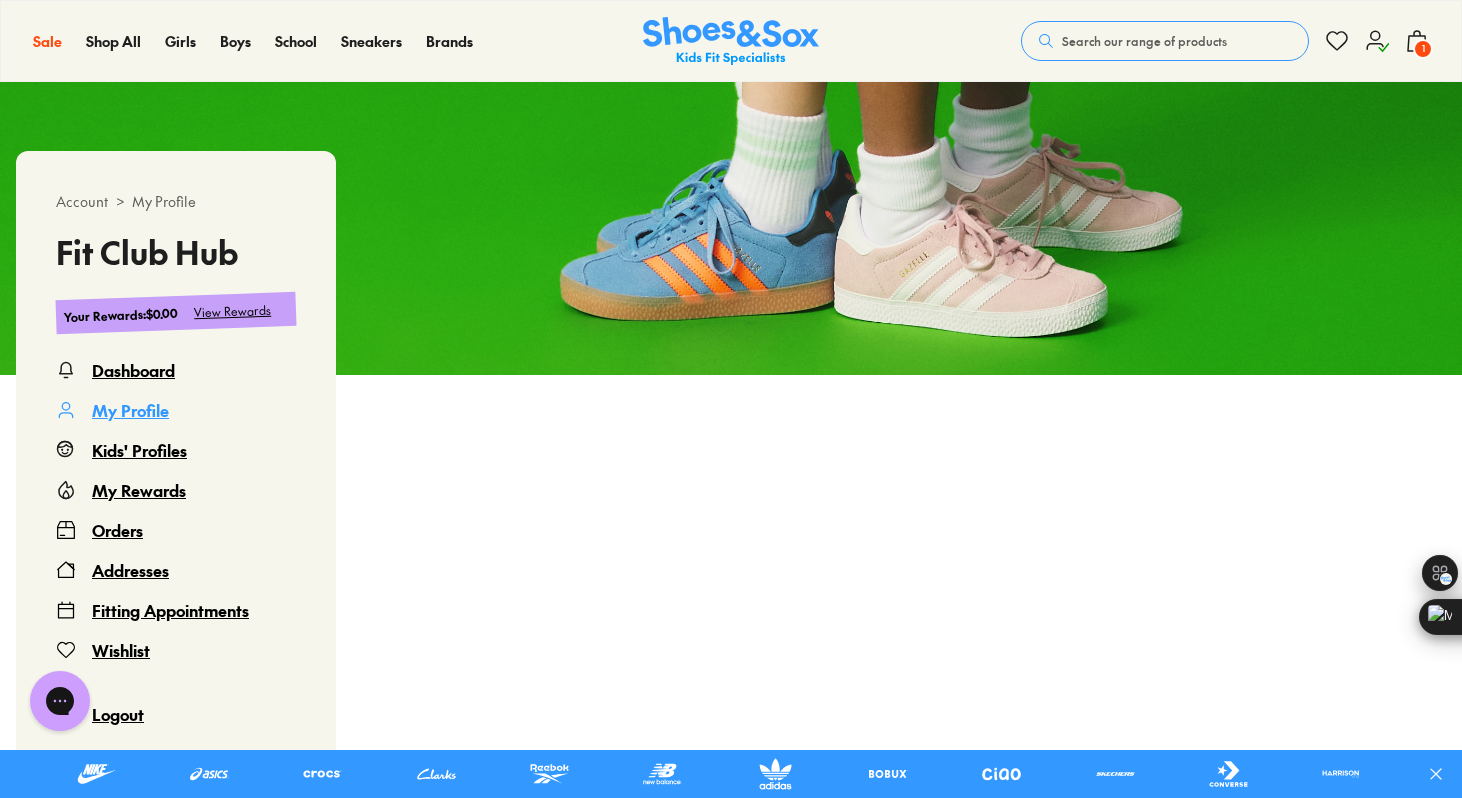 scroll, scrollTop: 122, scrollLeft: 0, axis: vertical 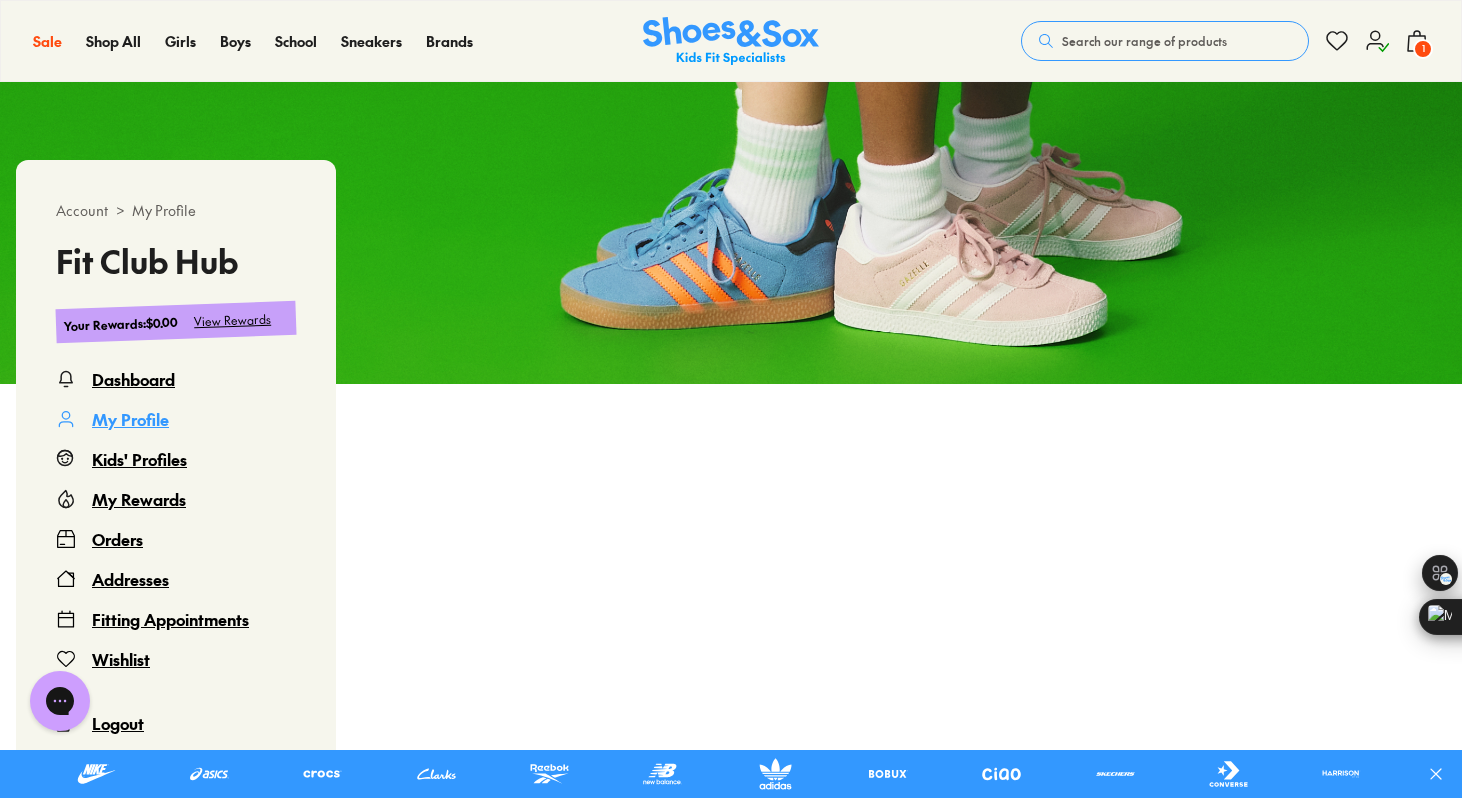 click on "Kids' Profiles" at bounding box center [139, 459] 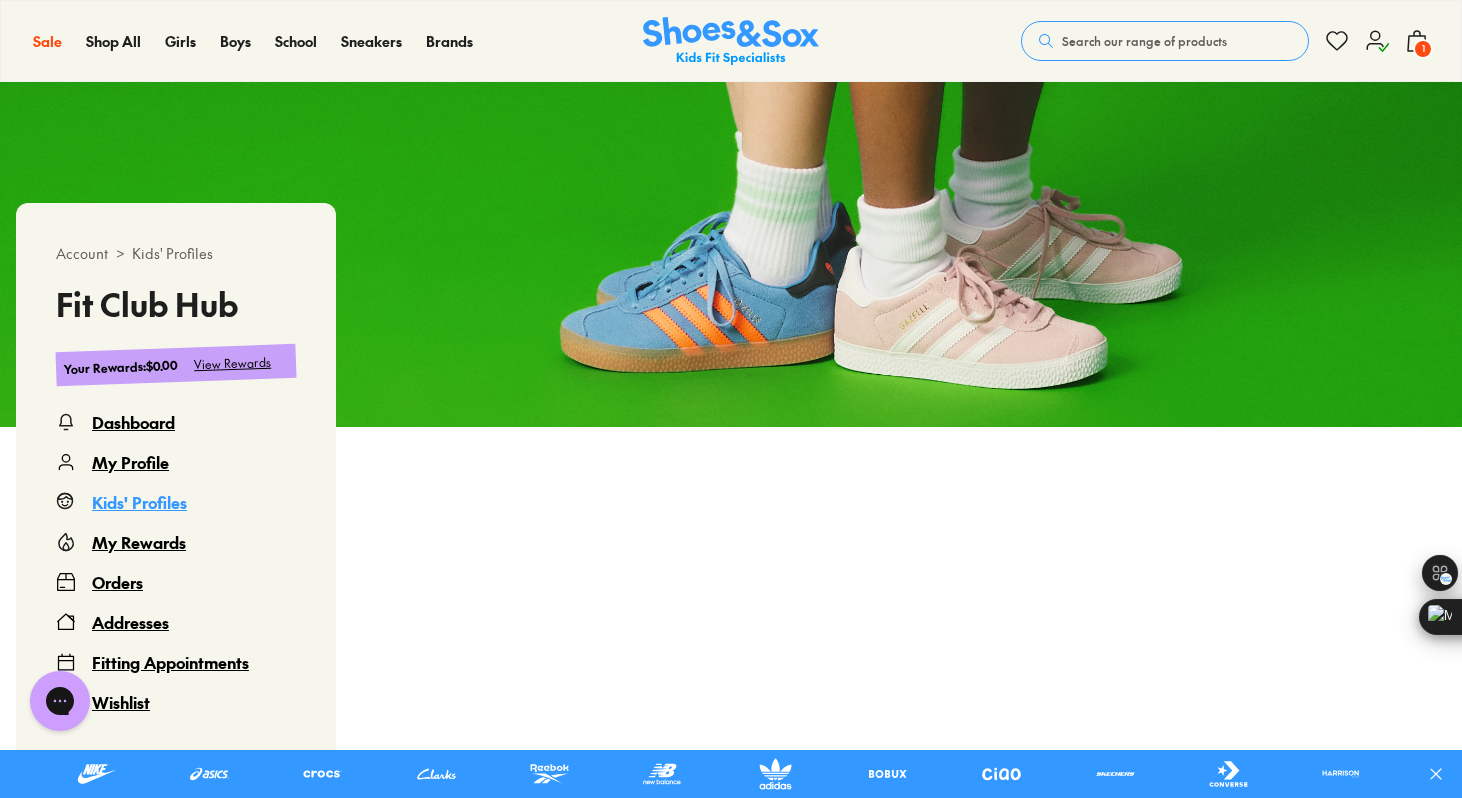 click on "View Rewards" at bounding box center [233, 363] 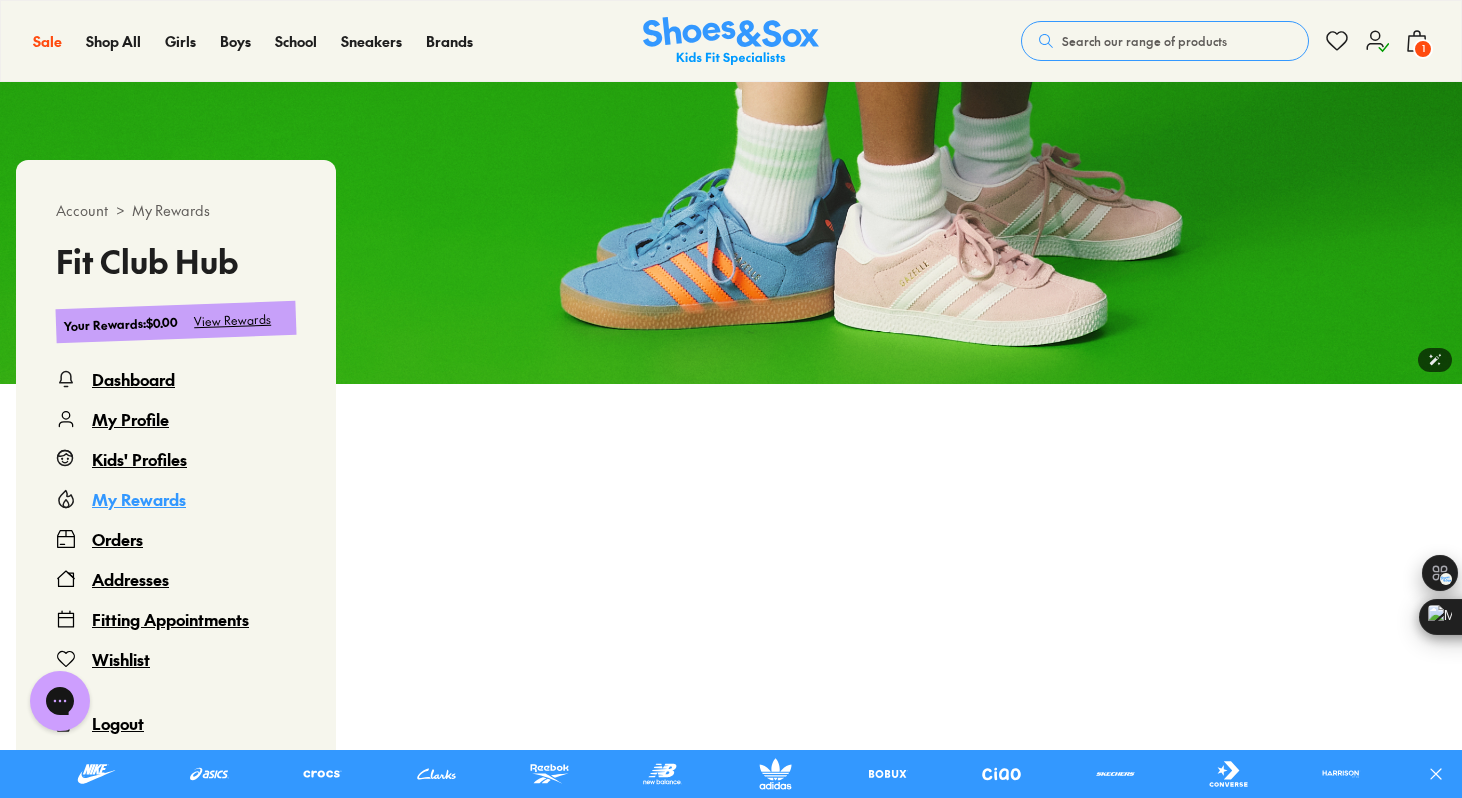 scroll, scrollTop: 0, scrollLeft: 0, axis: both 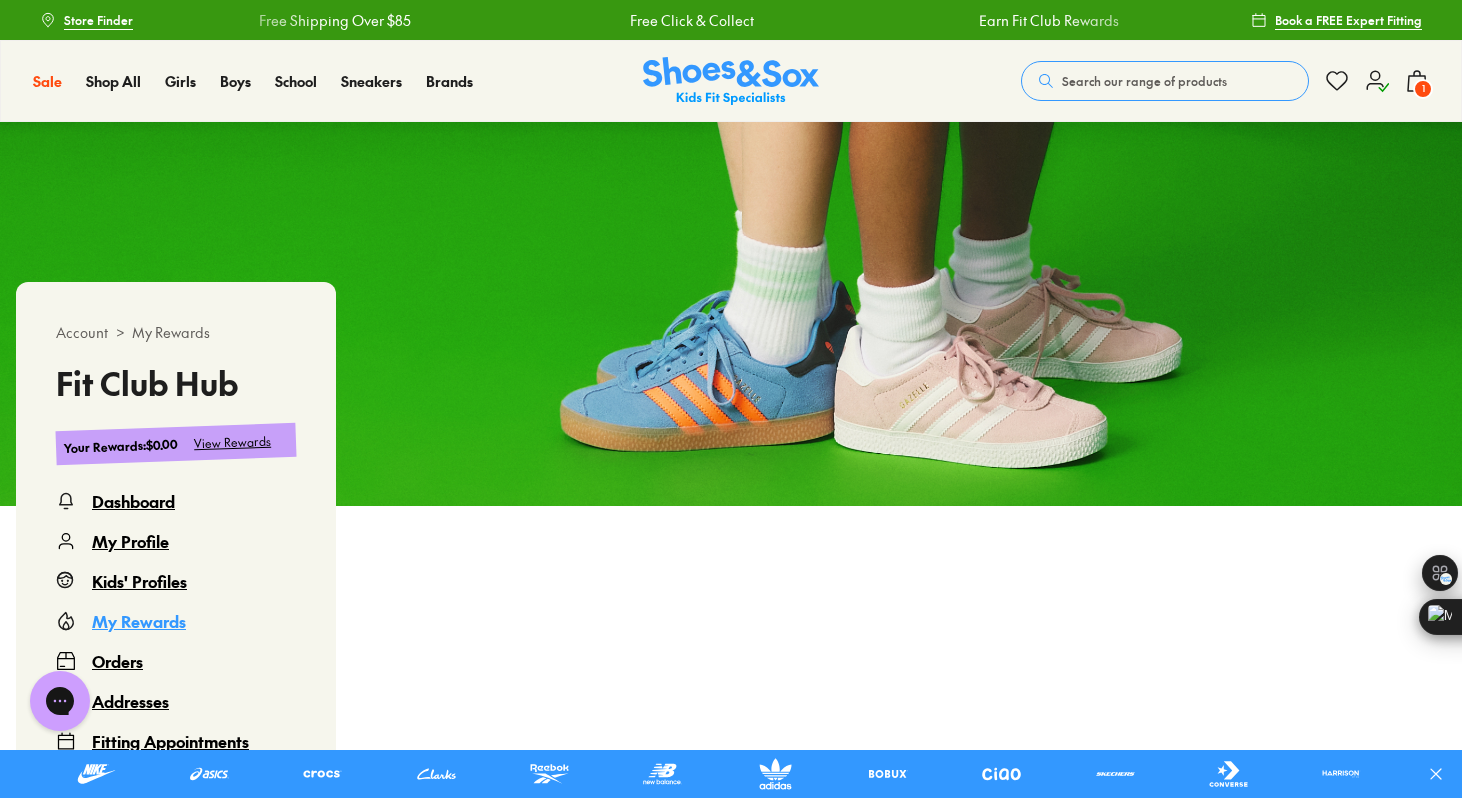 click on "1" at bounding box center (1423, 89) 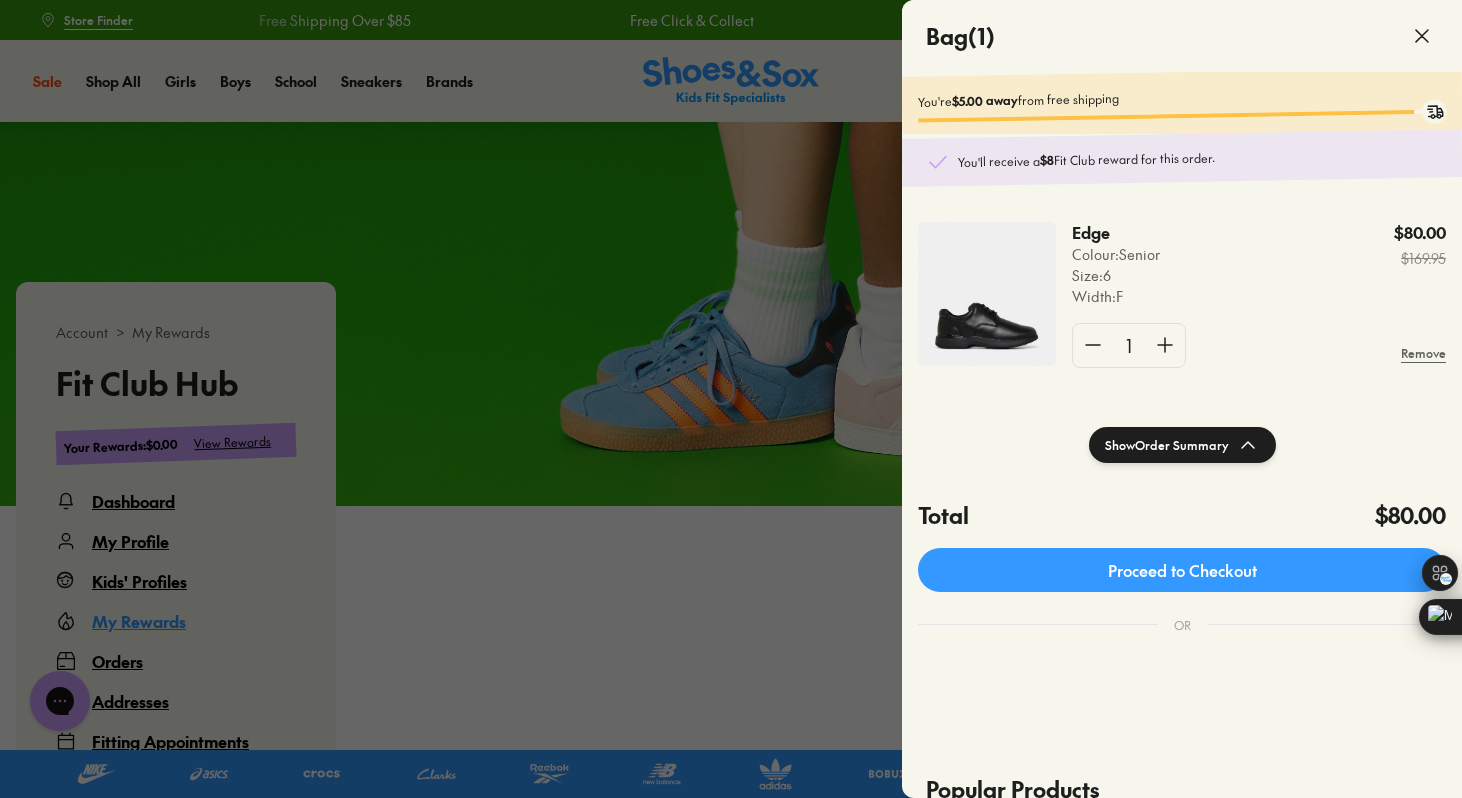 click 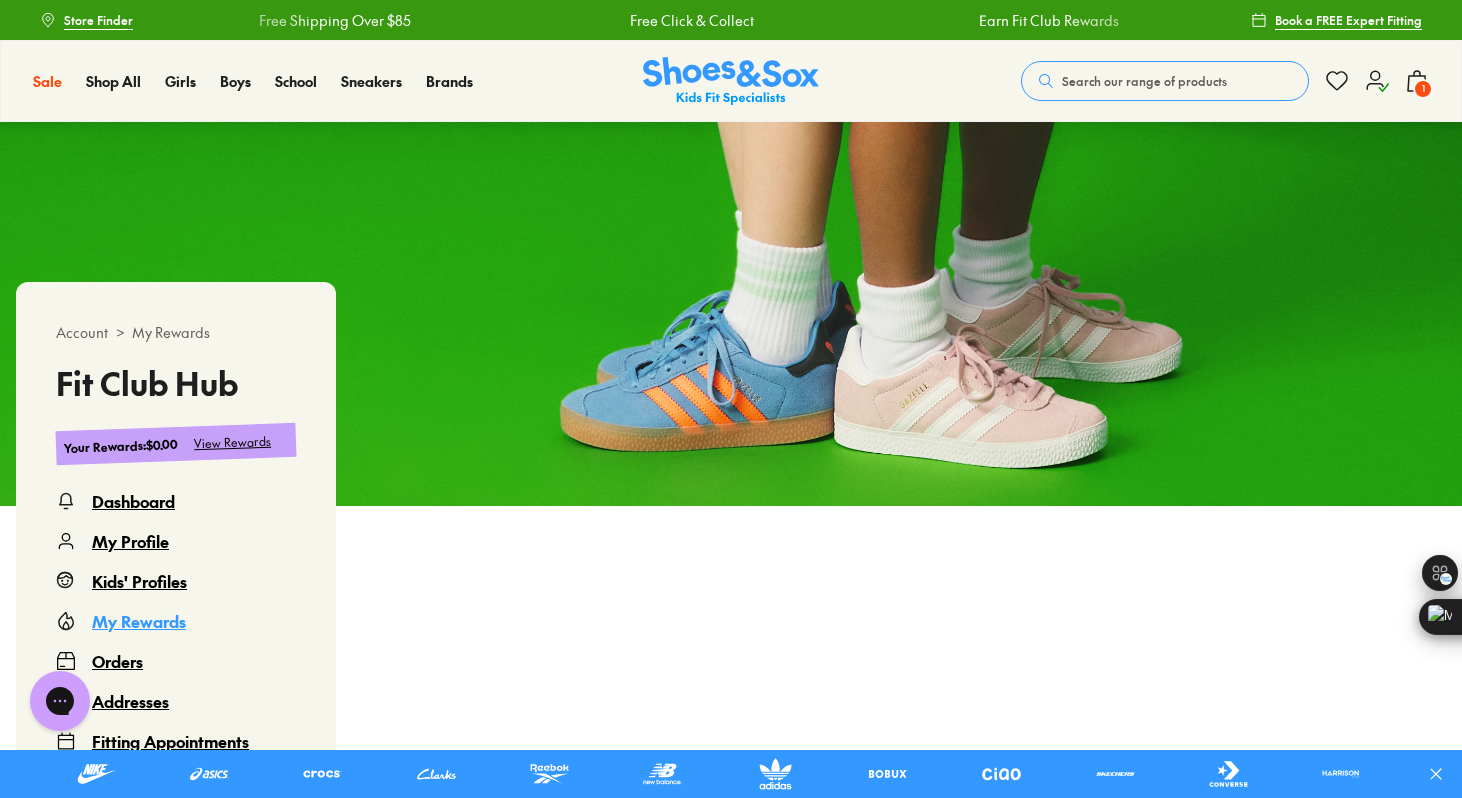 click on "My Profile" at bounding box center (130, 541) 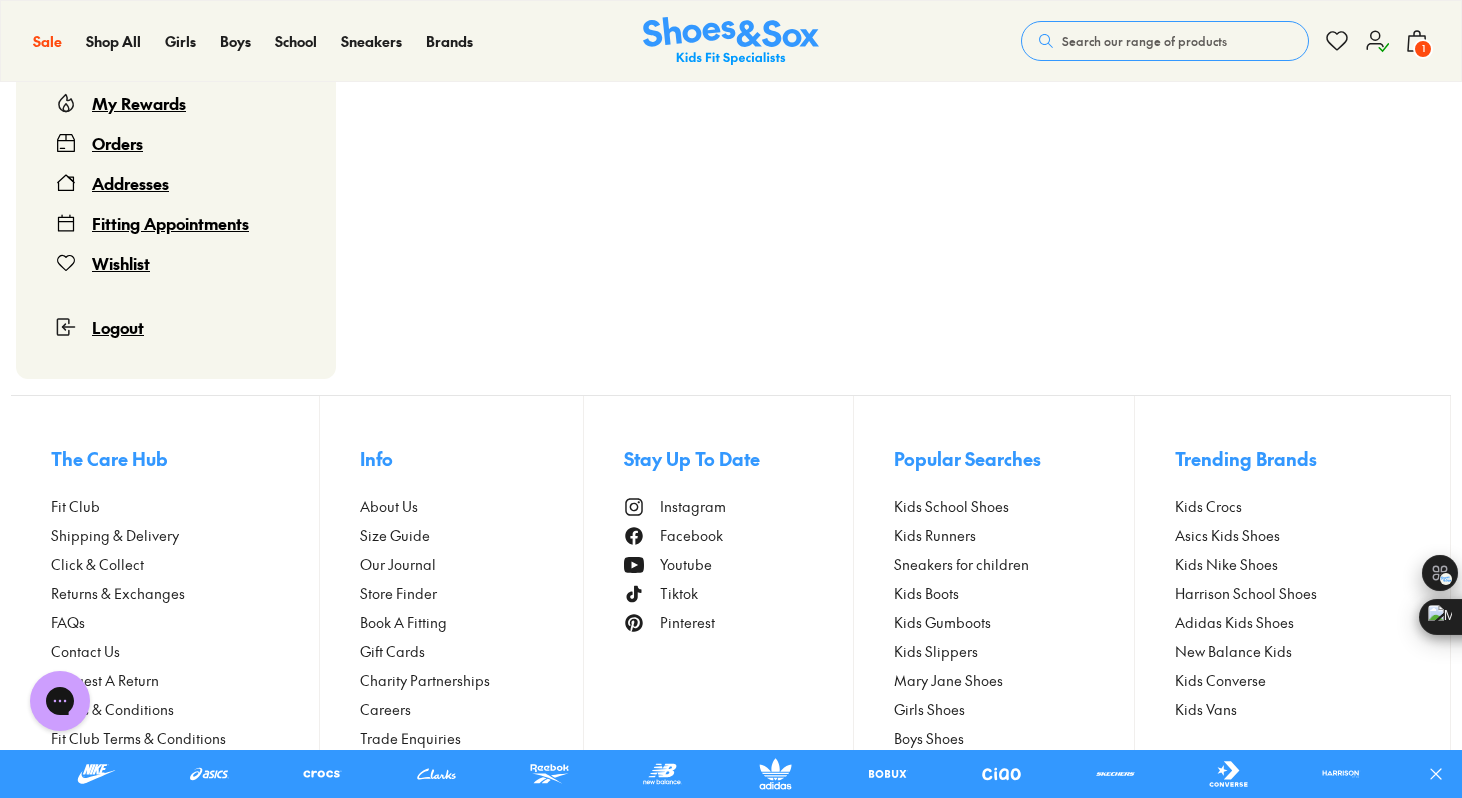 scroll, scrollTop: 0, scrollLeft: 0, axis: both 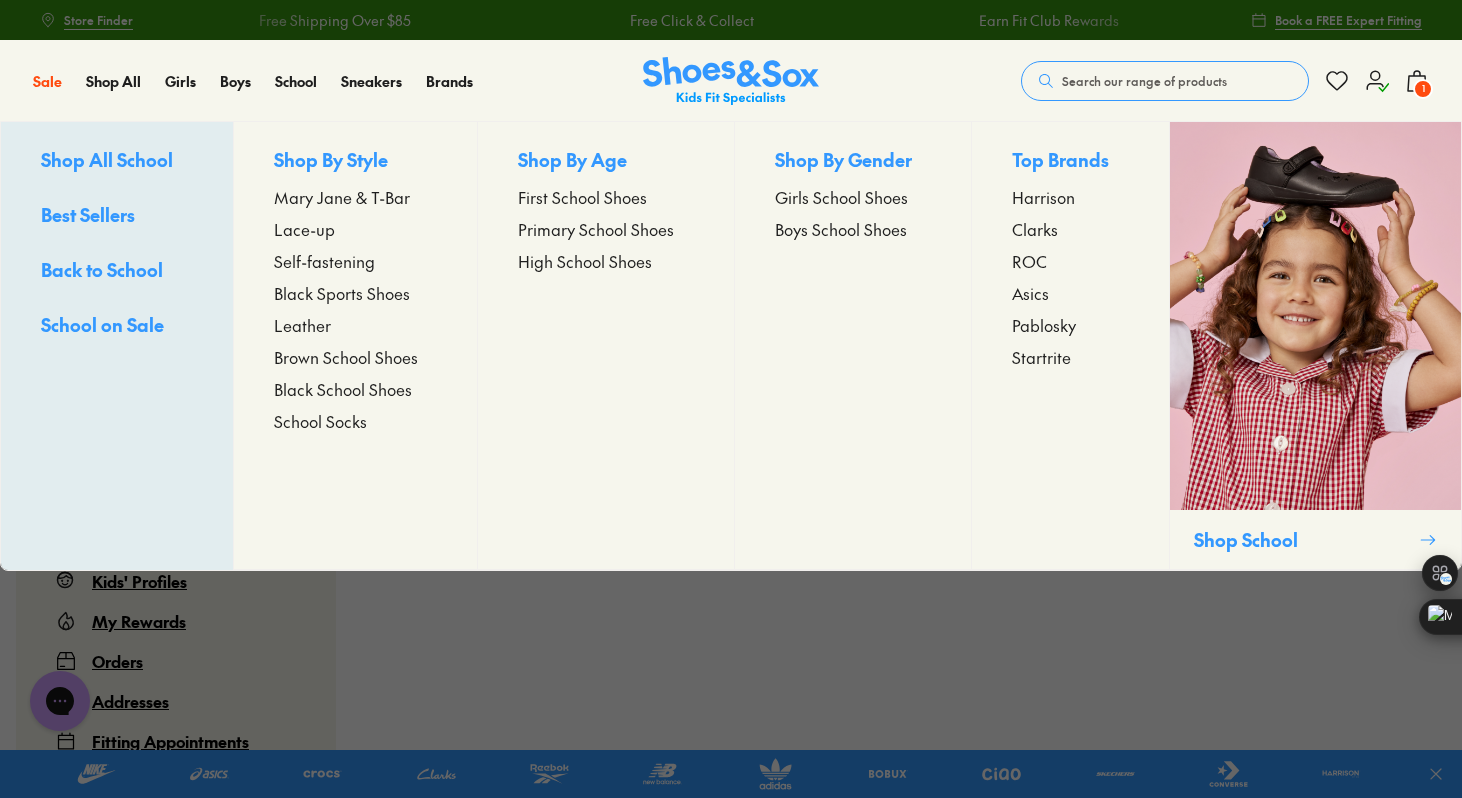 click on "Shop All School" at bounding box center (117, 161) 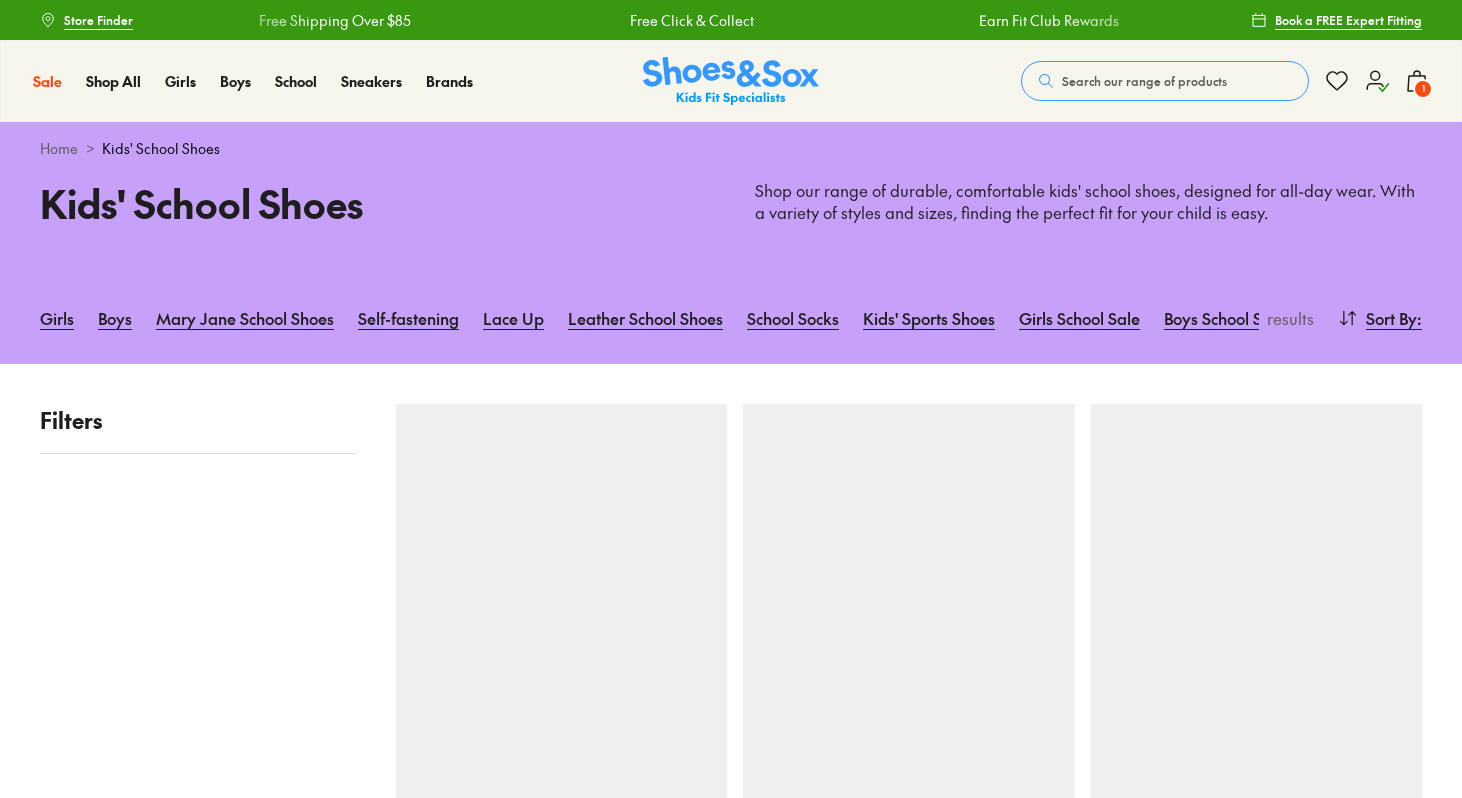 scroll, scrollTop: 0, scrollLeft: 0, axis: both 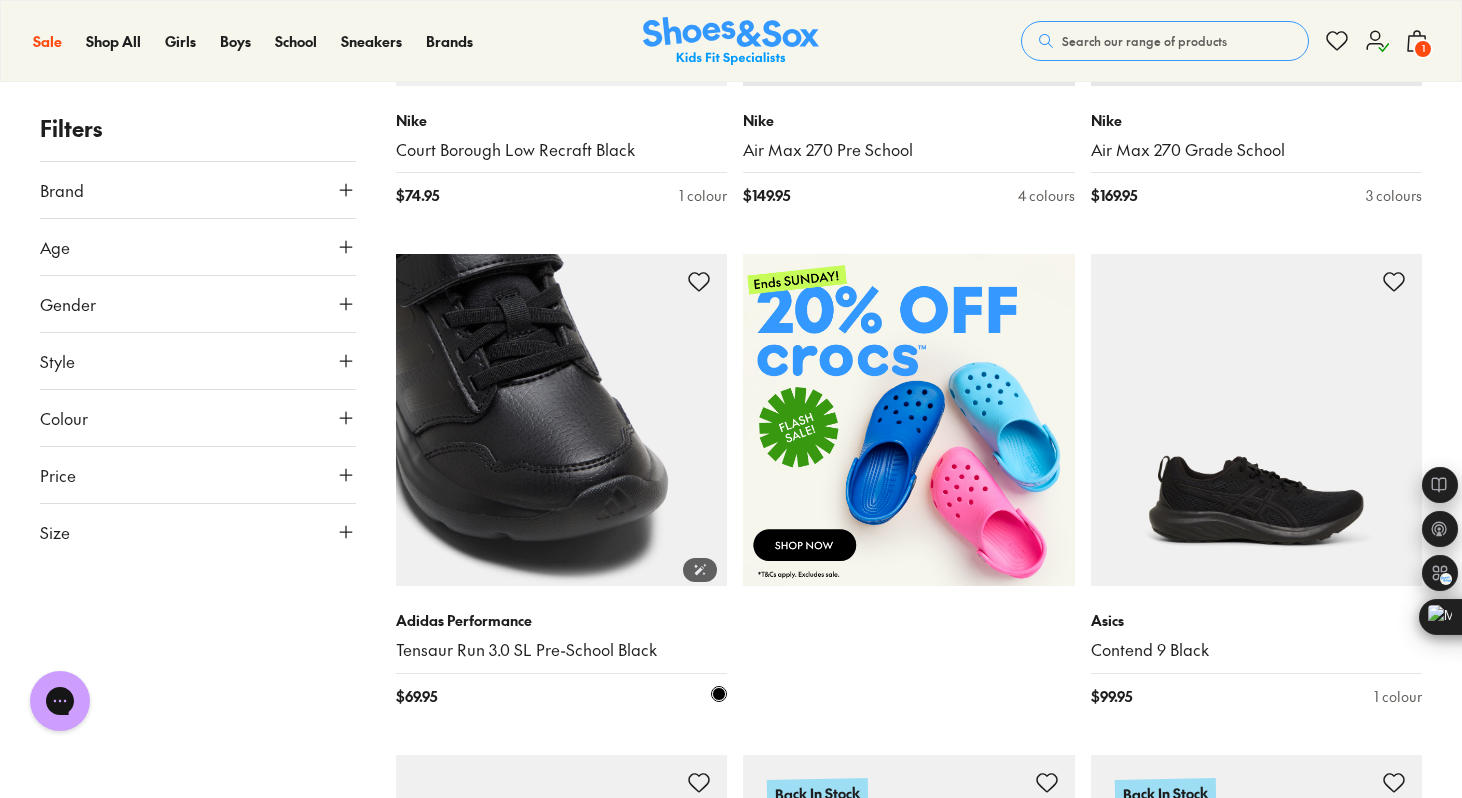 click at bounding box center [562, 420] 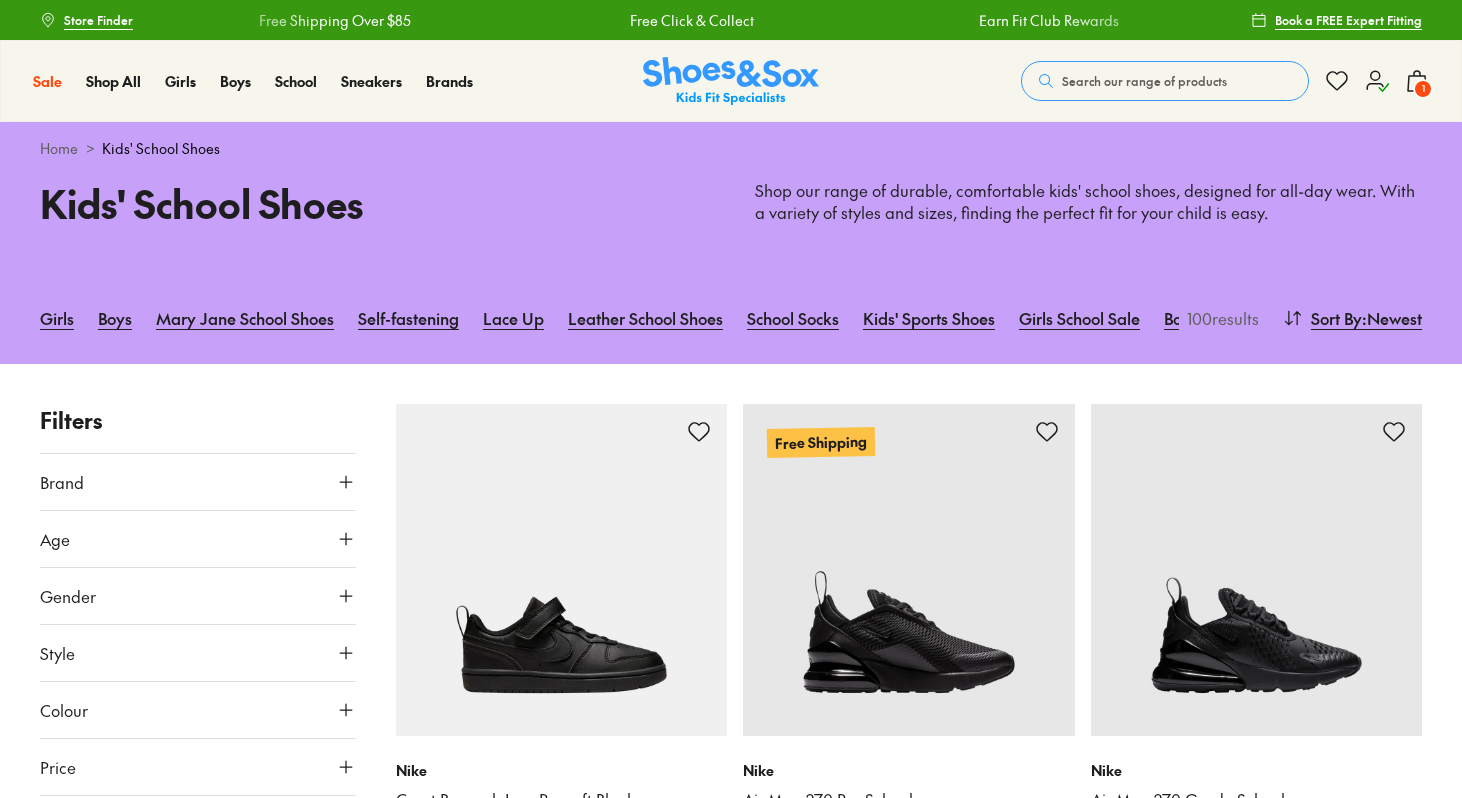 scroll, scrollTop: 674, scrollLeft: 0, axis: vertical 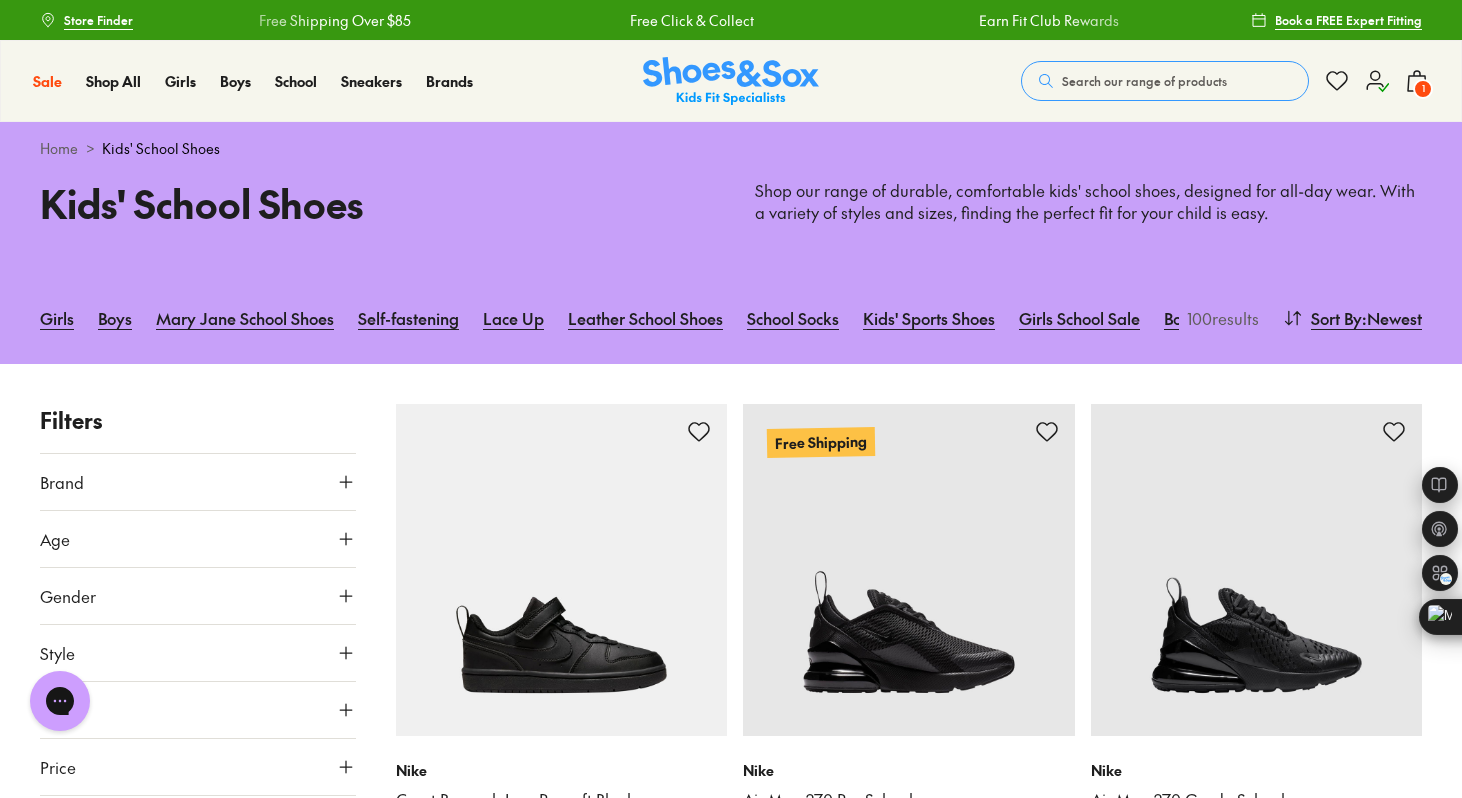click on "Brand" at bounding box center (198, 482) 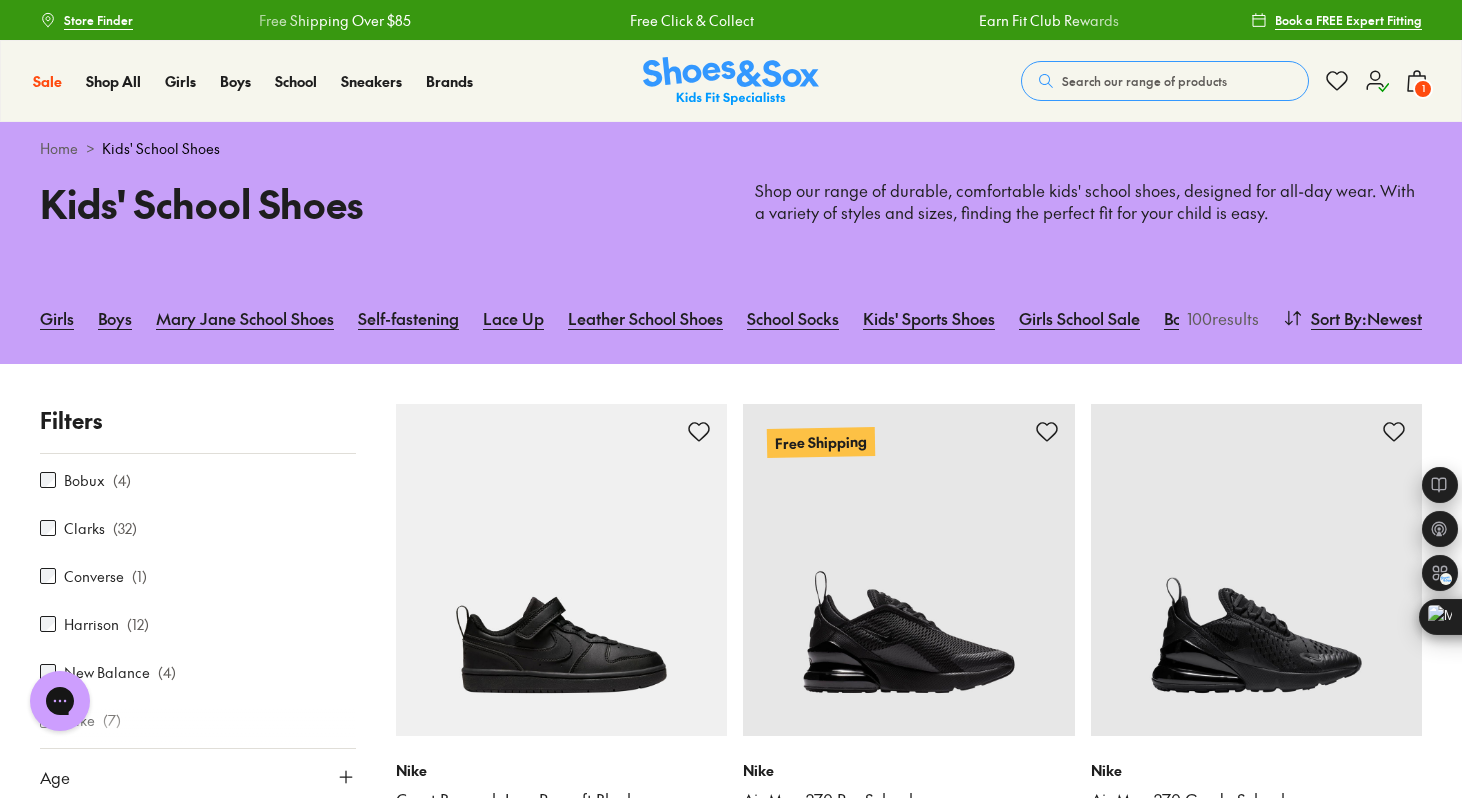 scroll, scrollTop: 0, scrollLeft: 0, axis: both 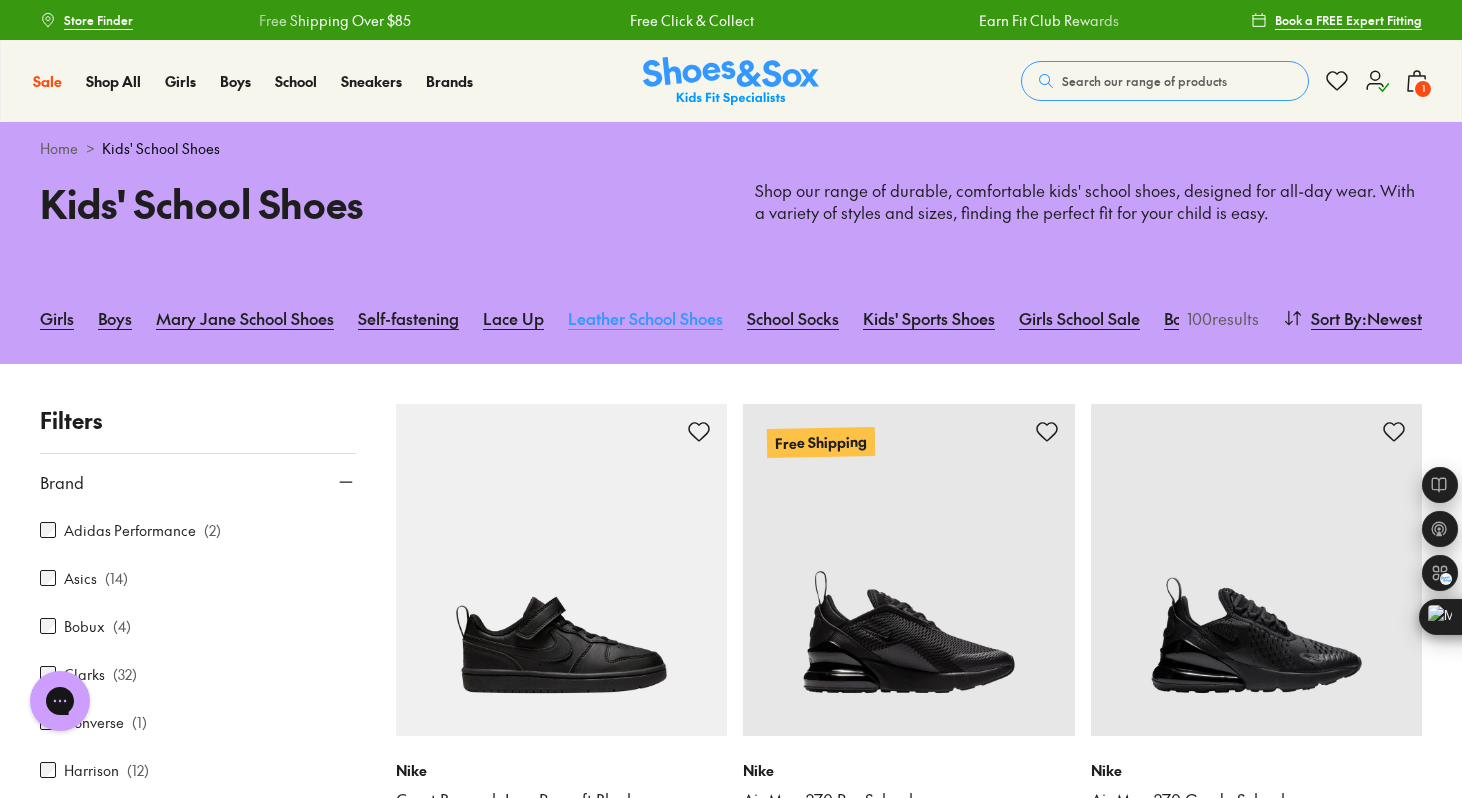 click on "Leather School Shoes" at bounding box center [645, 318] 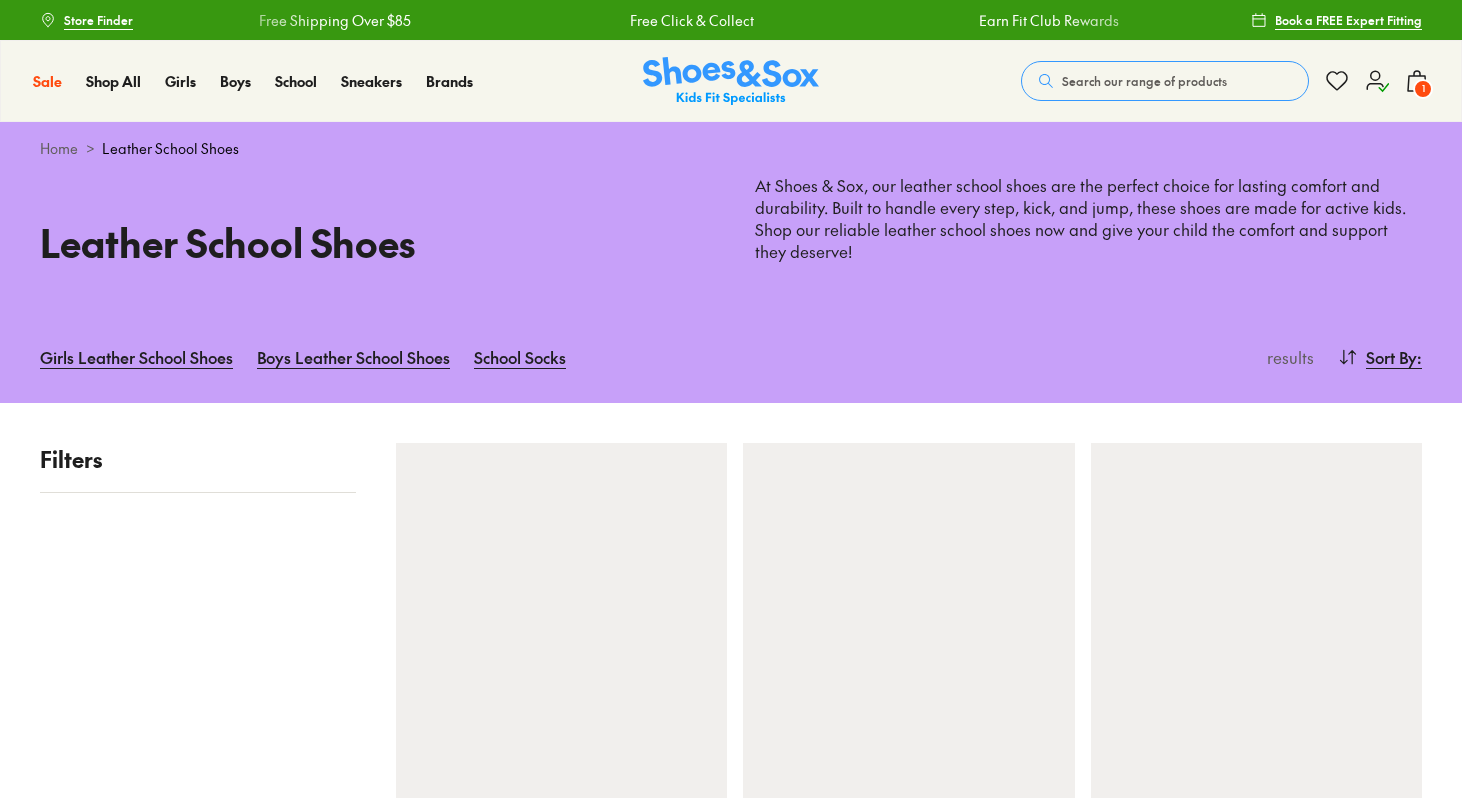 scroll, scrollTop: 0, scrollLeft: 0, axis: both 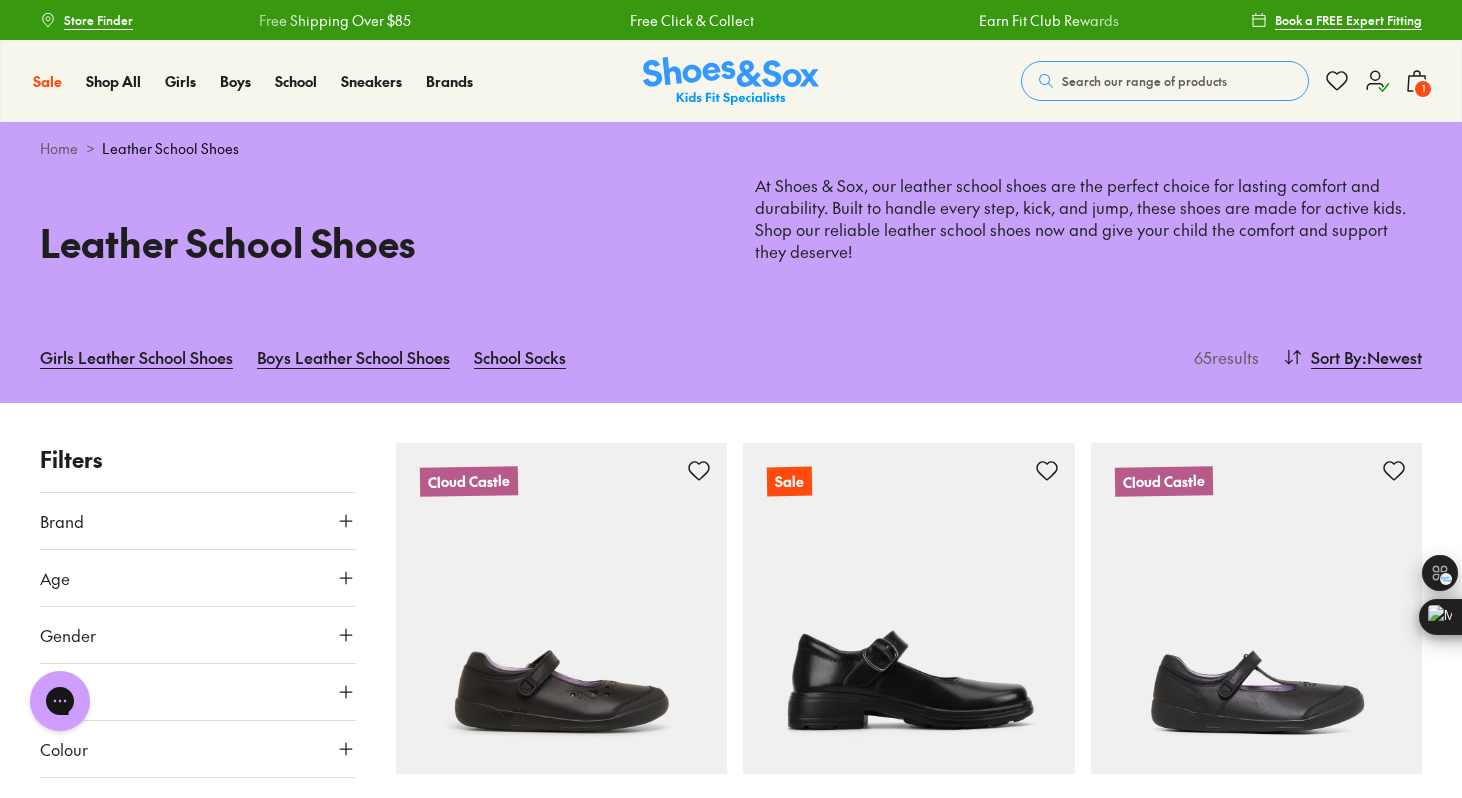 click on "Free Shipping Over $85
Free Click & Collect
Earn Fit Club Rewards" at bounding box center (692, 20) 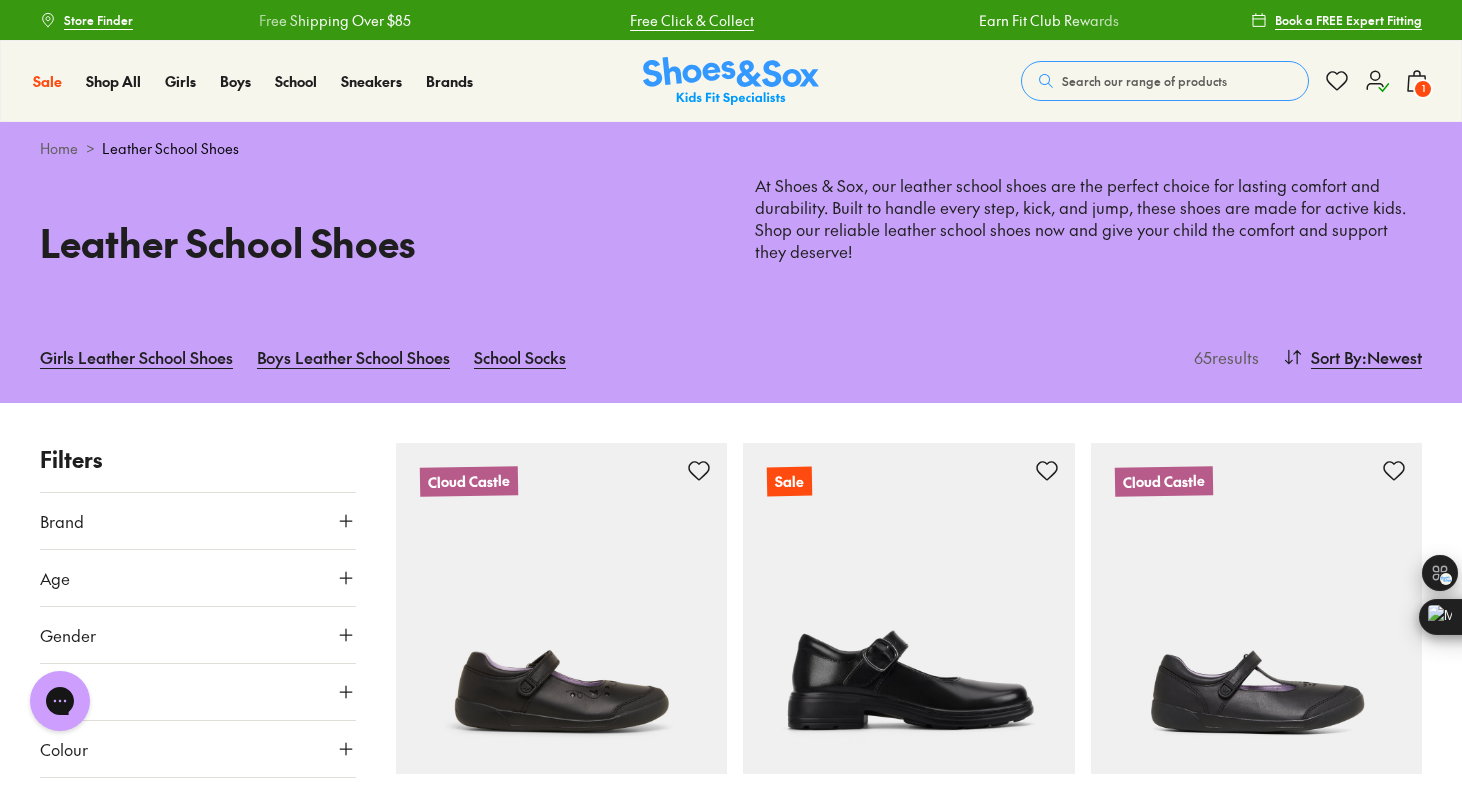 click on "Free Click & Collect" at bounding box center [692, 20] 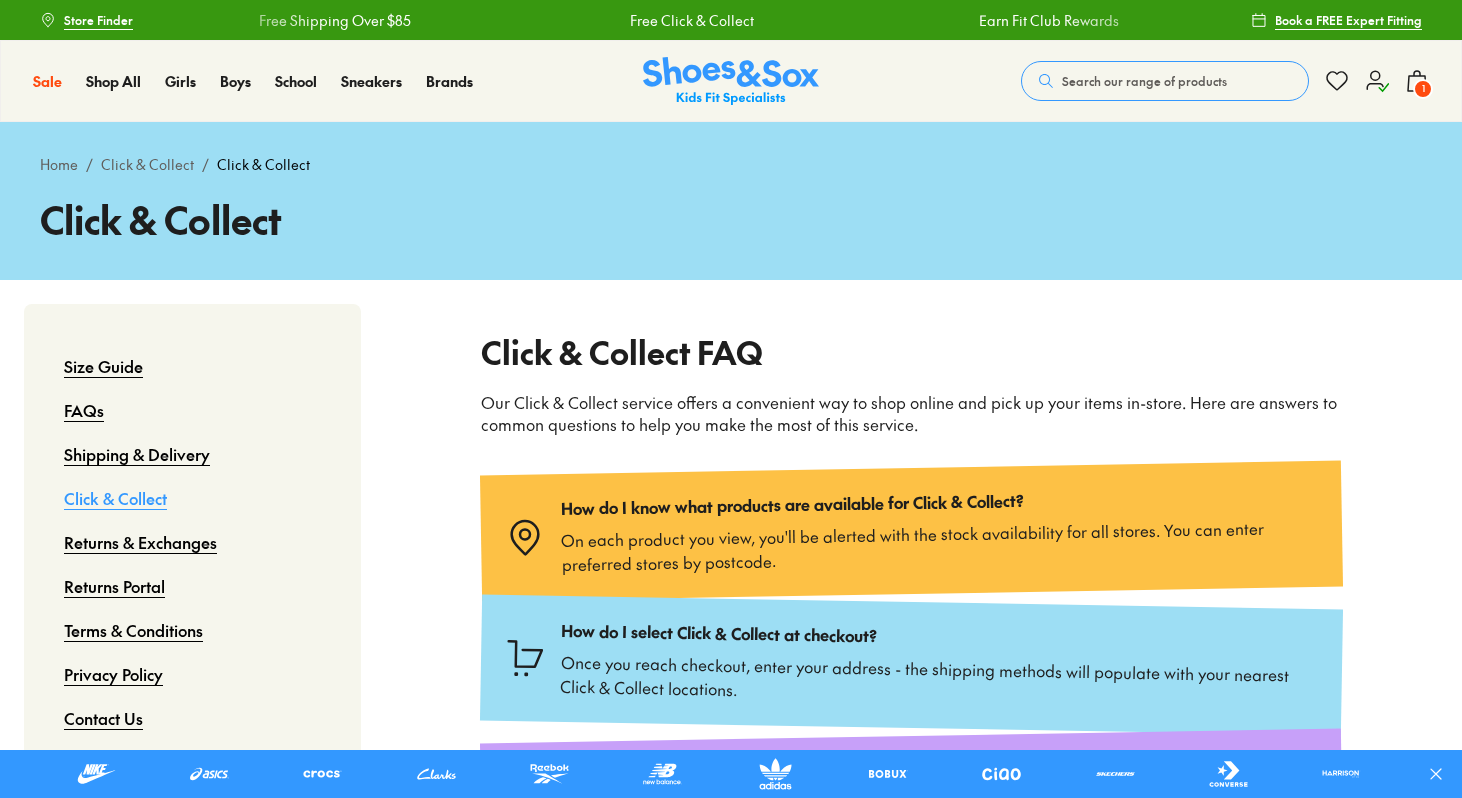 scroll, scrollTop: 0, scrollLeft: 0, axis: both 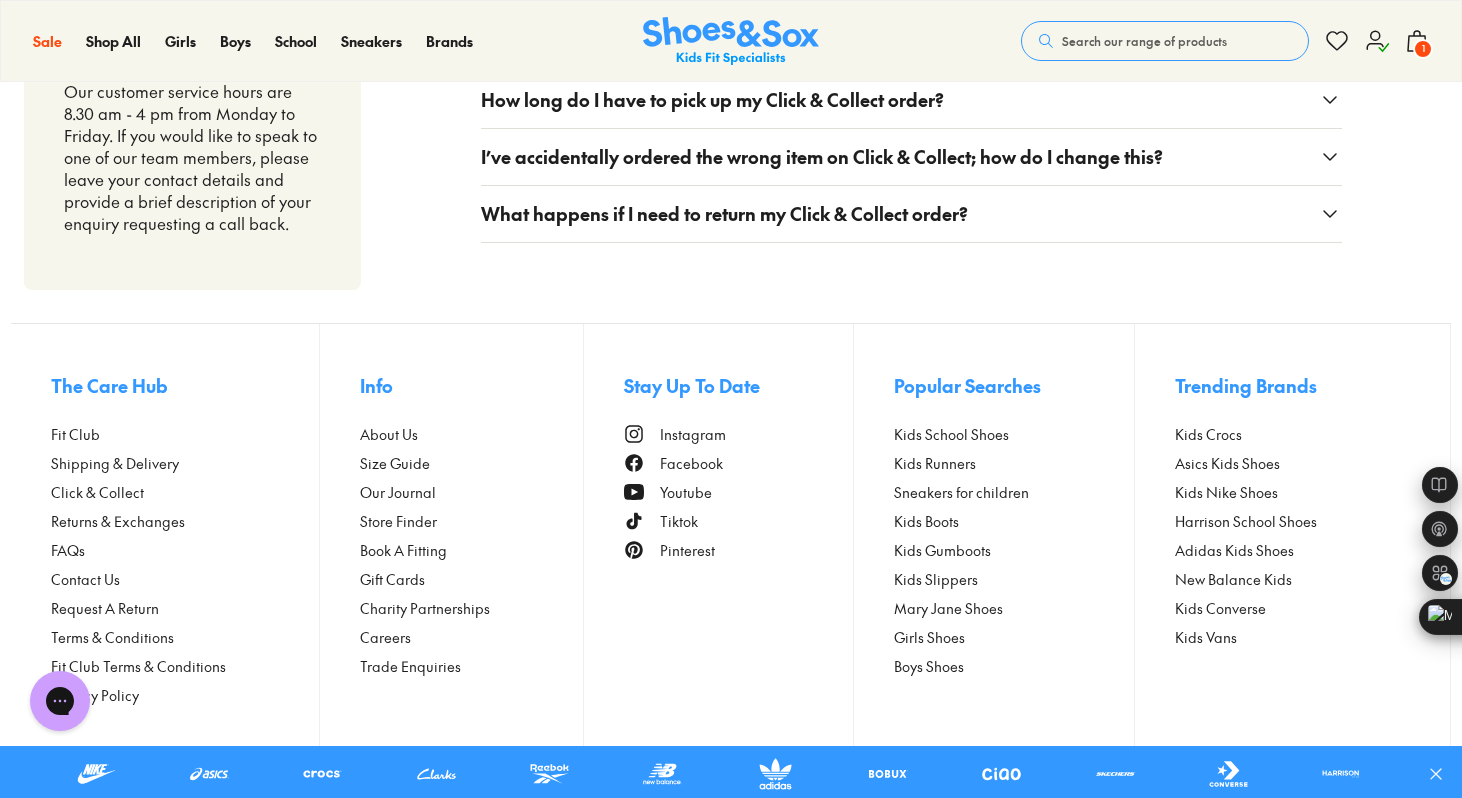 click 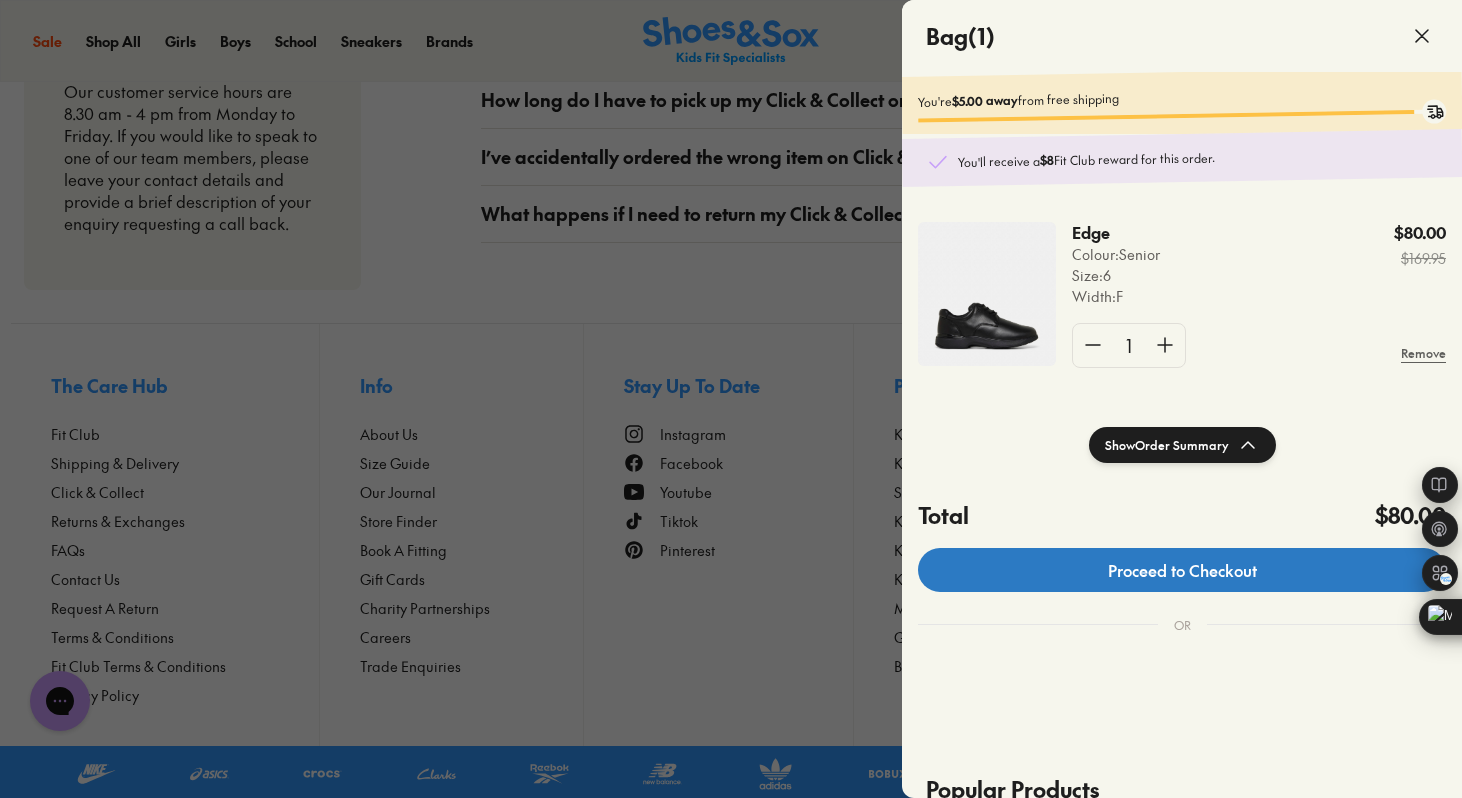 click on "Proceed to Checkout" 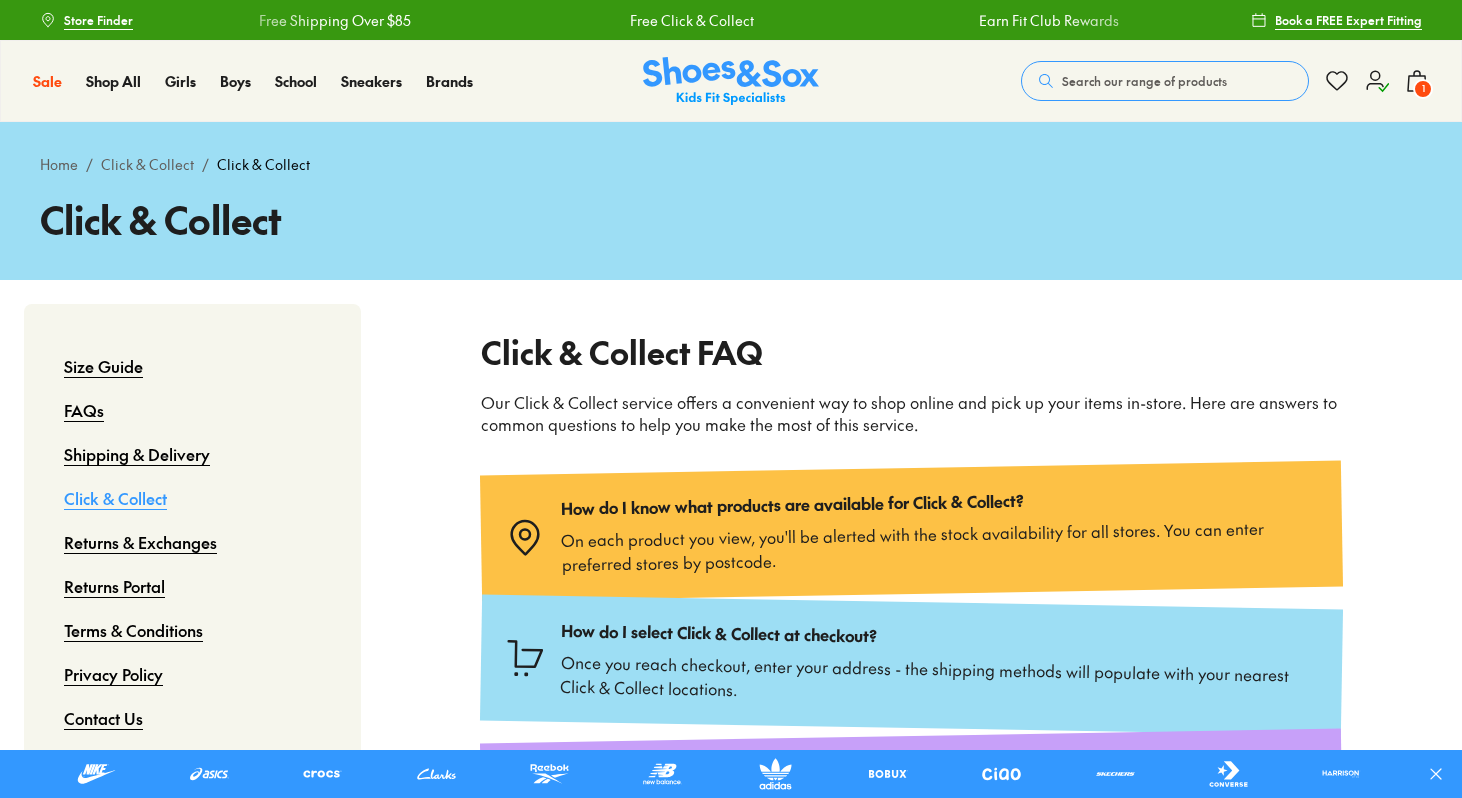 scroll, scrollTop: 0, scrollLeft: 0, axis: both 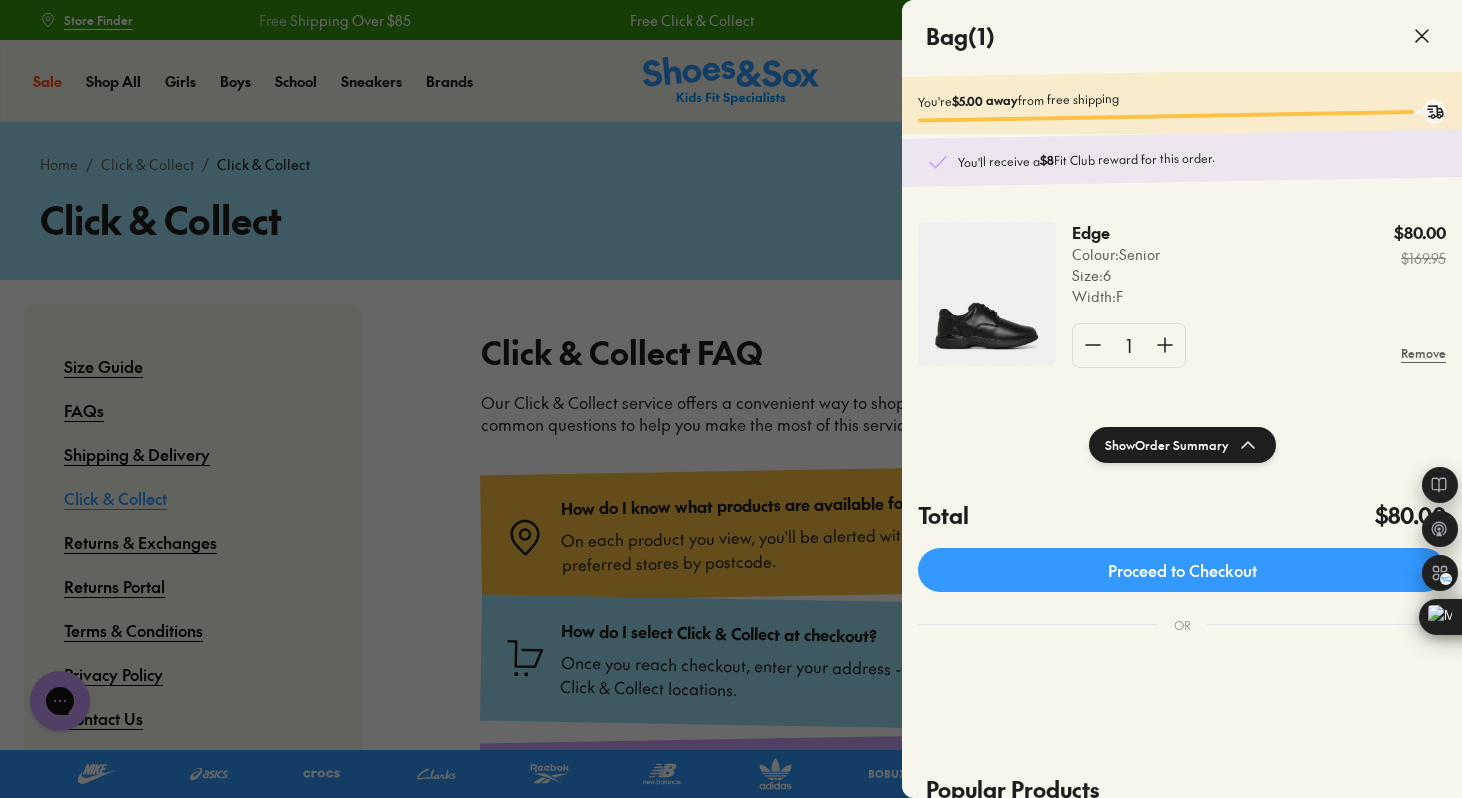 click on "You'll receive a  $8  Fit Club reward for this order." 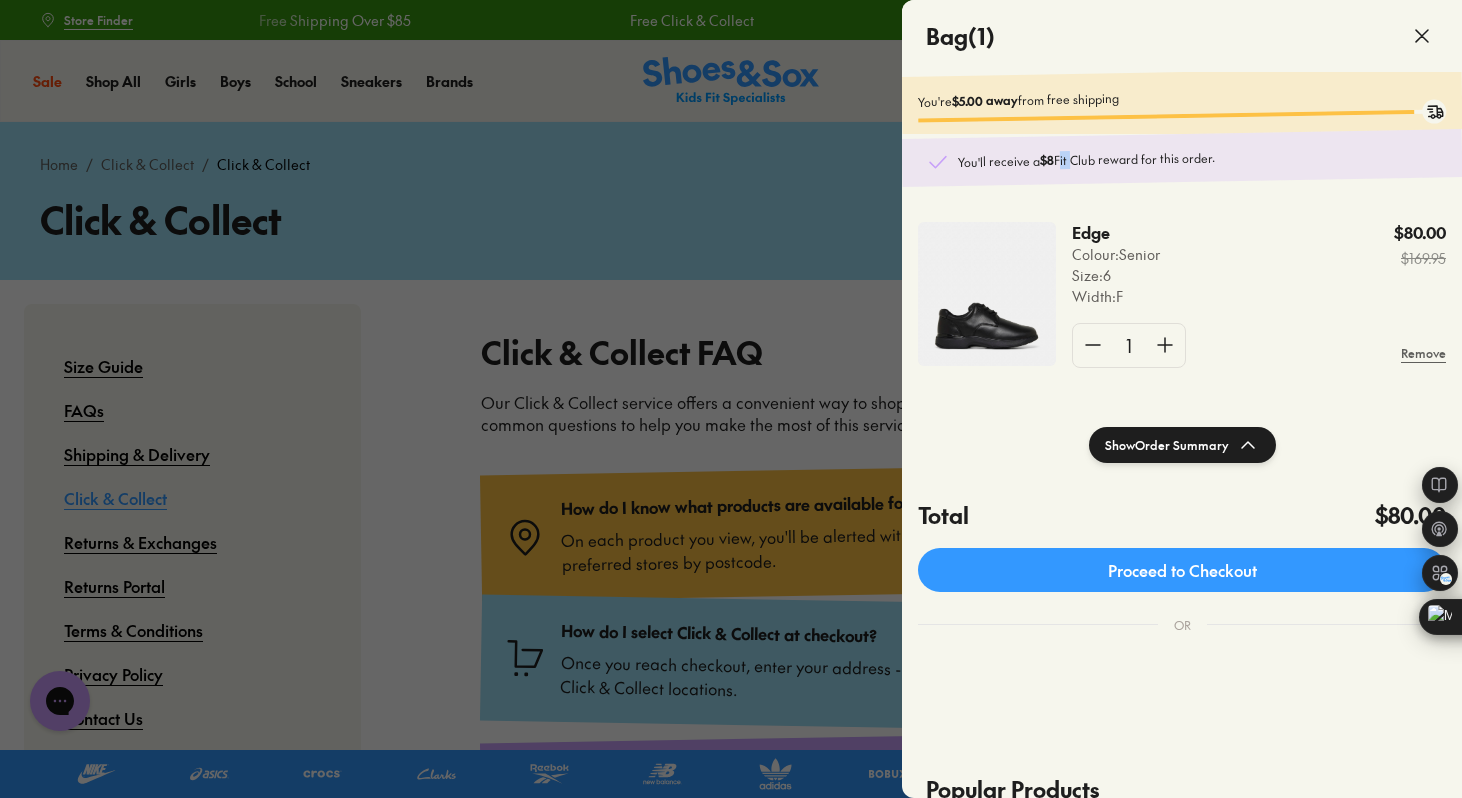 click on "You'll receive a  $8  Fit Club reward for this order." 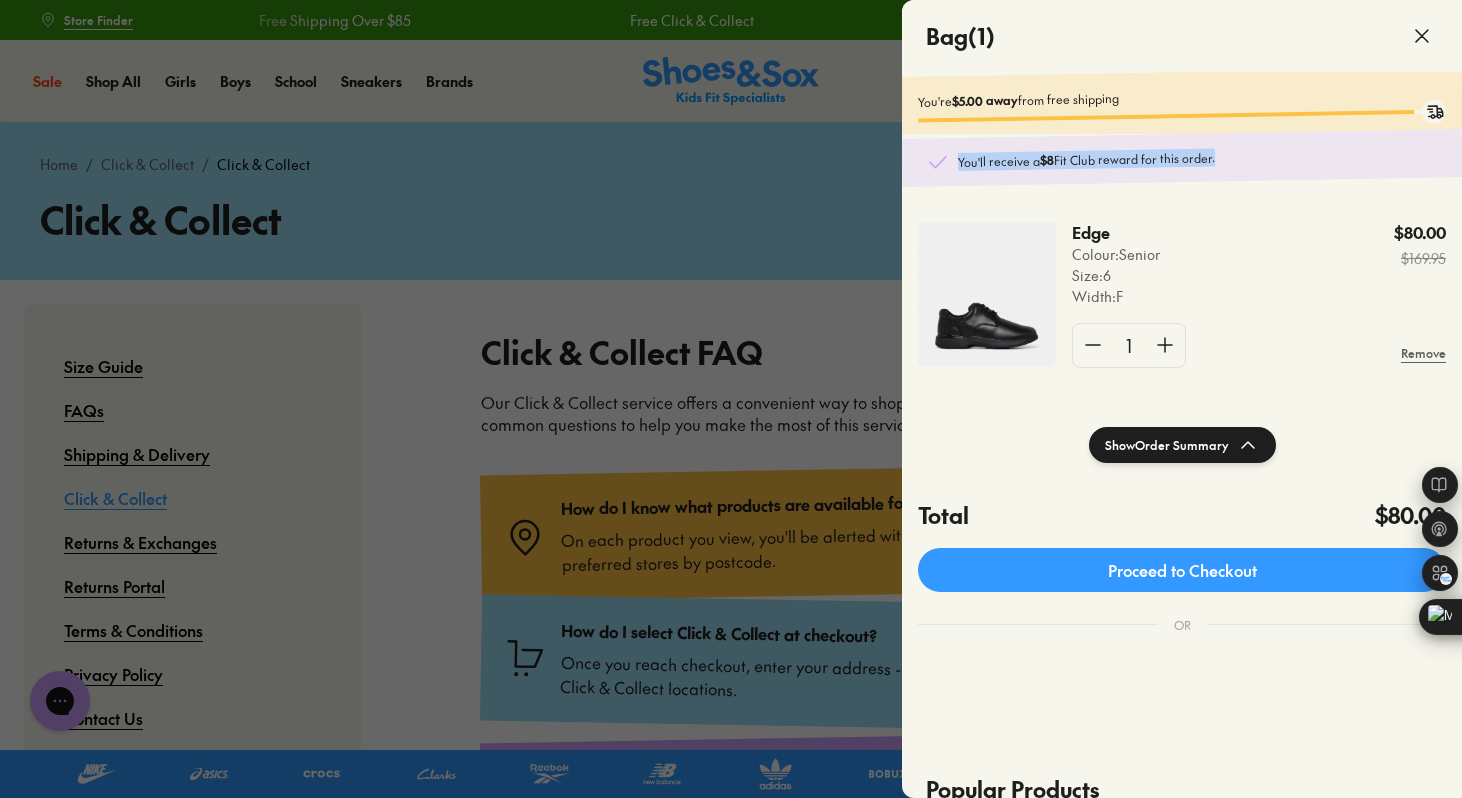 click on "You'll receive a  $8  Fit Club reward for this order." 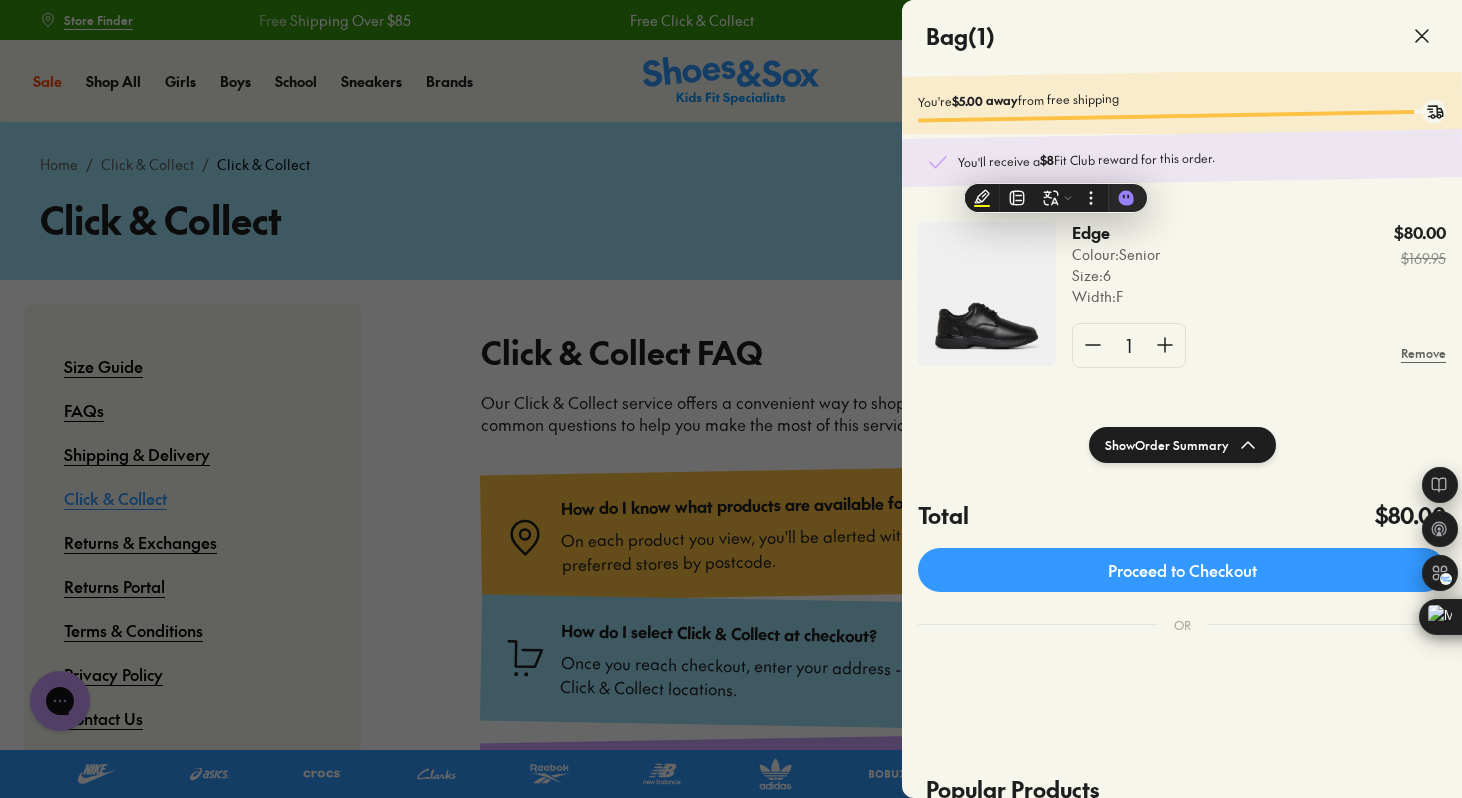 click 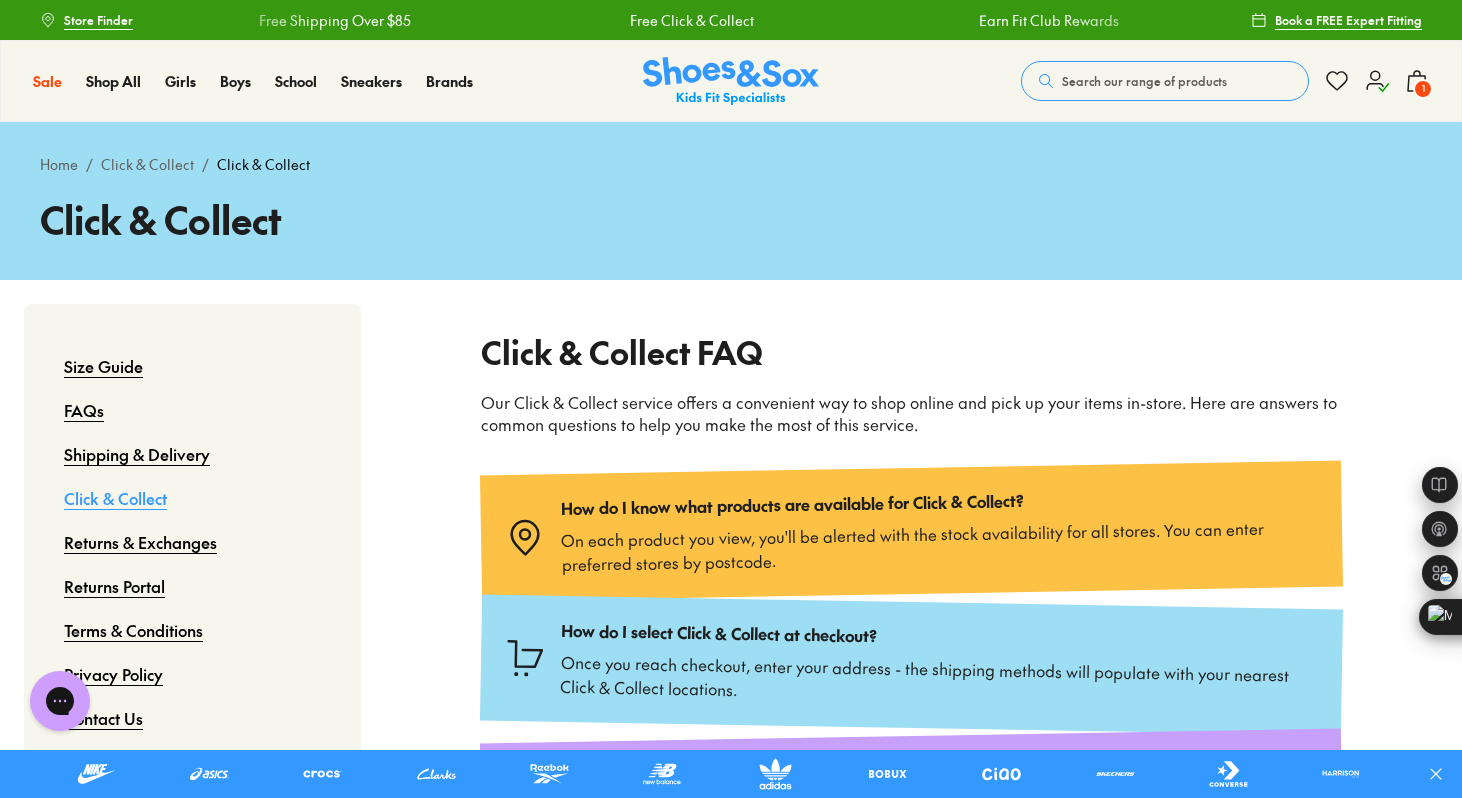 click 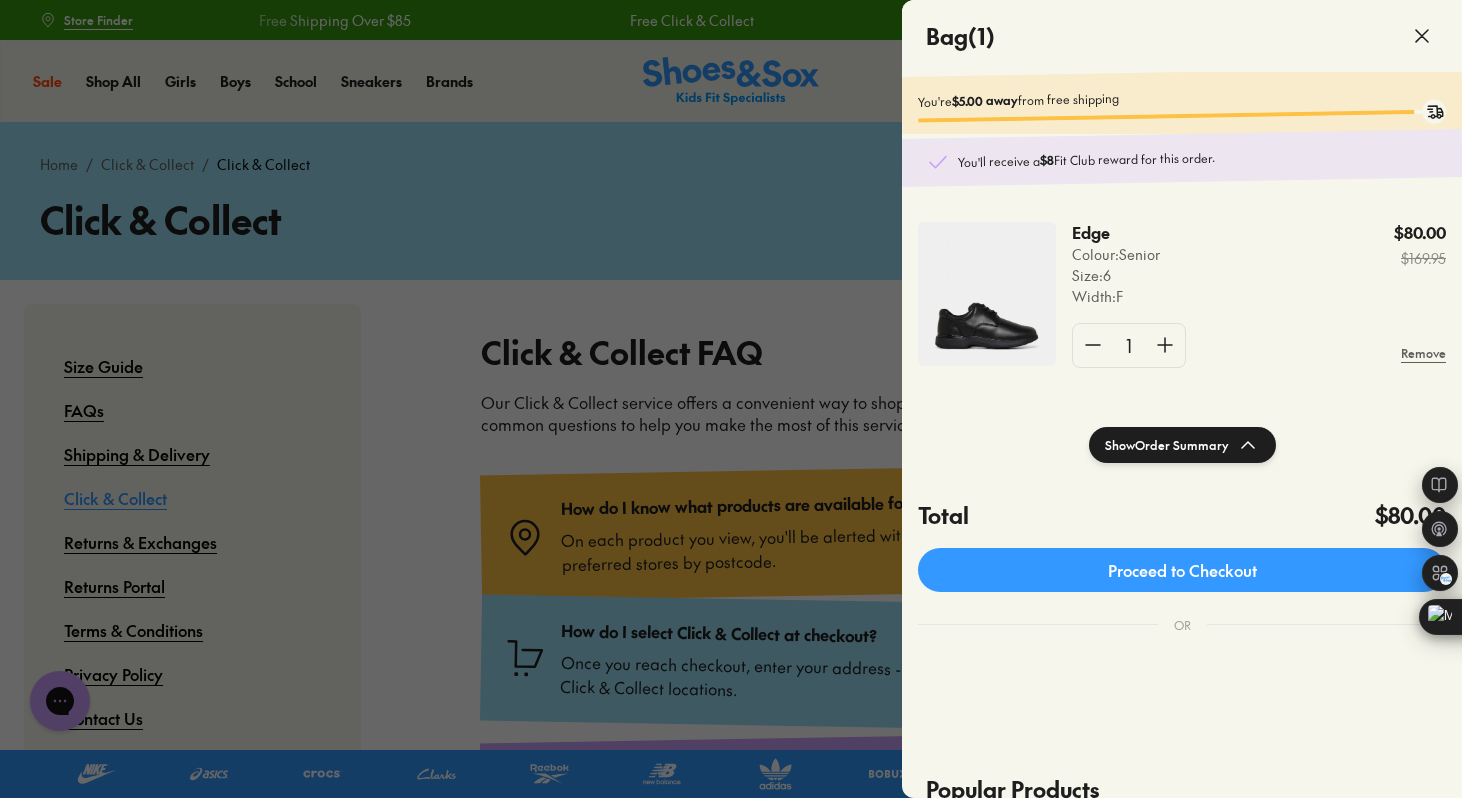 scroll, scrollTop: 265, scrollLeft: 0, axis: vertical 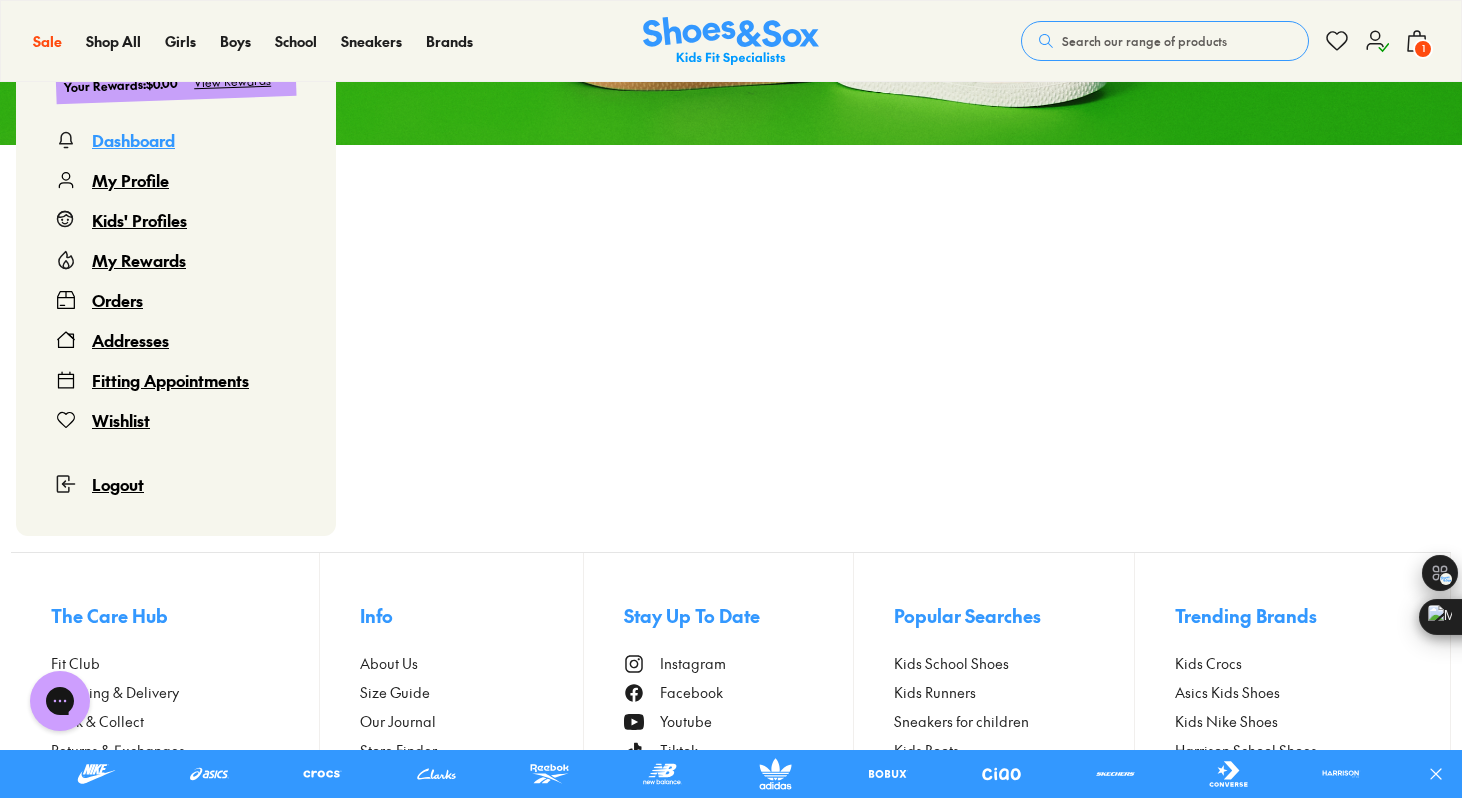 click on "My Profile" at bounding box center [130, 180] 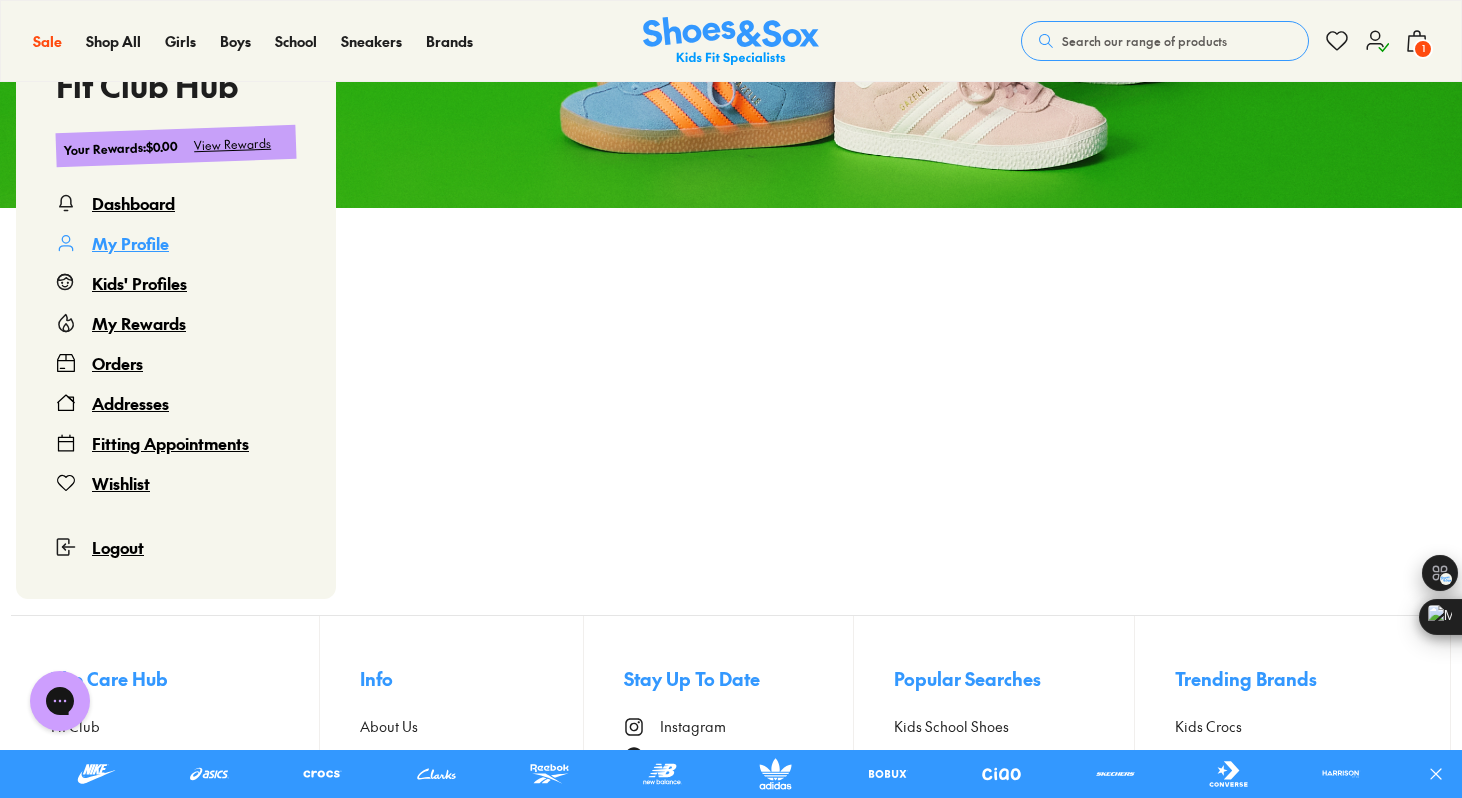 scroll, scrollTop: 366, scrollLeft: 0, axis: vertical 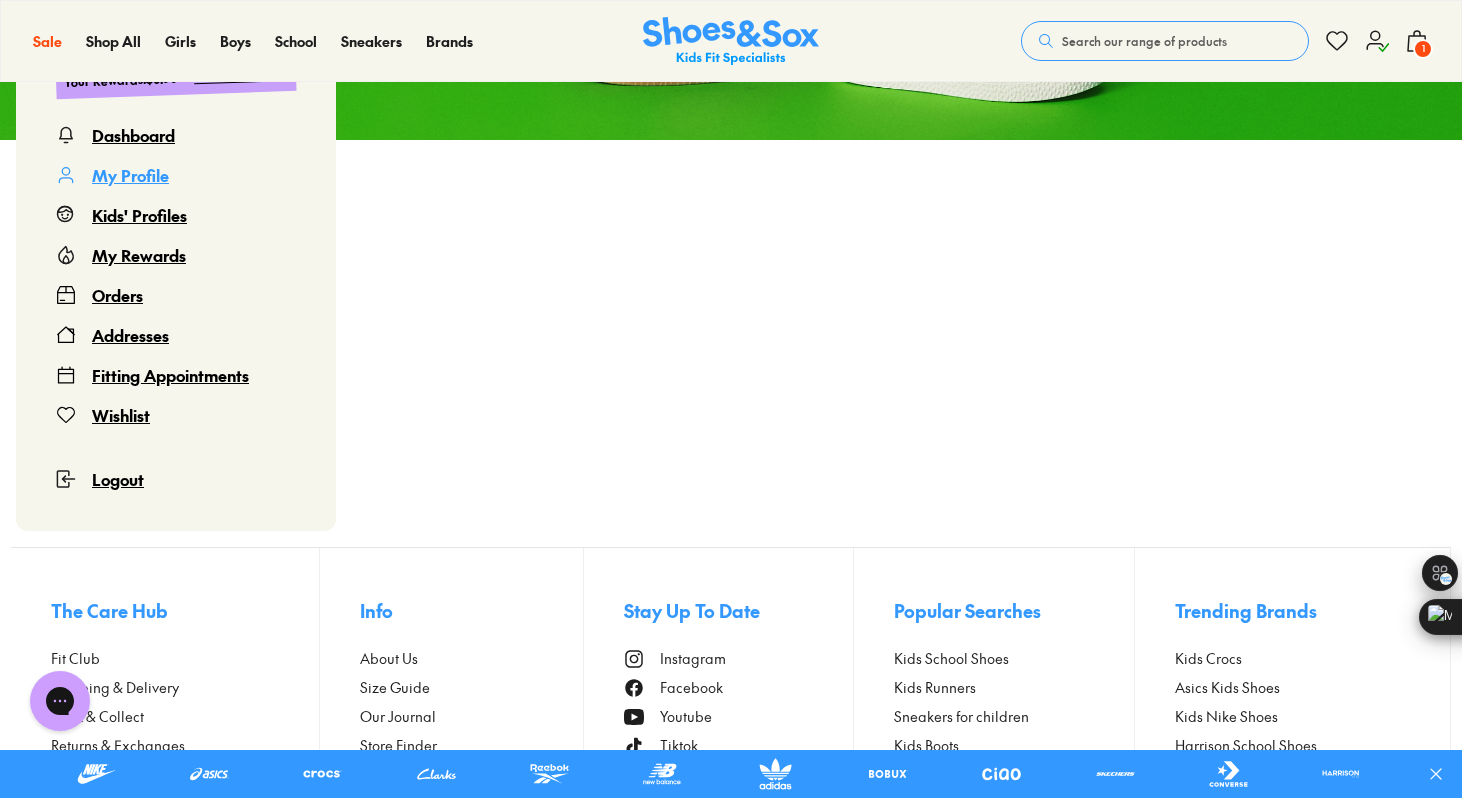 click 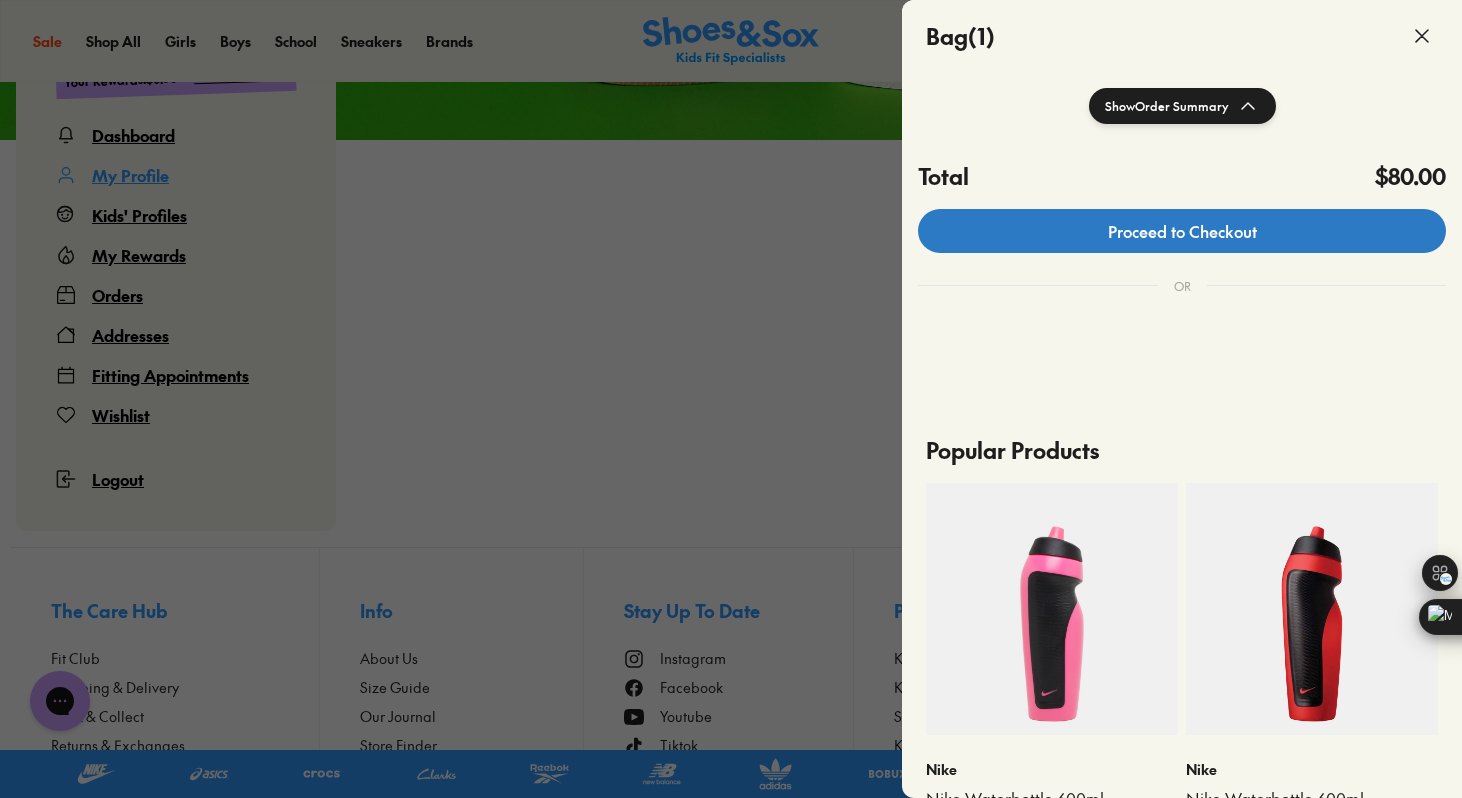 scroll, scrollTop: 340, scrollLeft: 0, axis: vertical 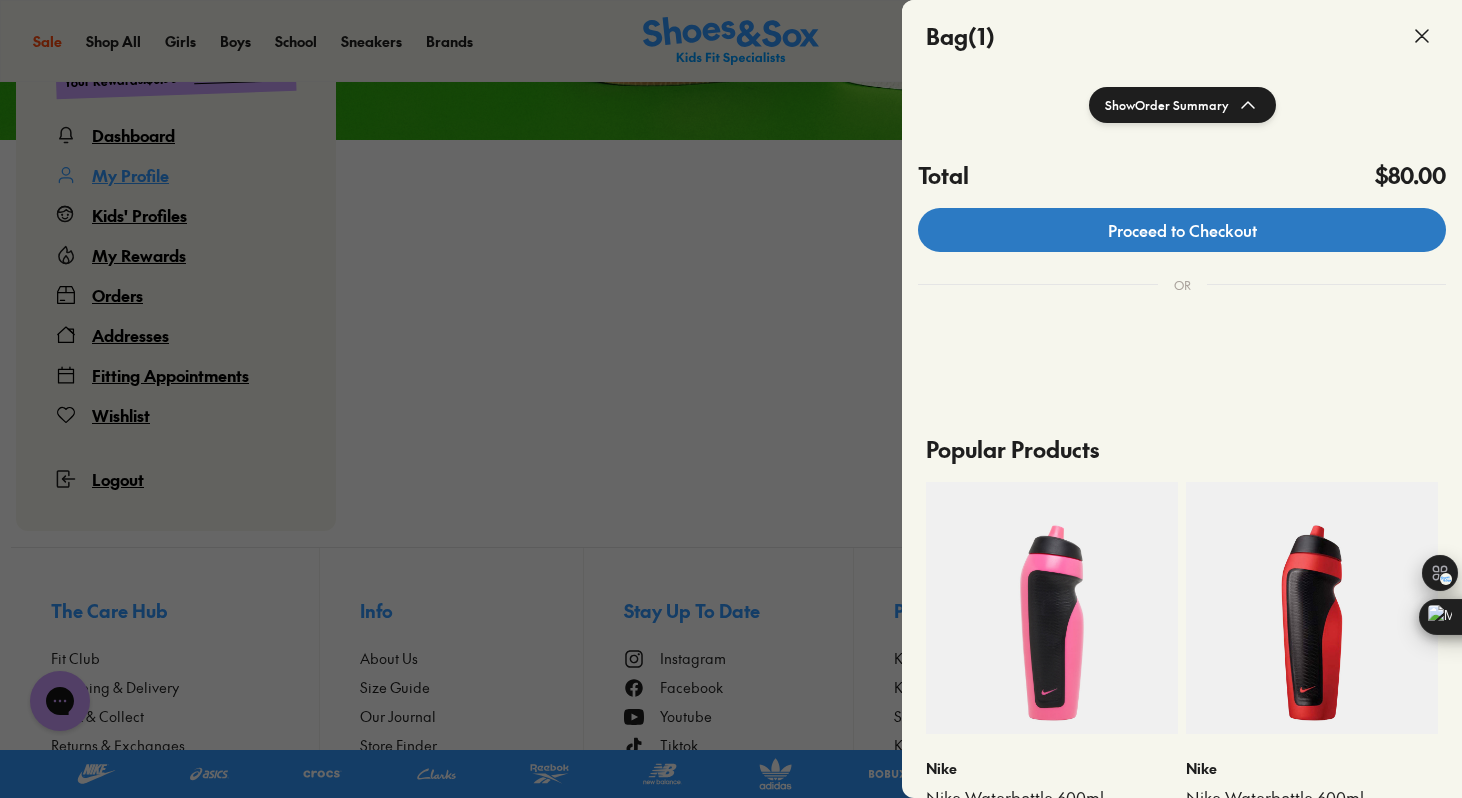 click on "Proceed to Checkout" 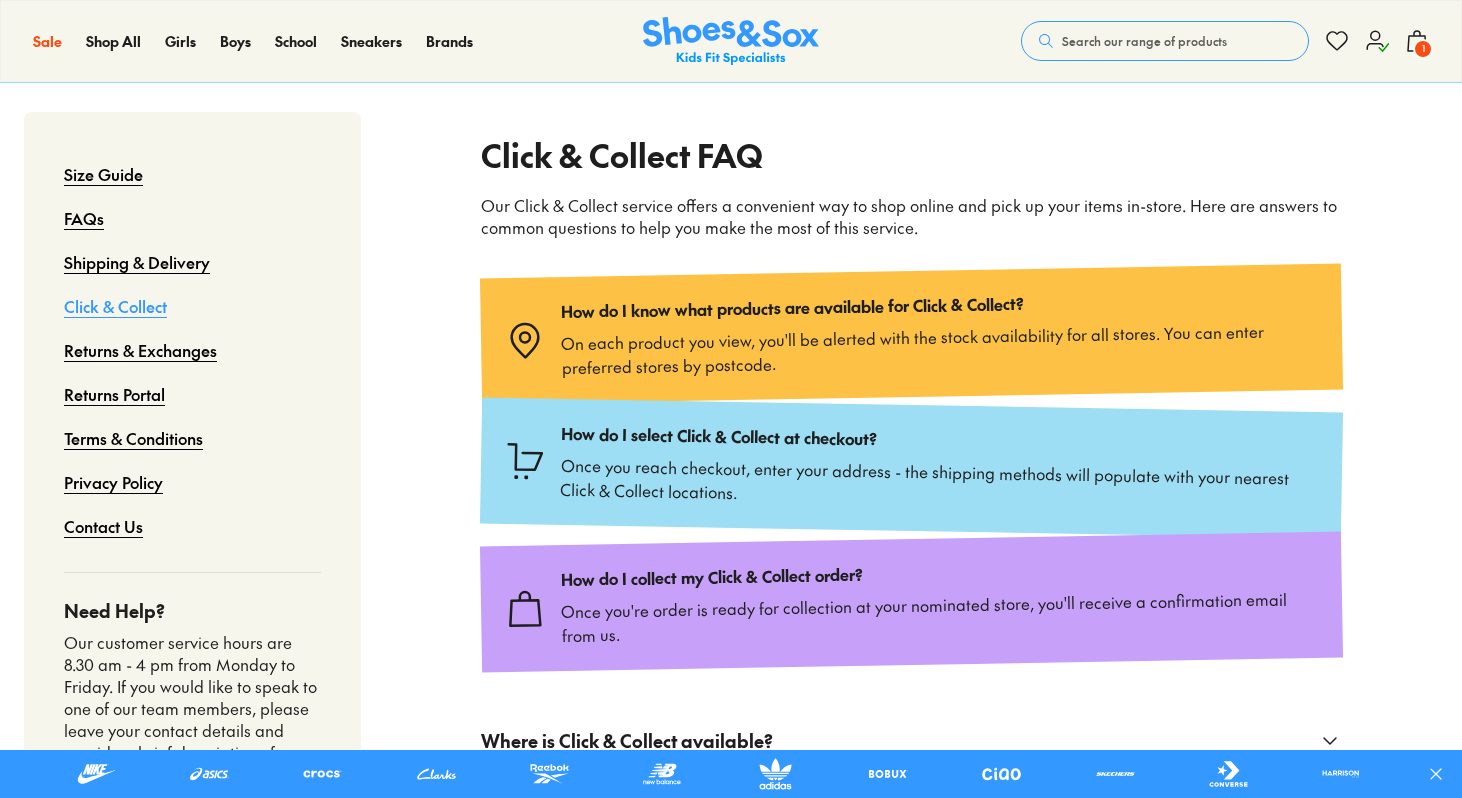 scroll, scrollTop: 202, scrollLeft: 0, axis: vertical 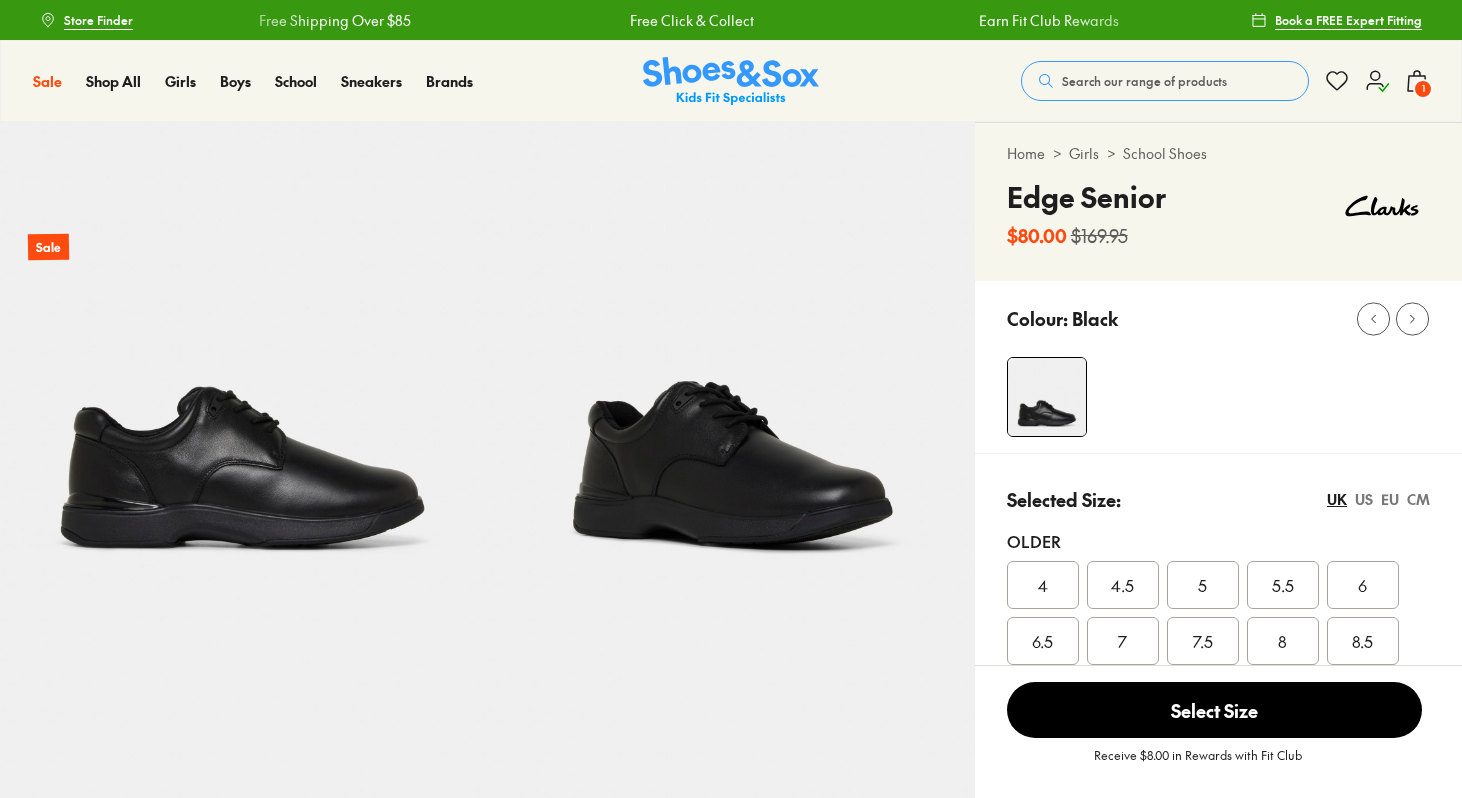 select on "*" 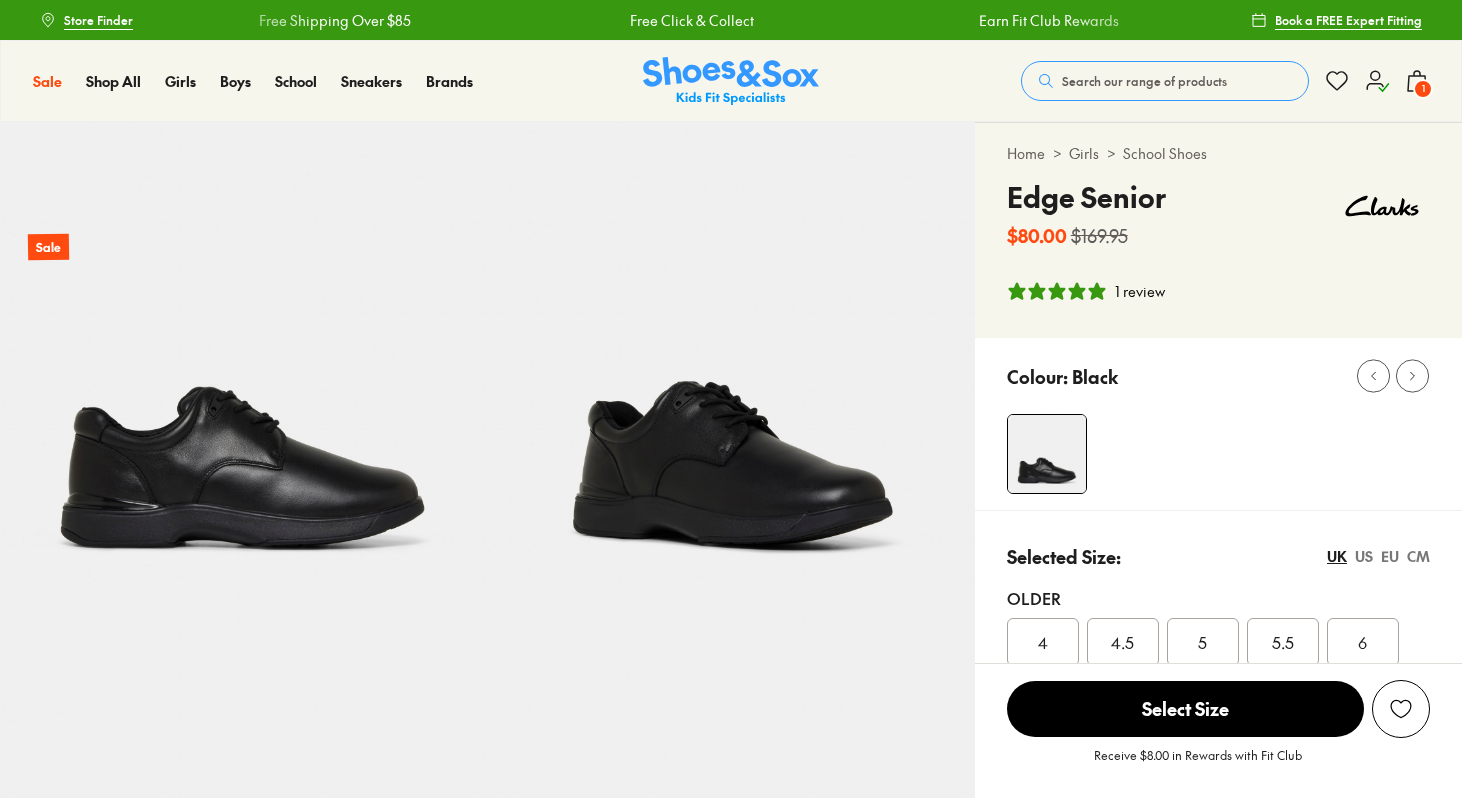 scroll, scrollTop: 0, scrollLeft: 0, axis: both 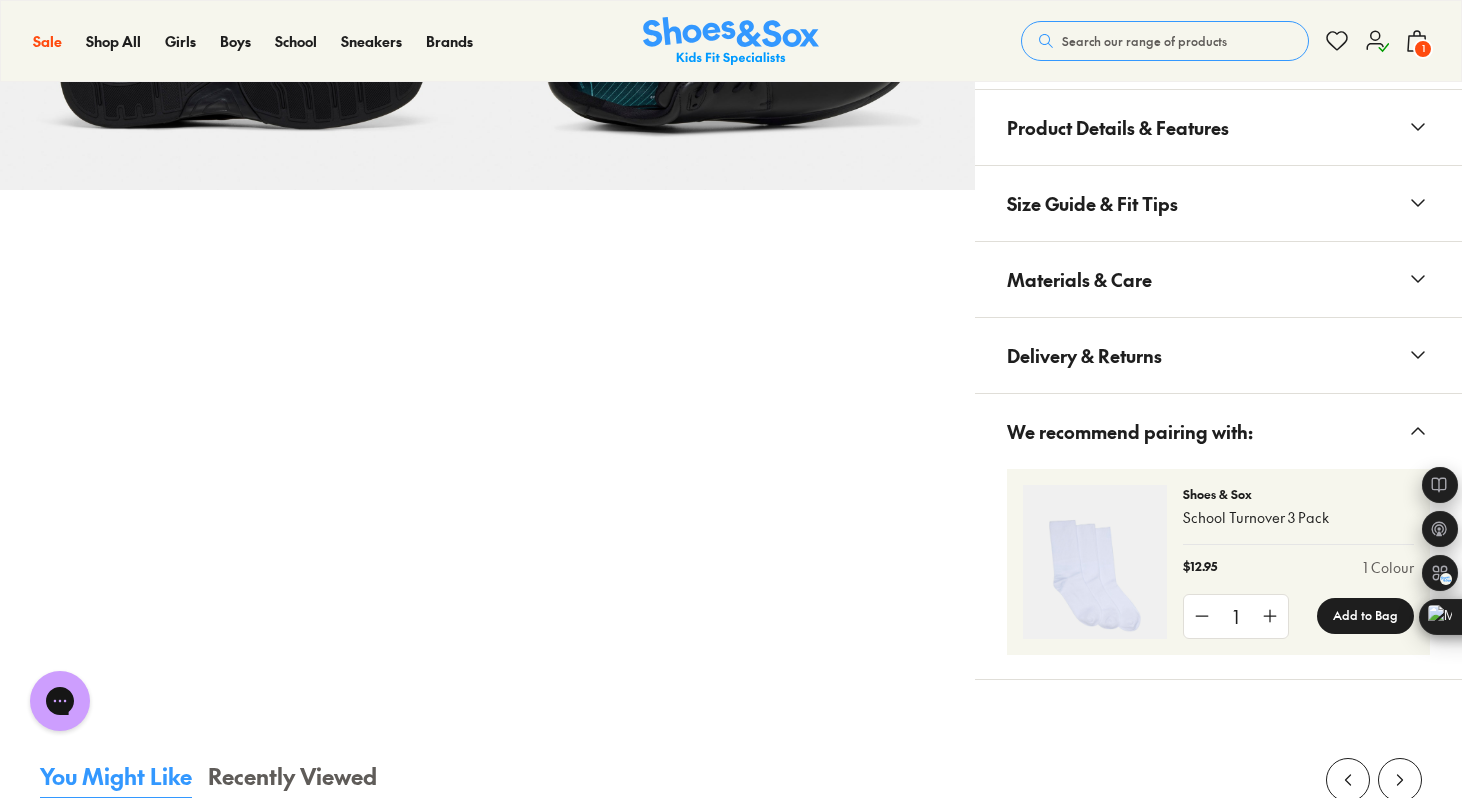 click on "Delivery & Returns" at bounding box center (1218, 355) 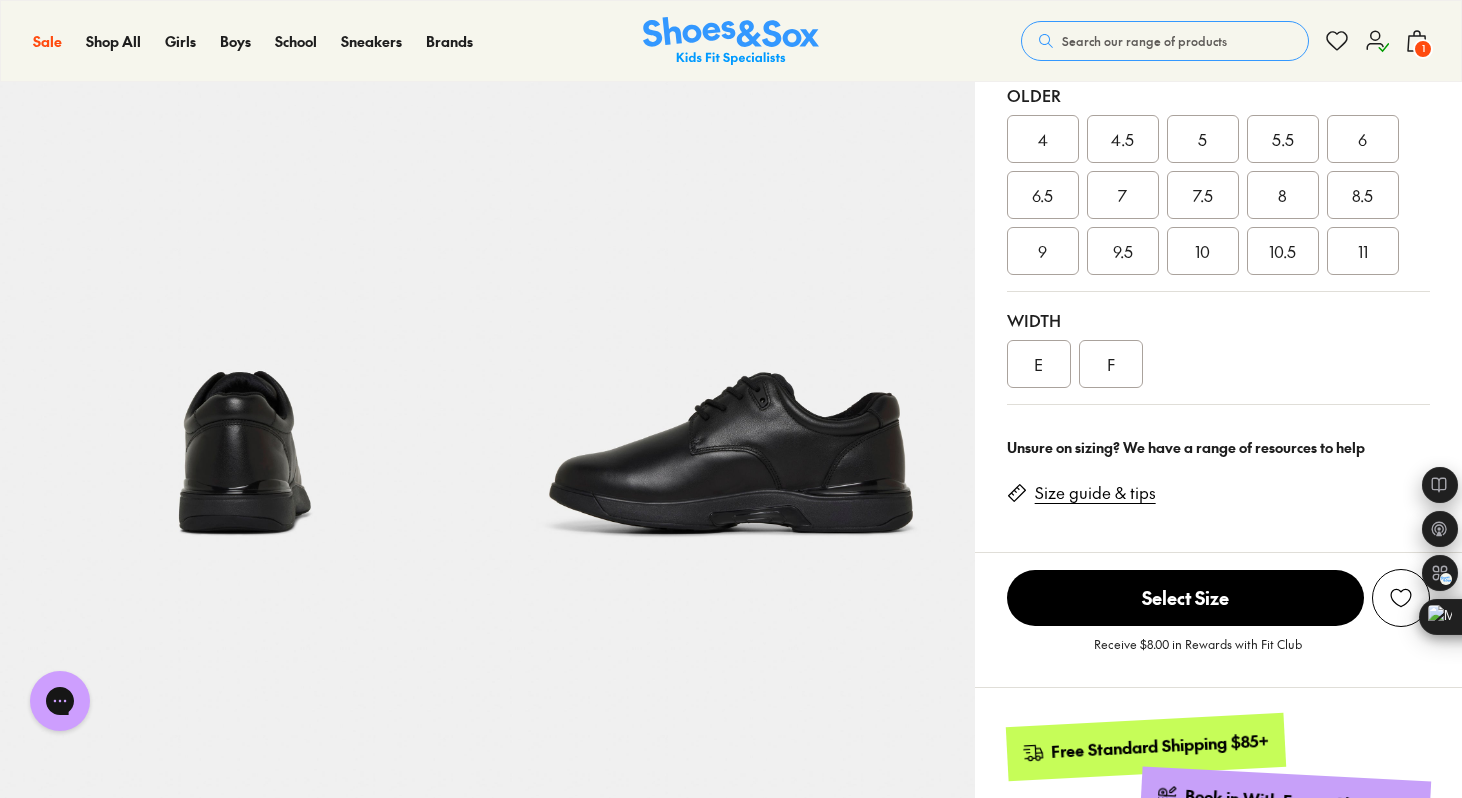 scroll, scrollTop: 493, scrollLeft: 0, axis: vertical 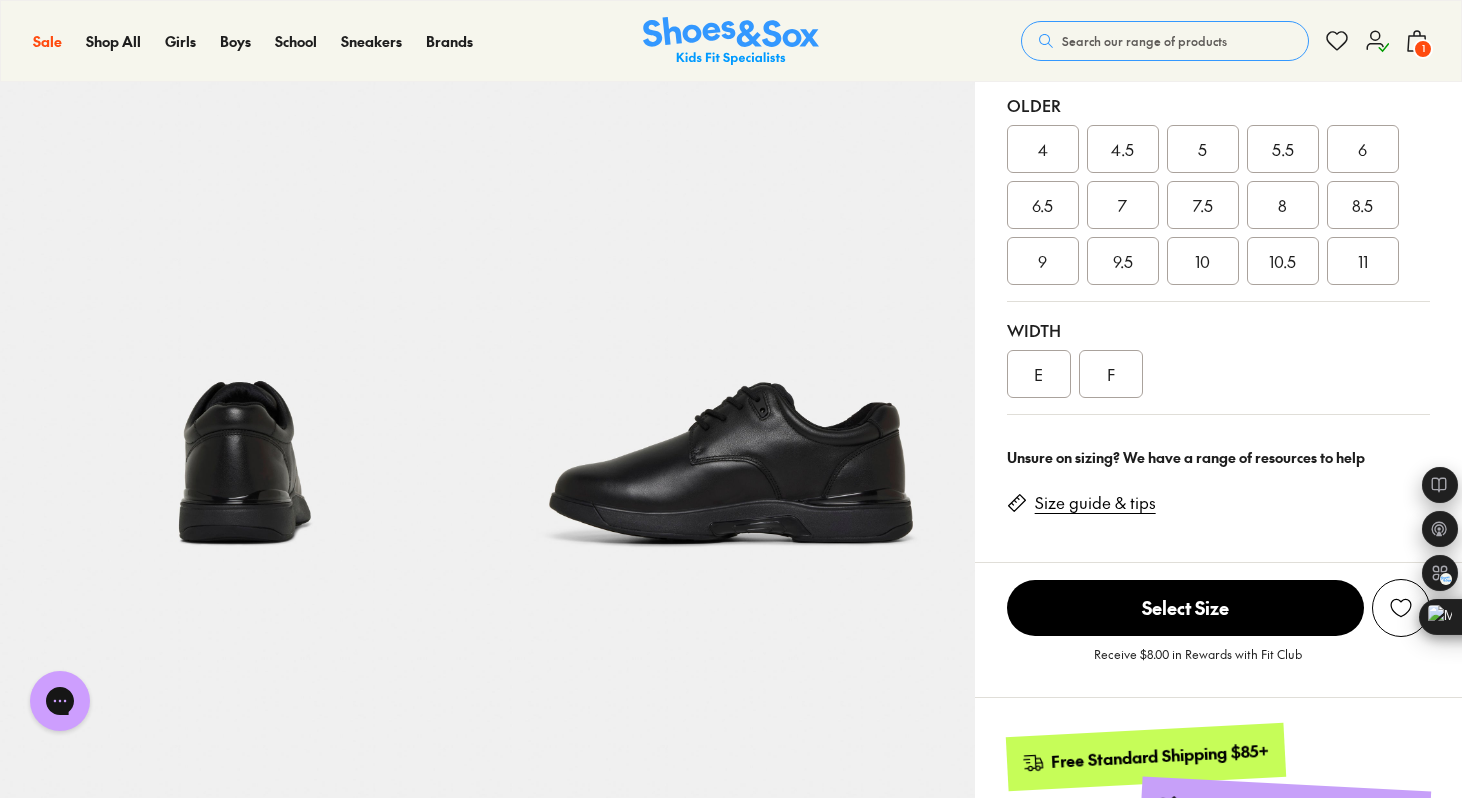 click on "6" at bounding box center [1362, 149] 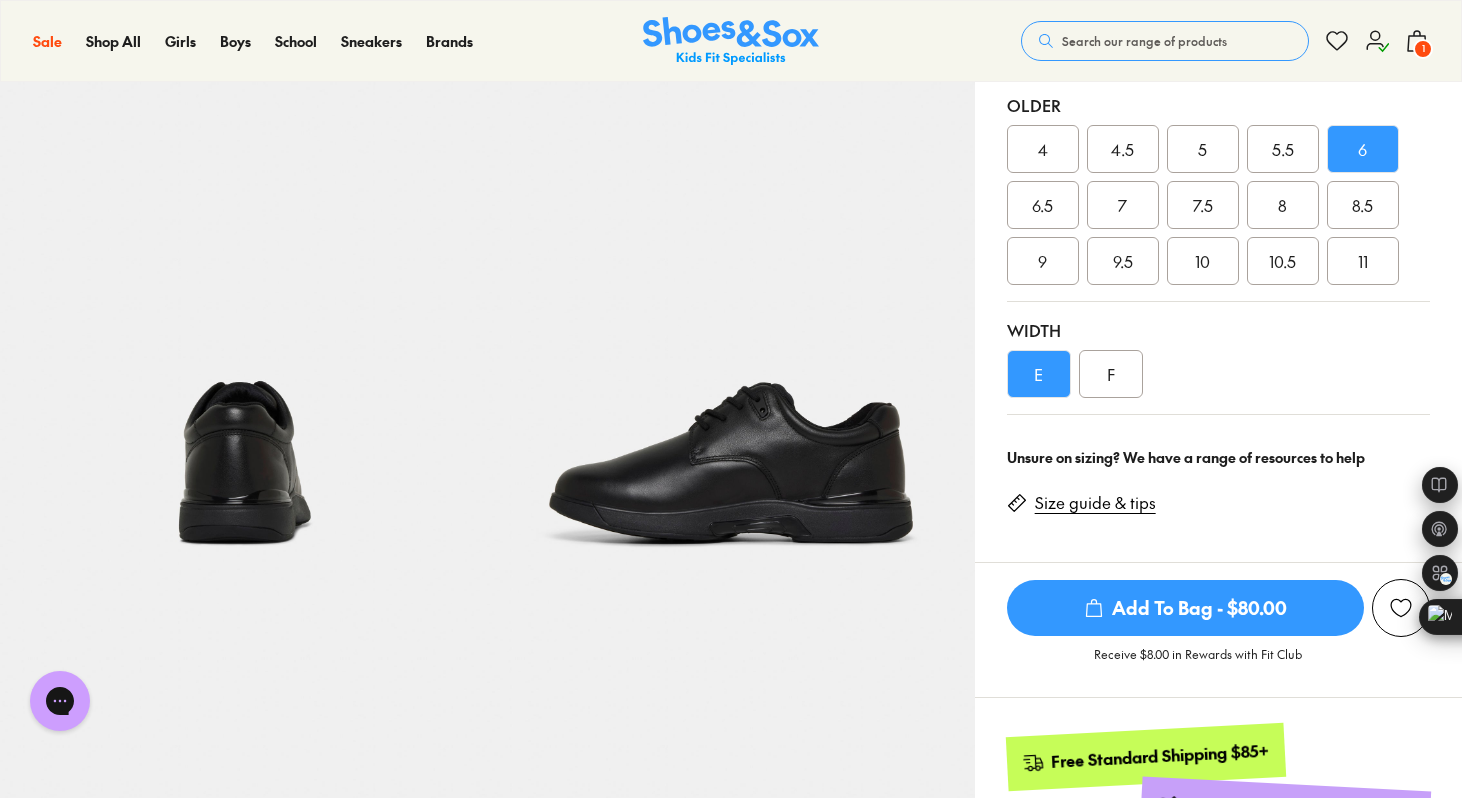 click on "F" at bounding box center (1111, 374) 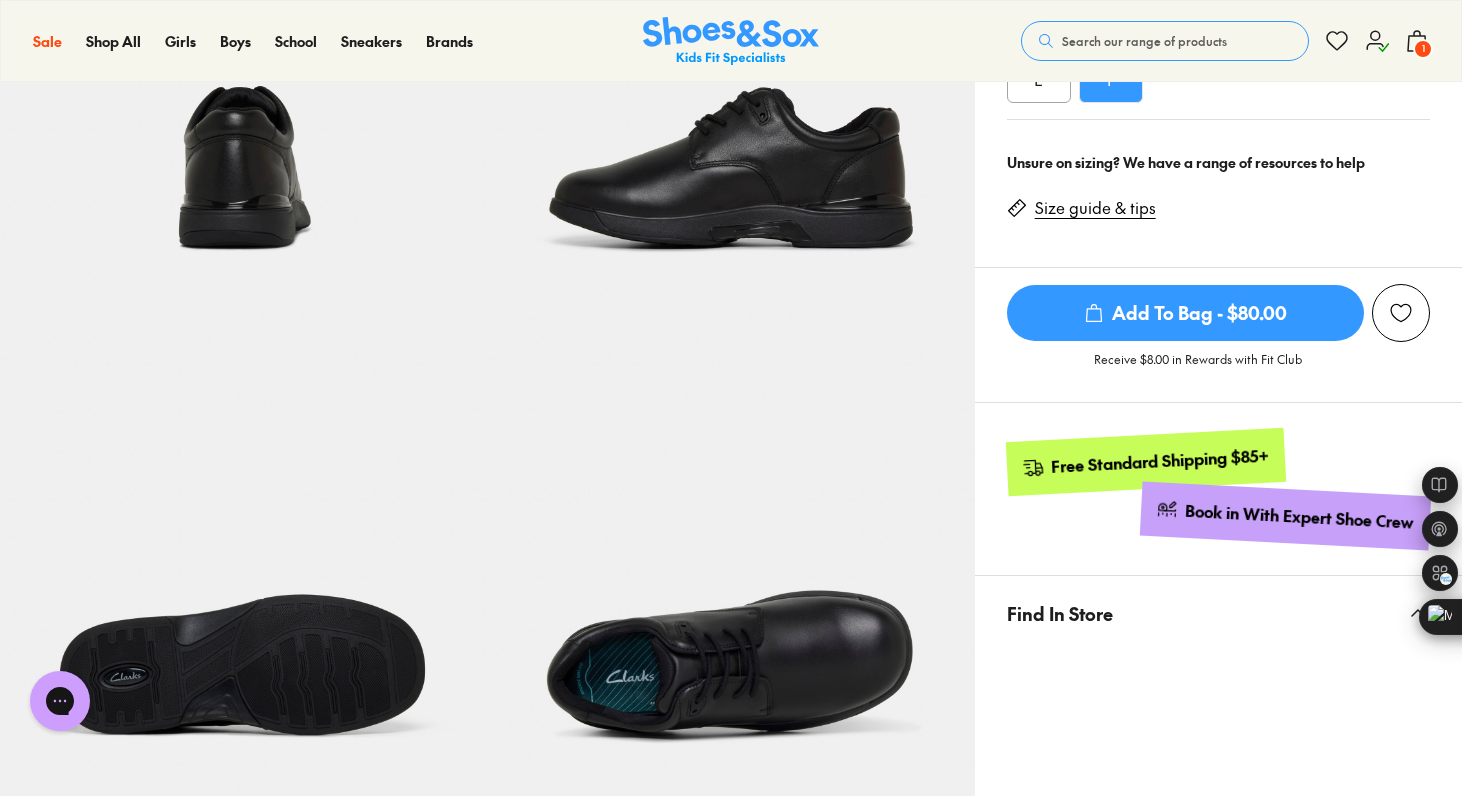 scroll, scrollTop: 0, scrollLeft: 0, axis: both 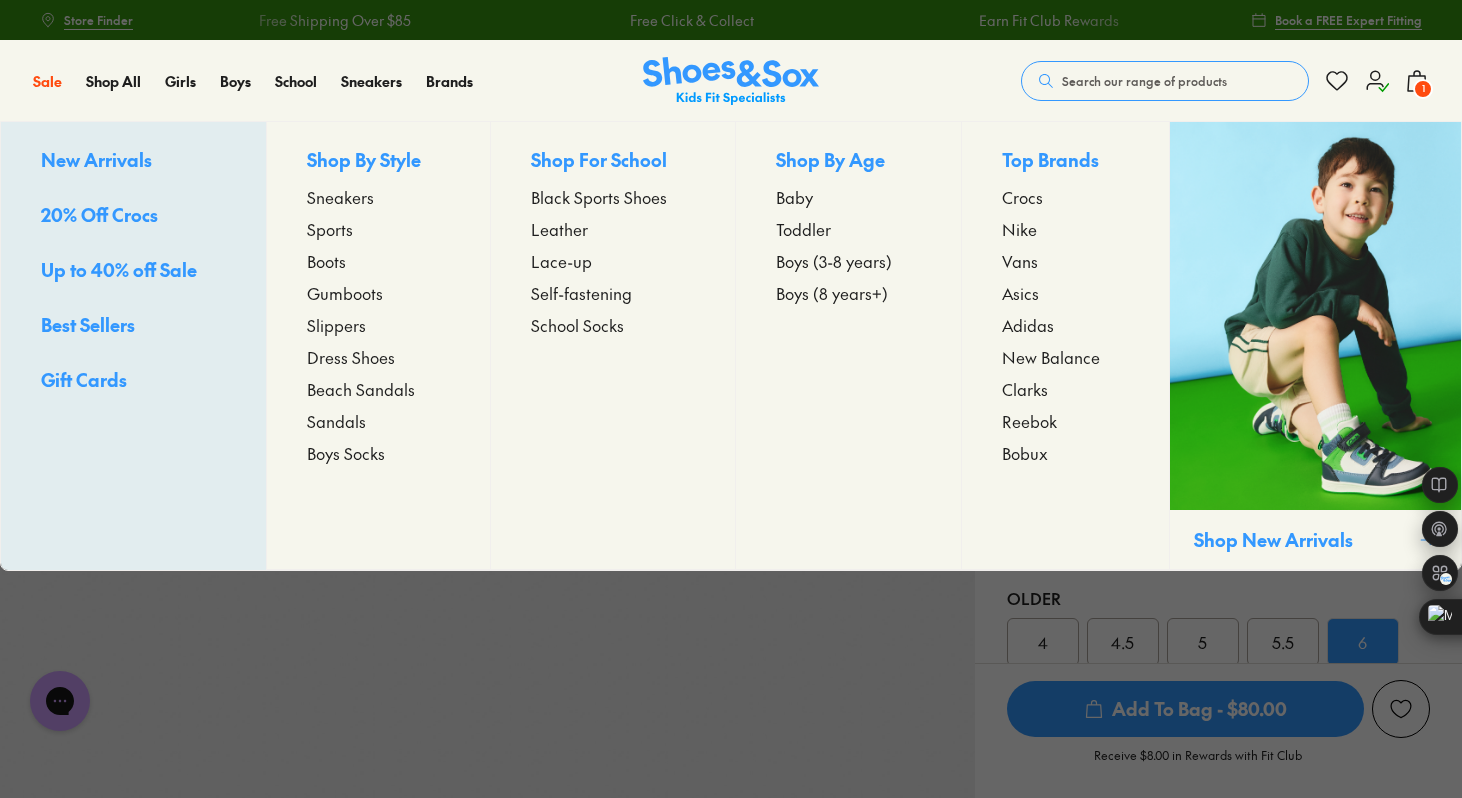 click on "Boys Socks" at bounding box center [346, 453] 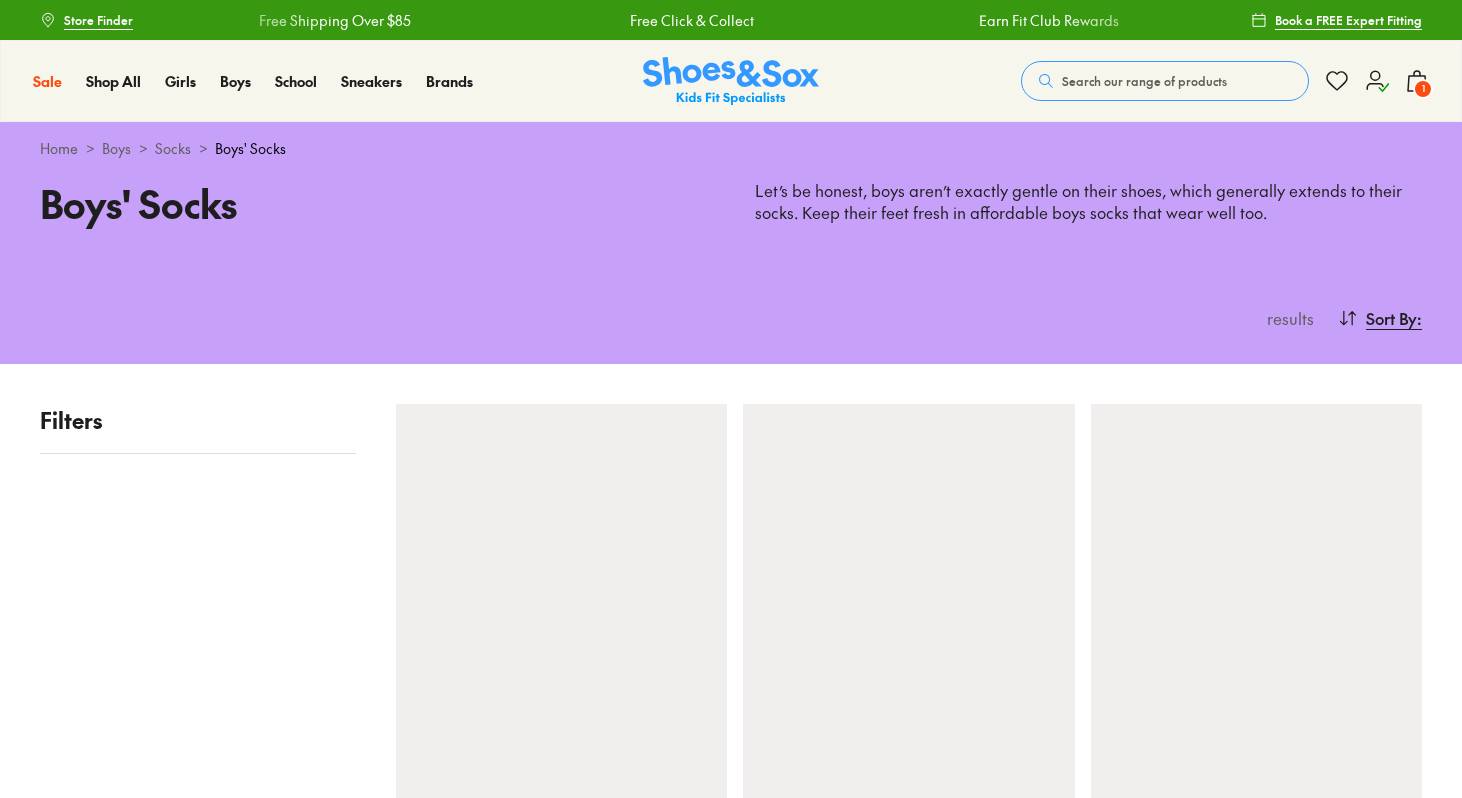 scroll, scrollTop: 0, scrollLeft: 0, axis: both 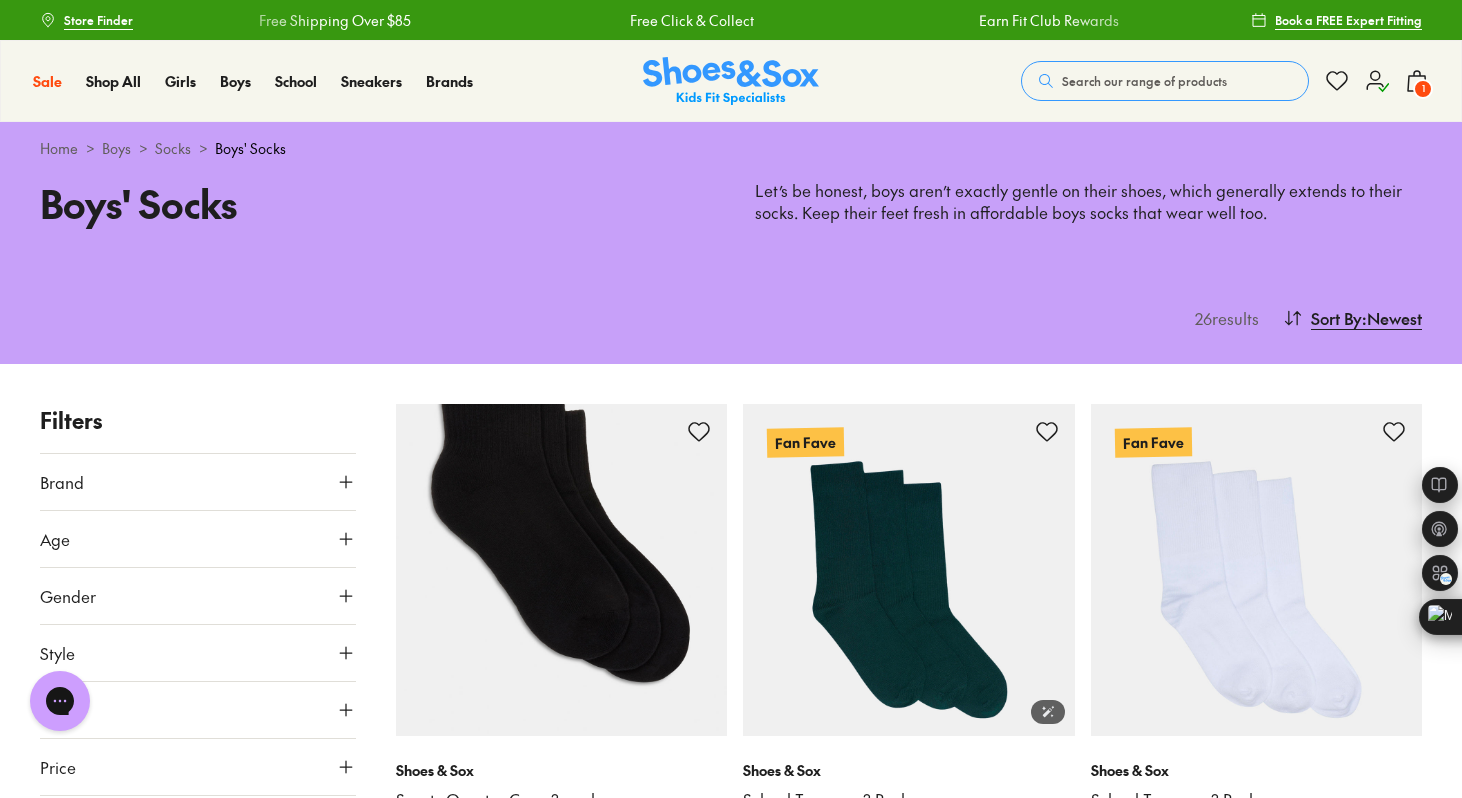 click at bounding box center (909, 570) 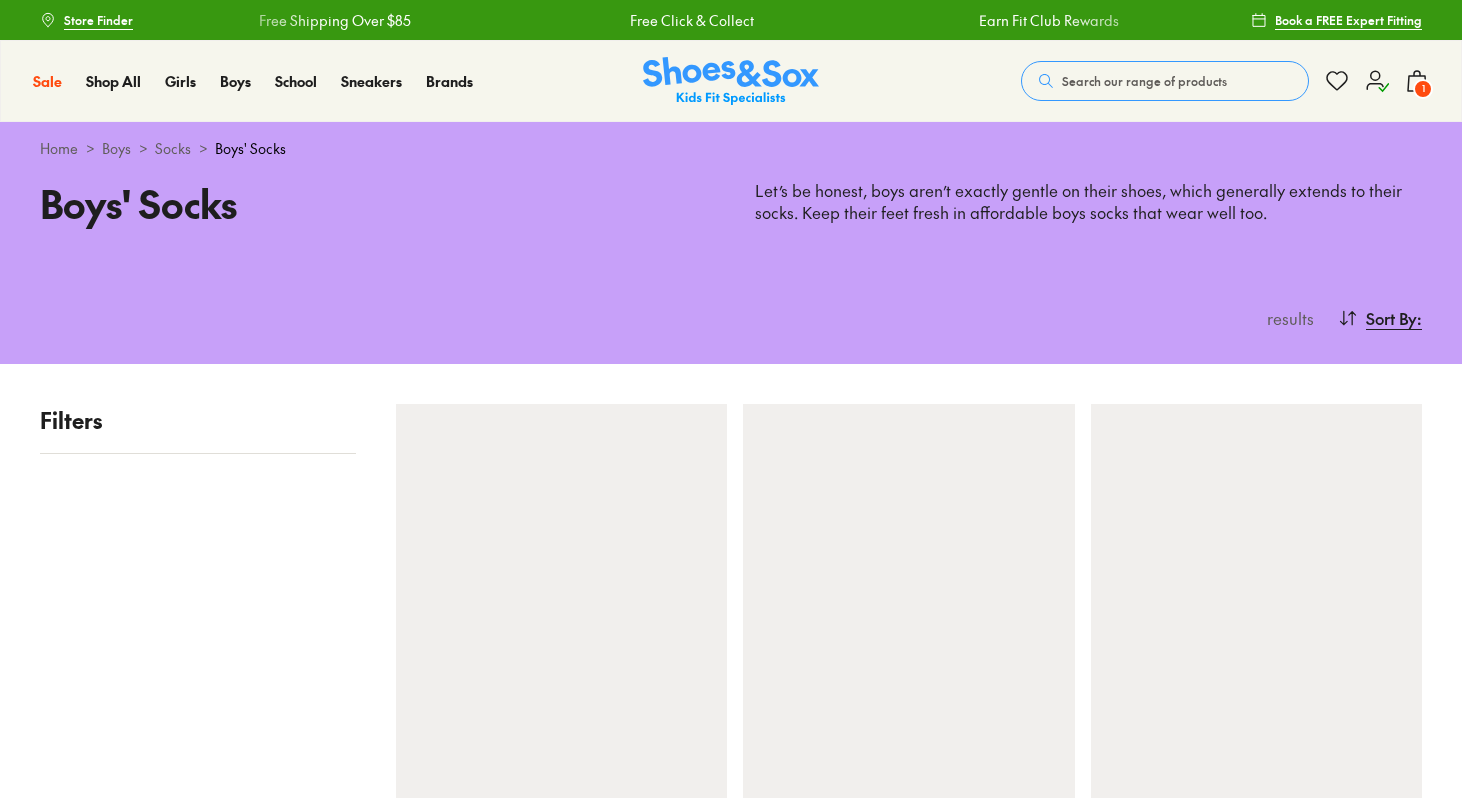 scroll, scrollTop: 166, scrollLeft: 0, axis: vertical 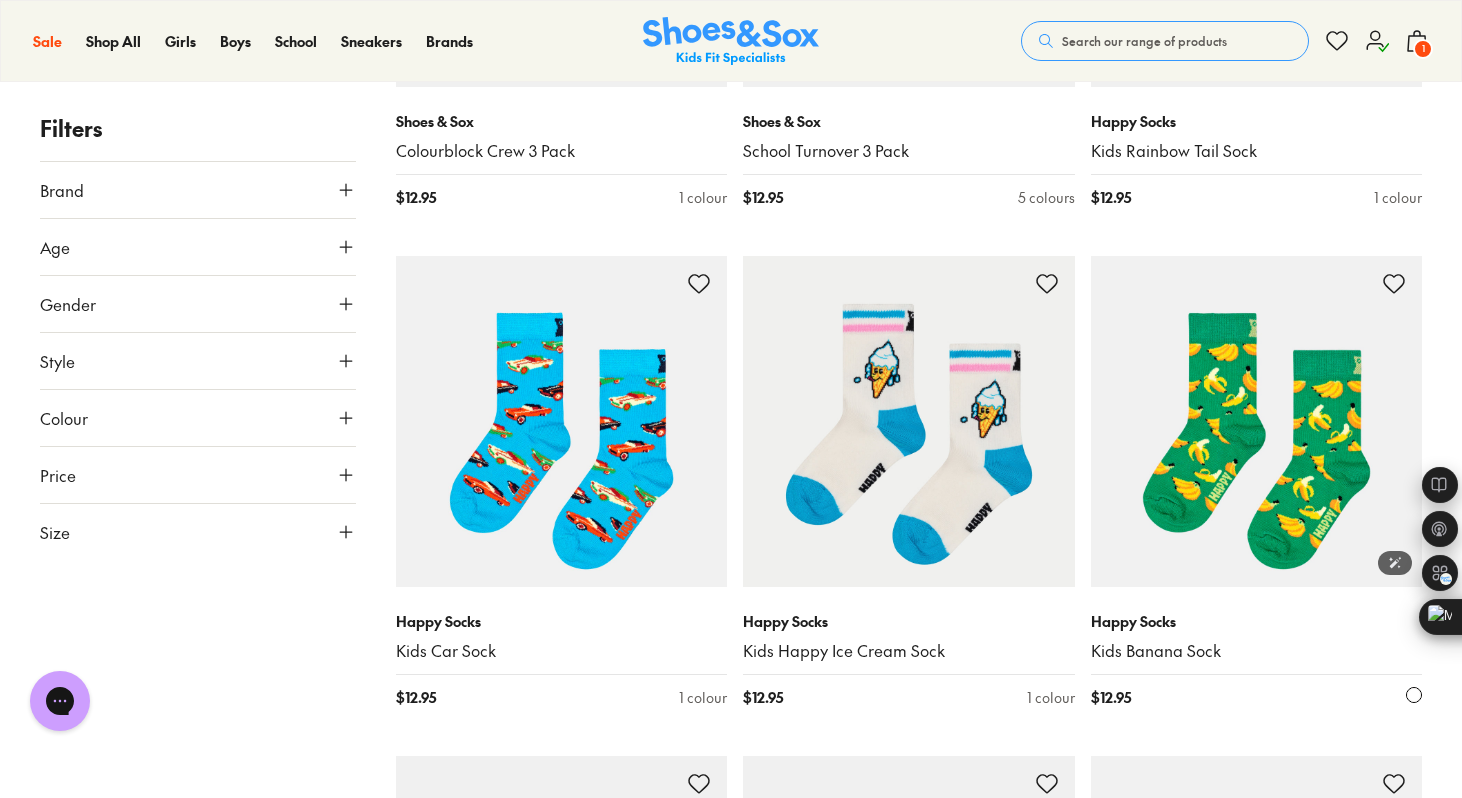 click at bounding box center (1257, 422) 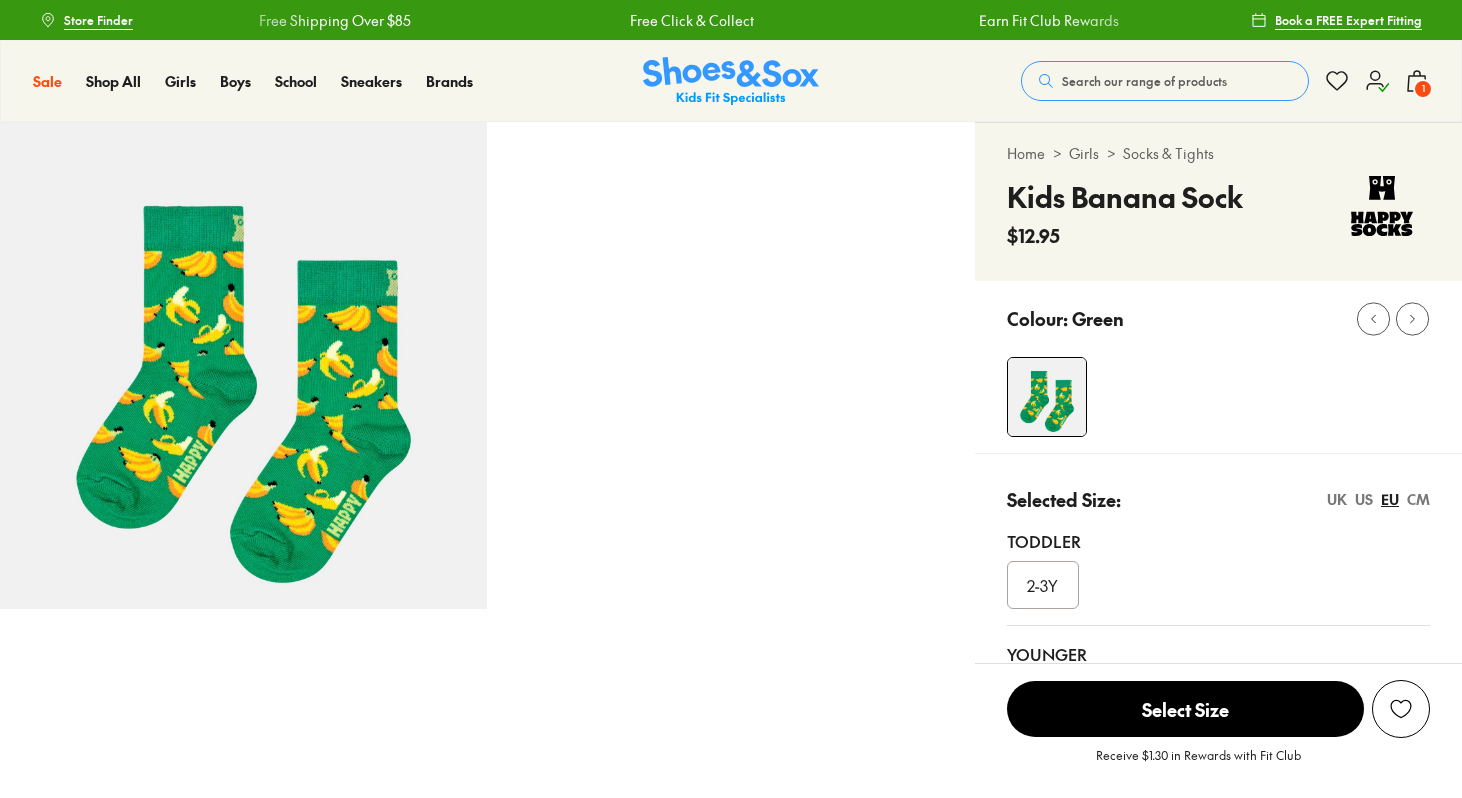 scroll, scrollTop: 0, scrollLeft: 0, axis: both 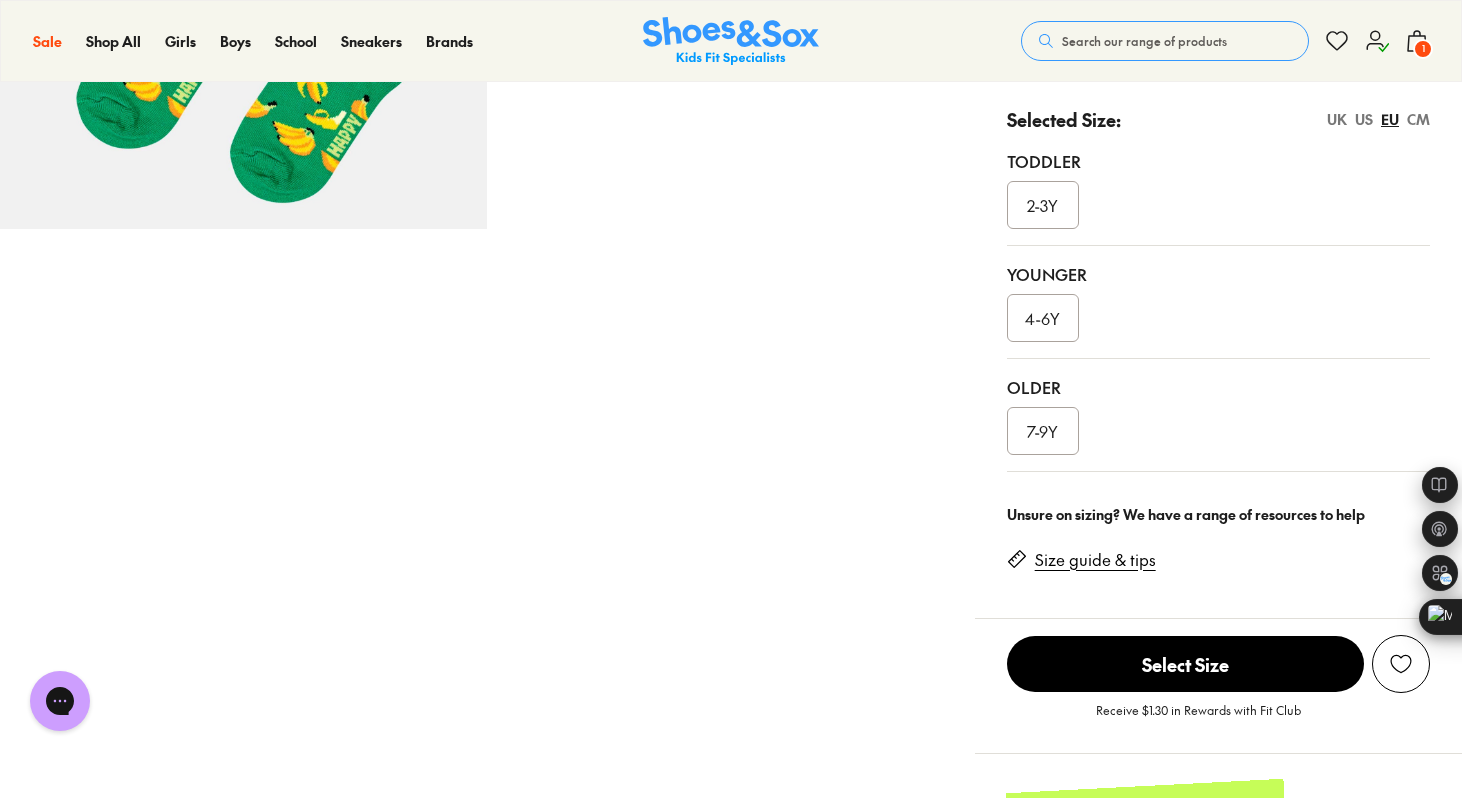 click on "7-9Y" at bounding box center [1042, 431] 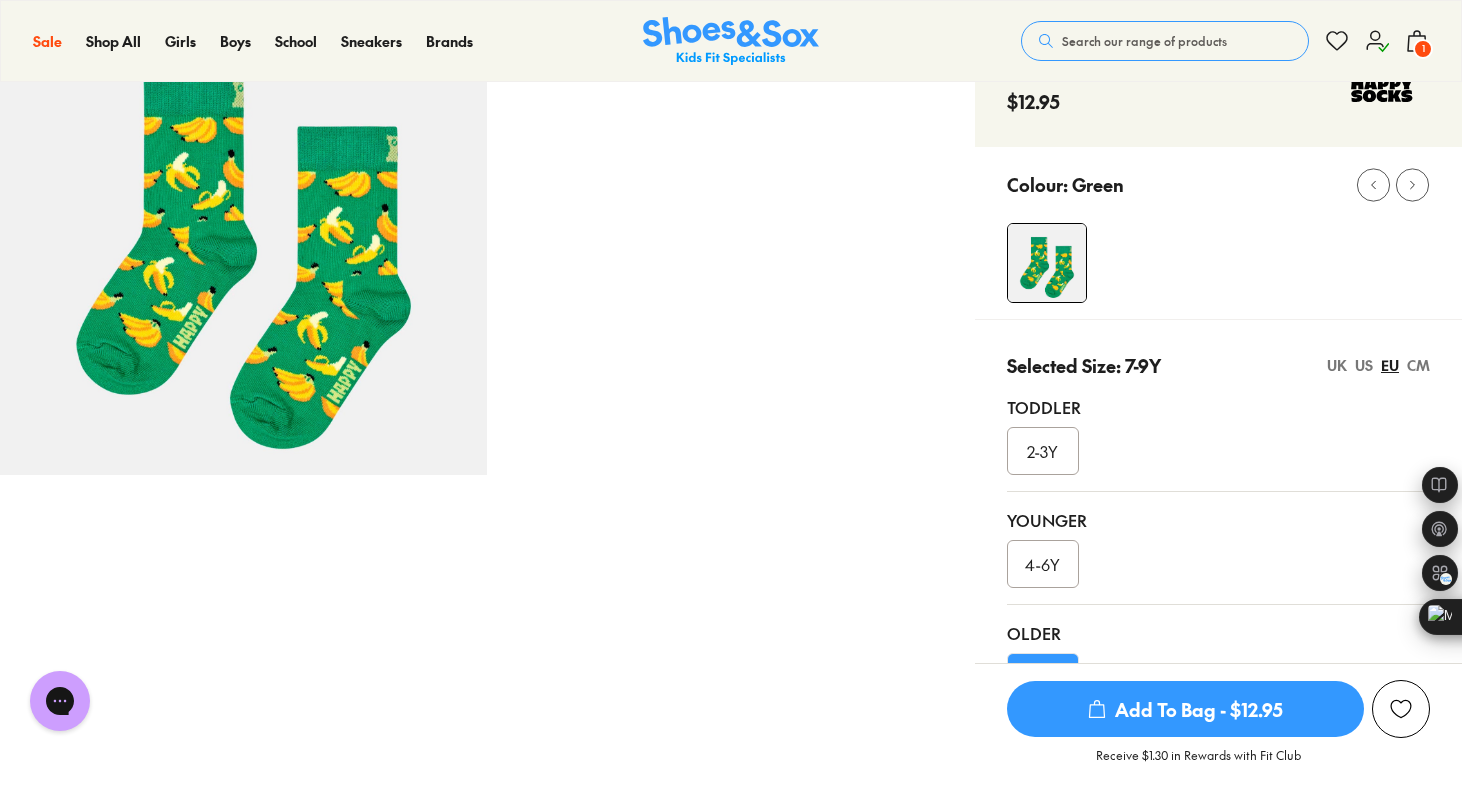 scroll, scrollTop: 130, scrollLeft: 0, axis: vertical 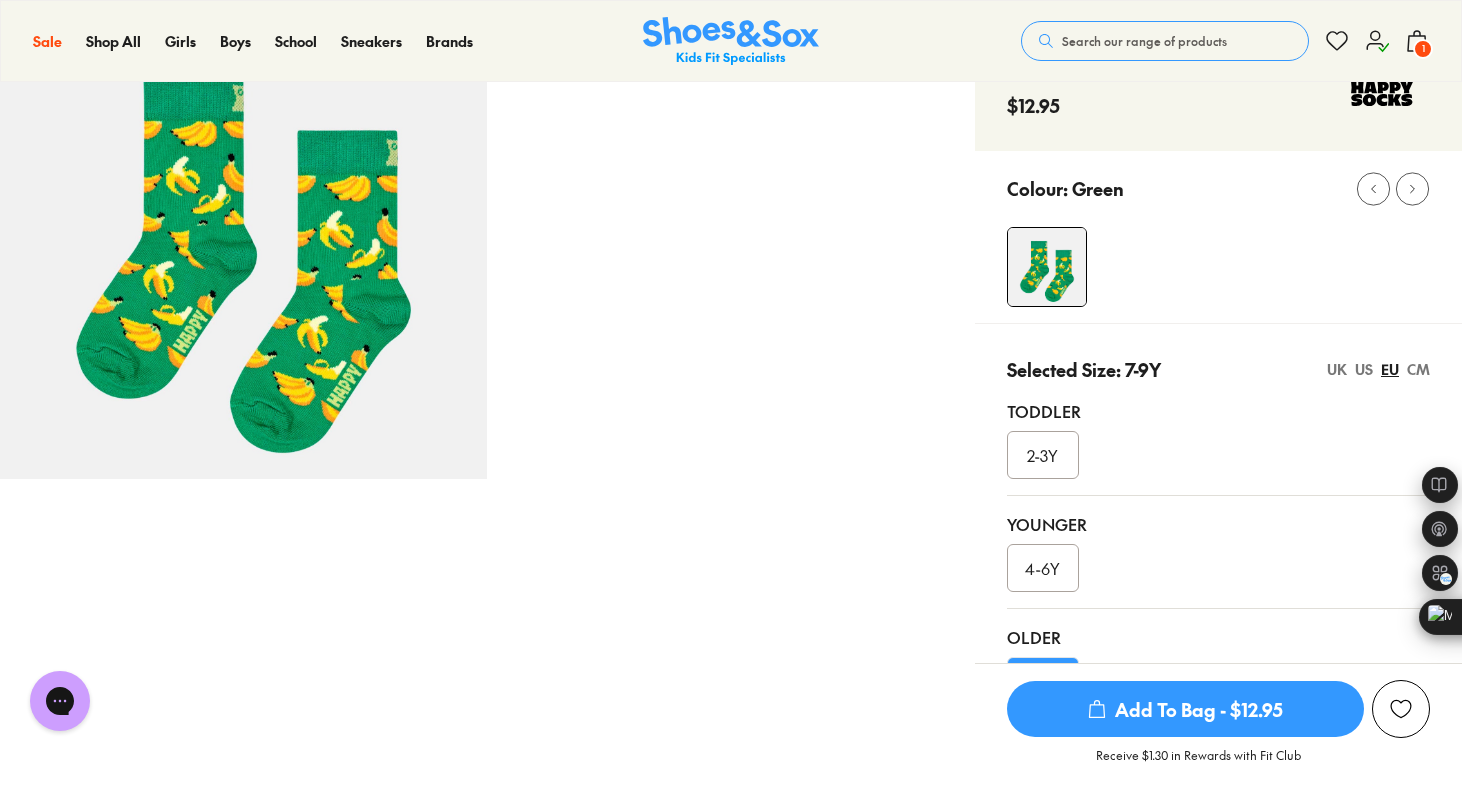 click on "UK" at bounding box center [1337, 369] 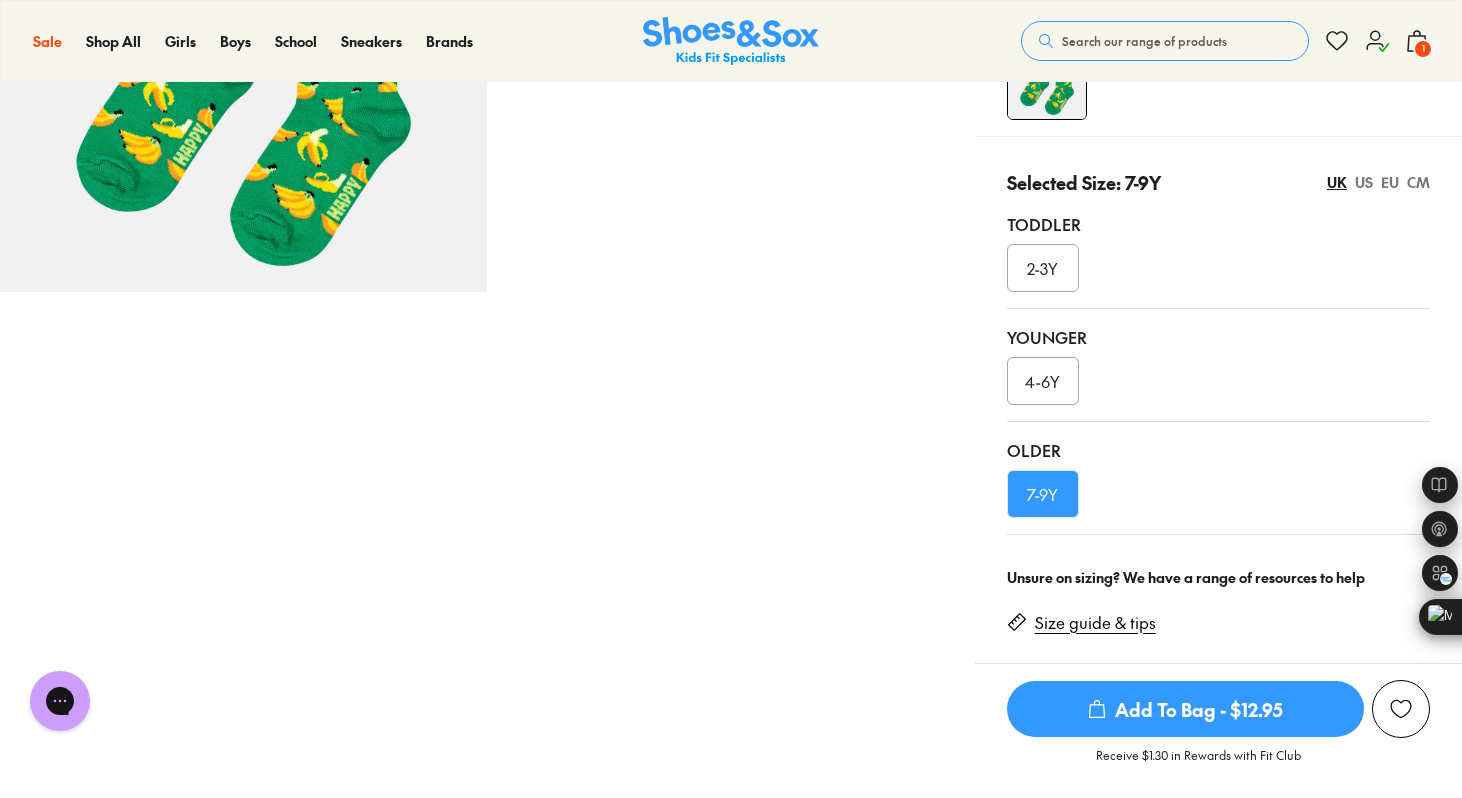 scroll, scrollTop: 319, scrollLeft: 0, axis: vertical 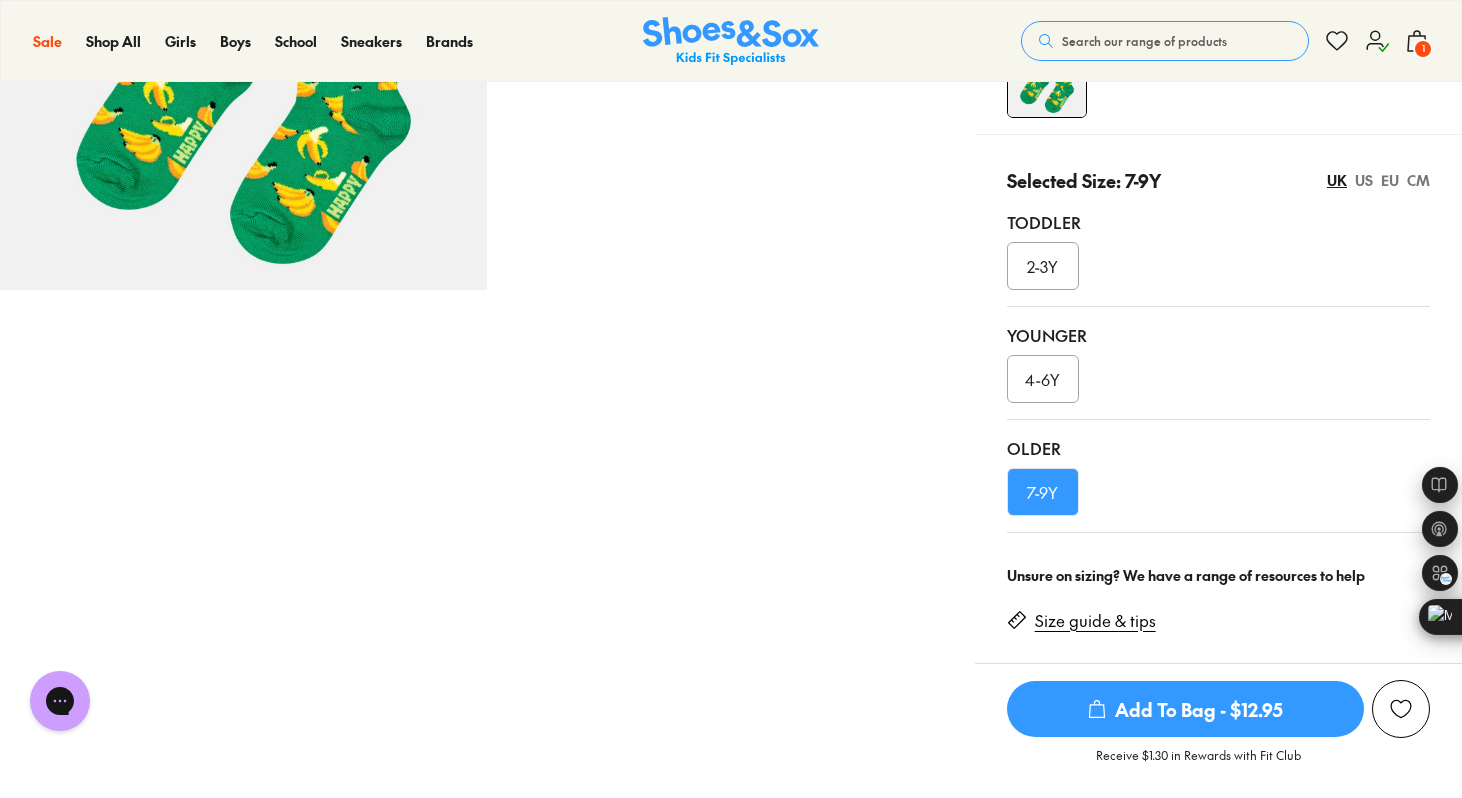 click on "Add To Bag - $12.95" at bounding box center [1185, 709] 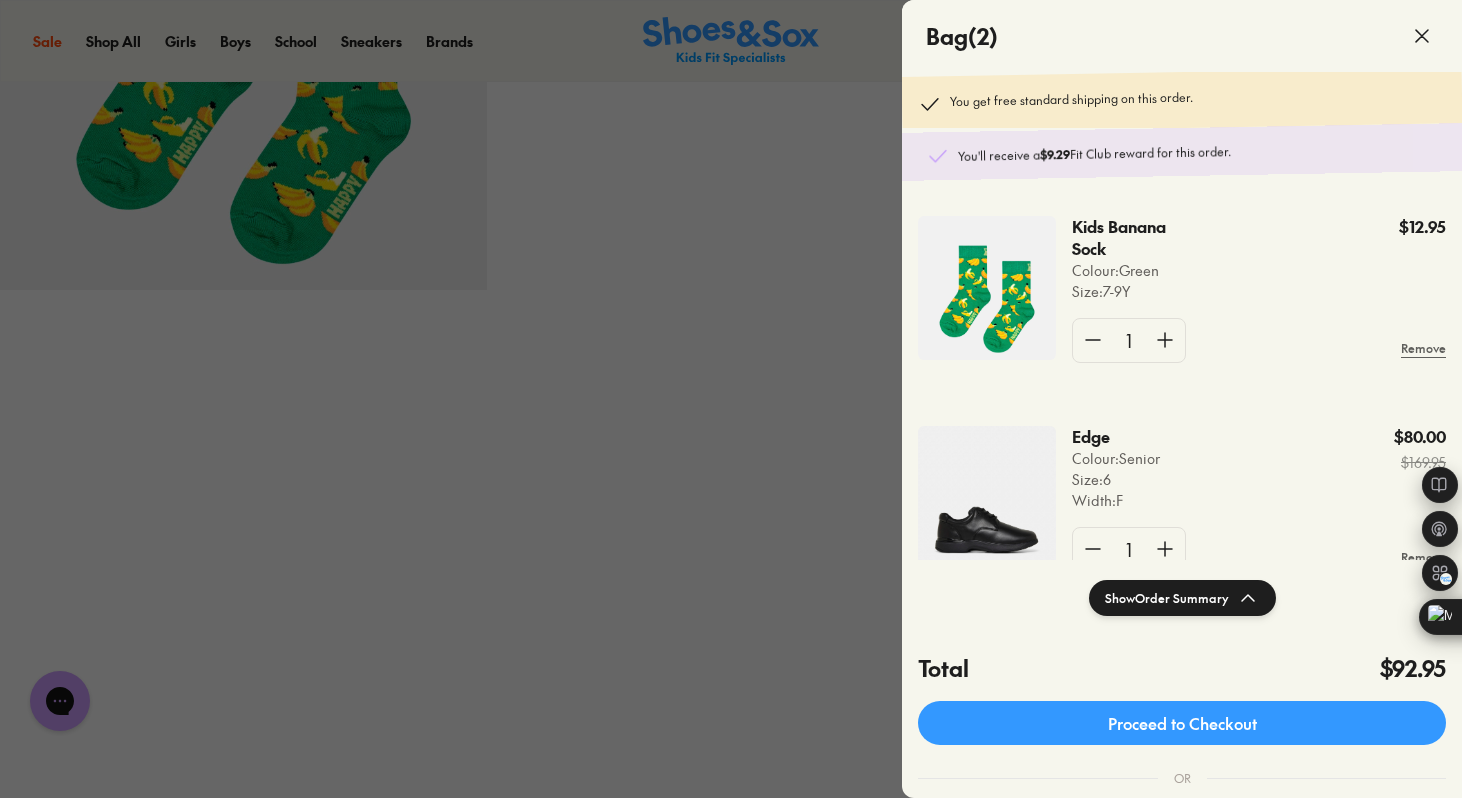 scroll, scrollTop: 59, scrollLeft: 0, axis: vertical 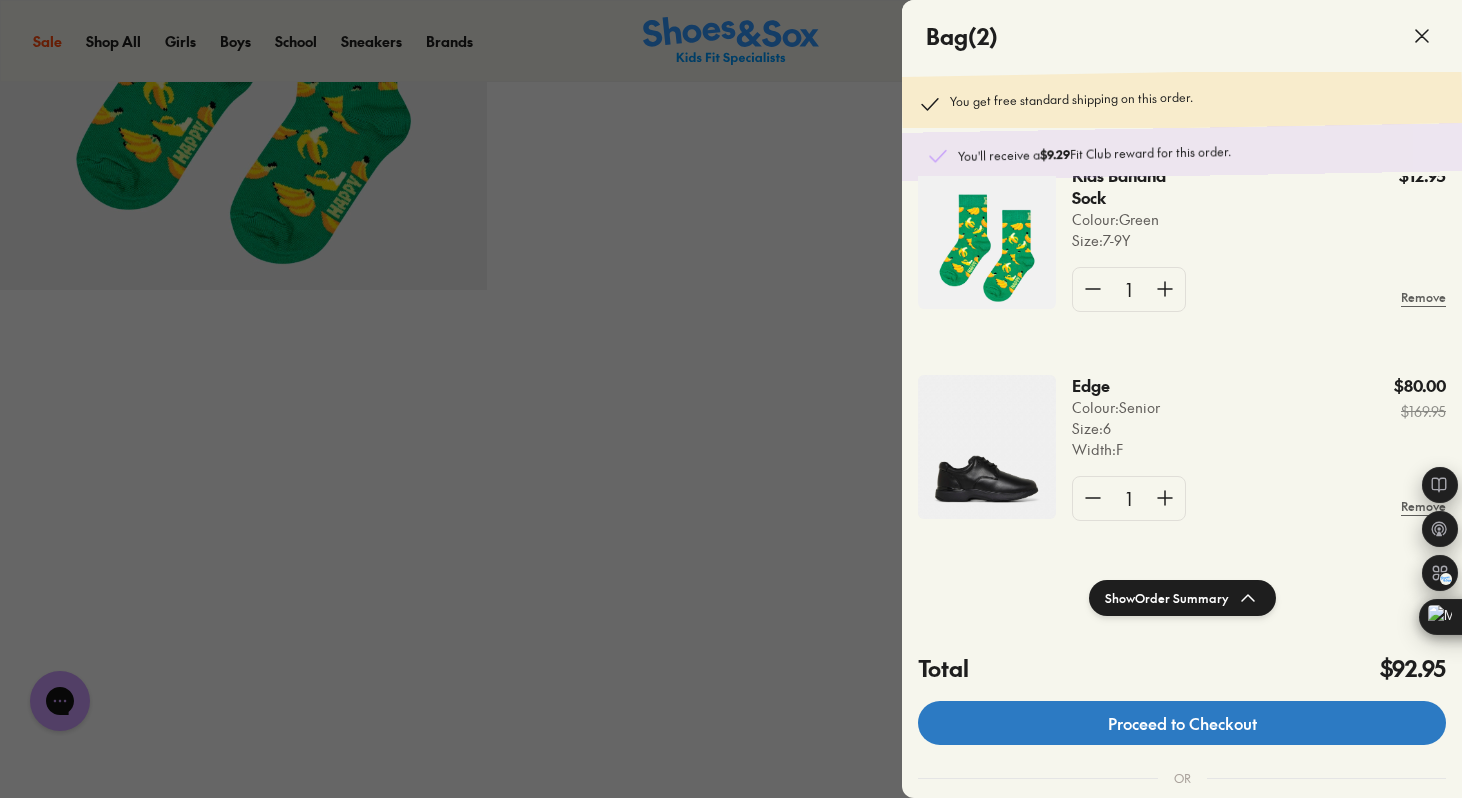 click on "Proceed to Checkout" 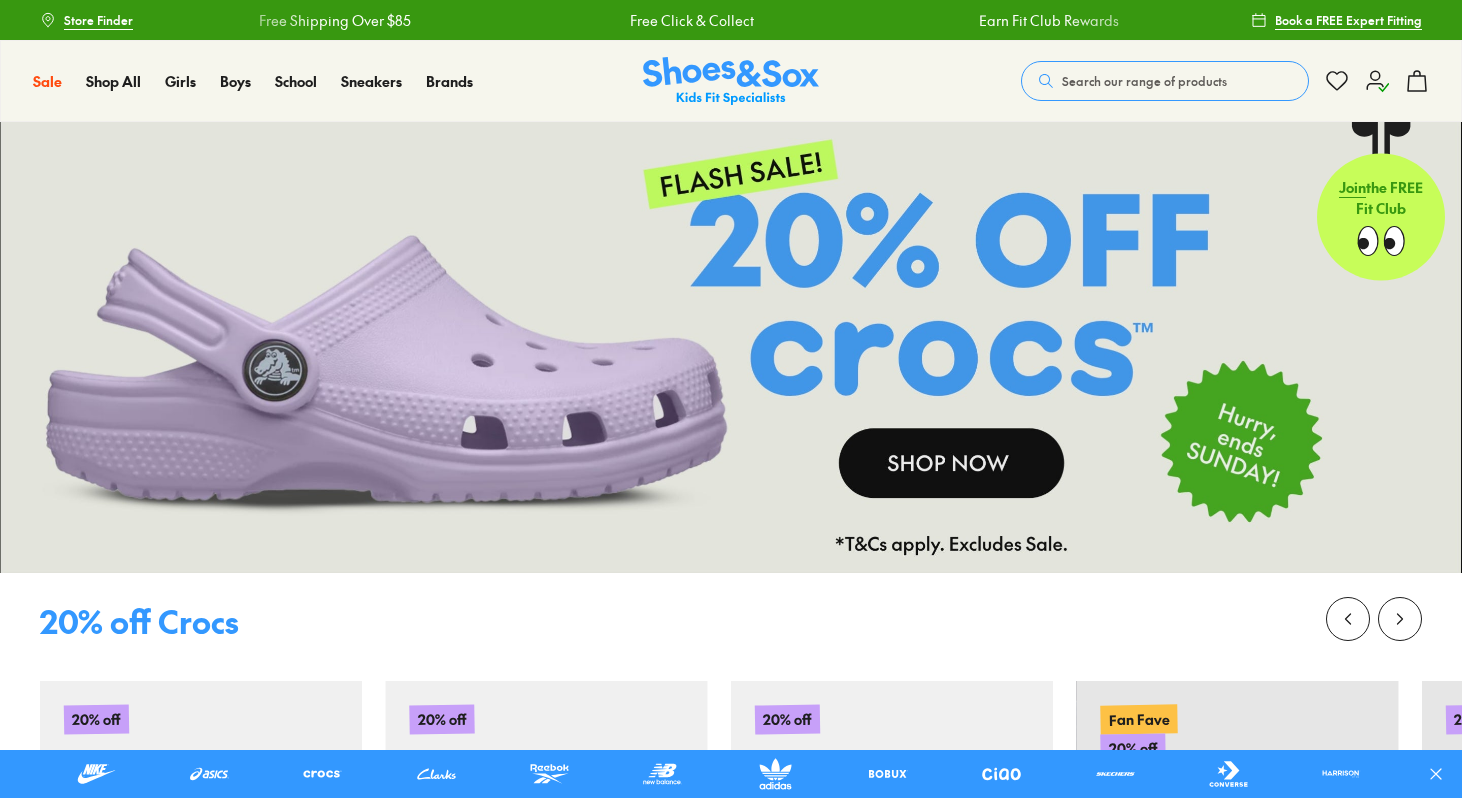 scroll, scrollTop: 0, scrollLeft: 0, axis: both 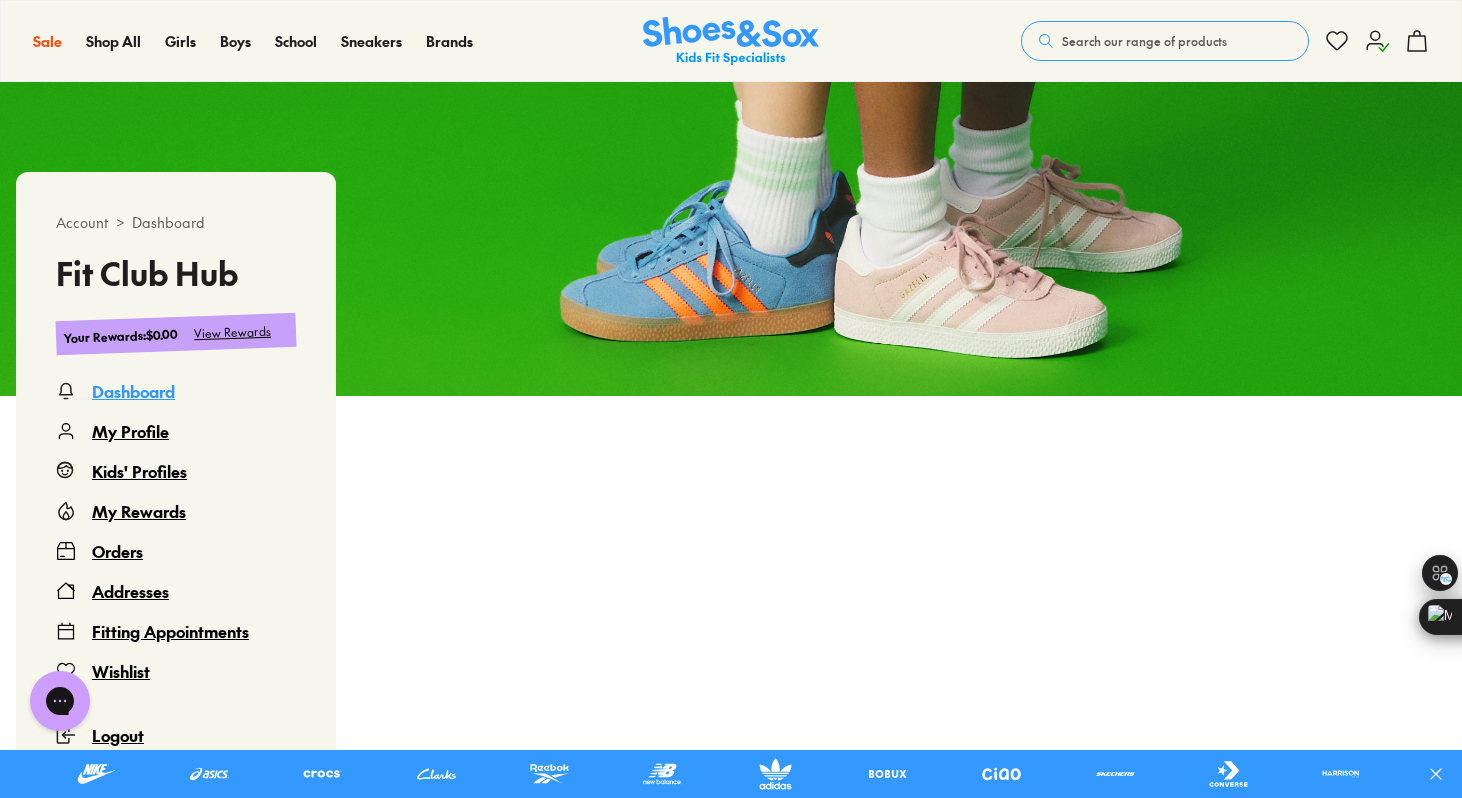click on "My Profile" at bounding box center [130, 431] 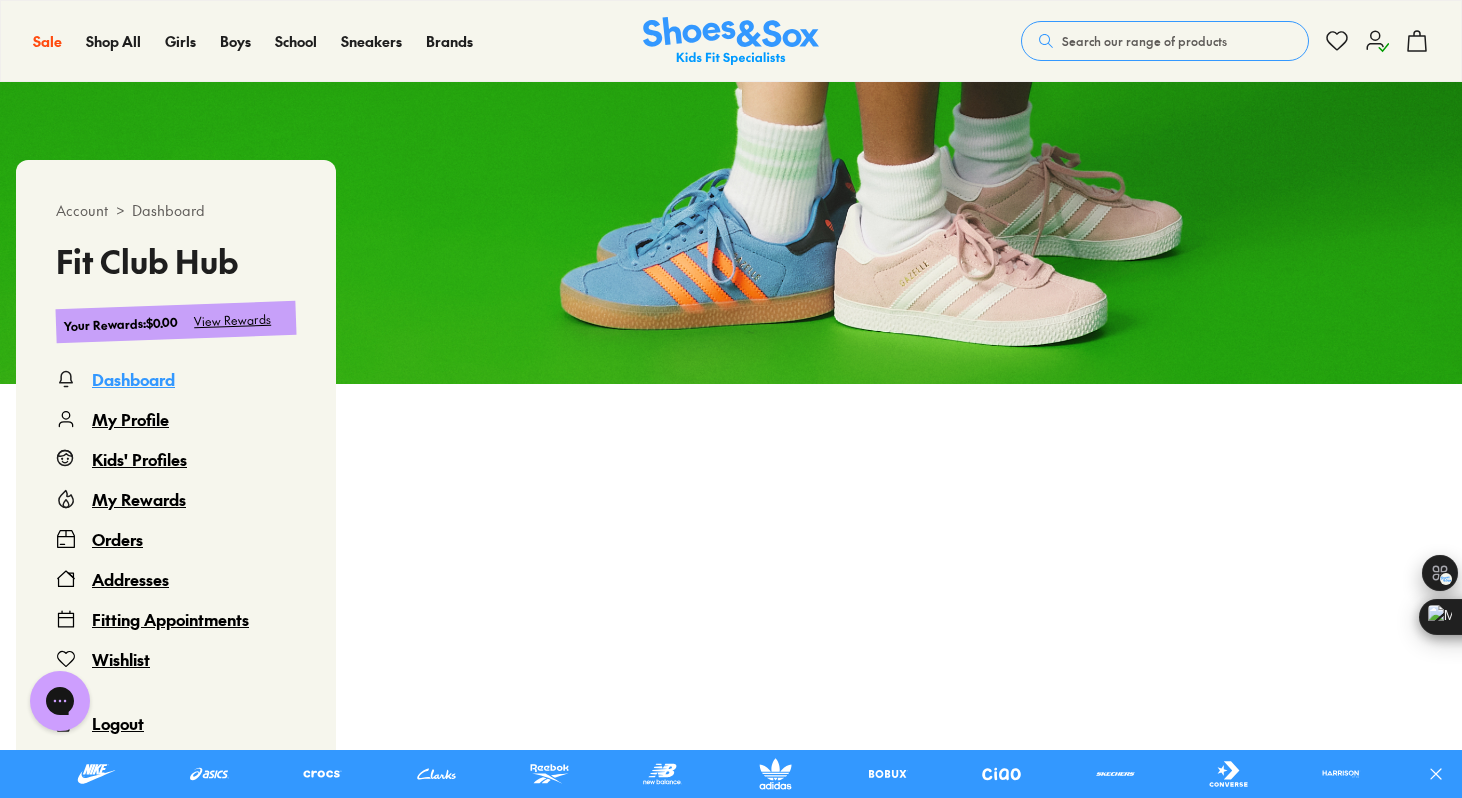 scroll, scrollTop: 0, scrollLeft: 0, axis: both 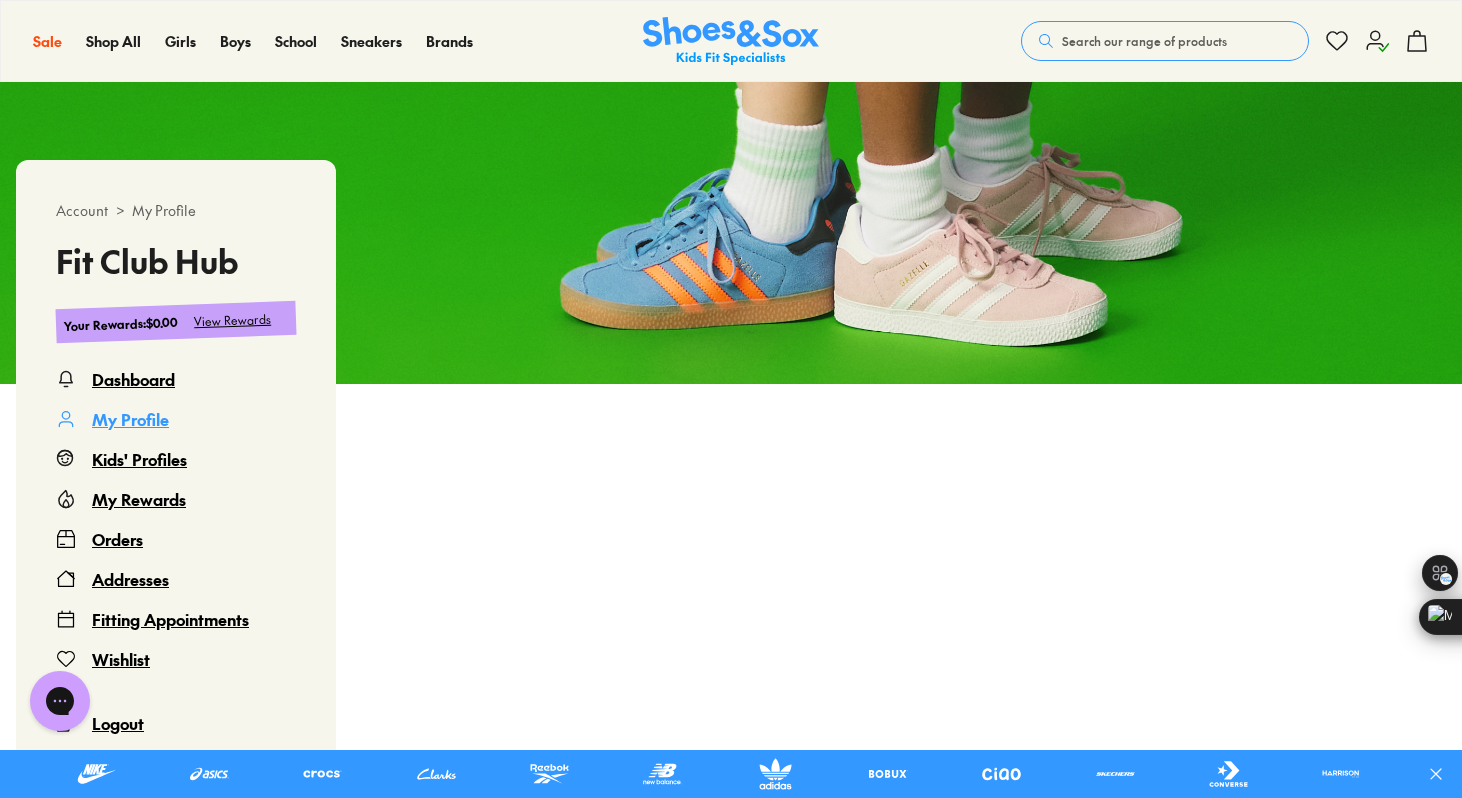 click on "Kids' Profiles" at bounding box center (139, 459) 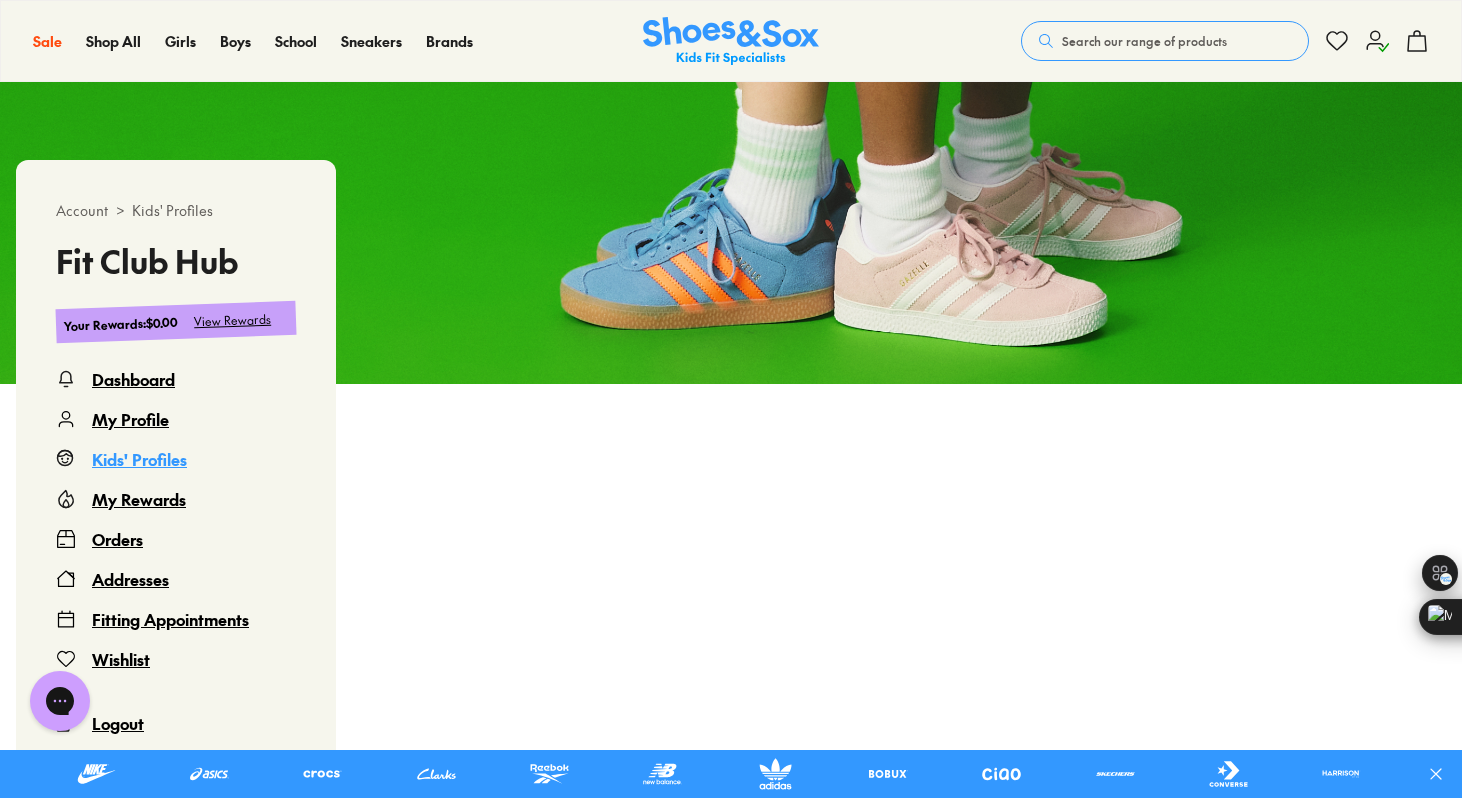 click on "Dashboard My Profile Kids' Profiles My Rewards Orders Addresses Fitting Appointments Wishlist Logout" at bounding box center [176, 551] 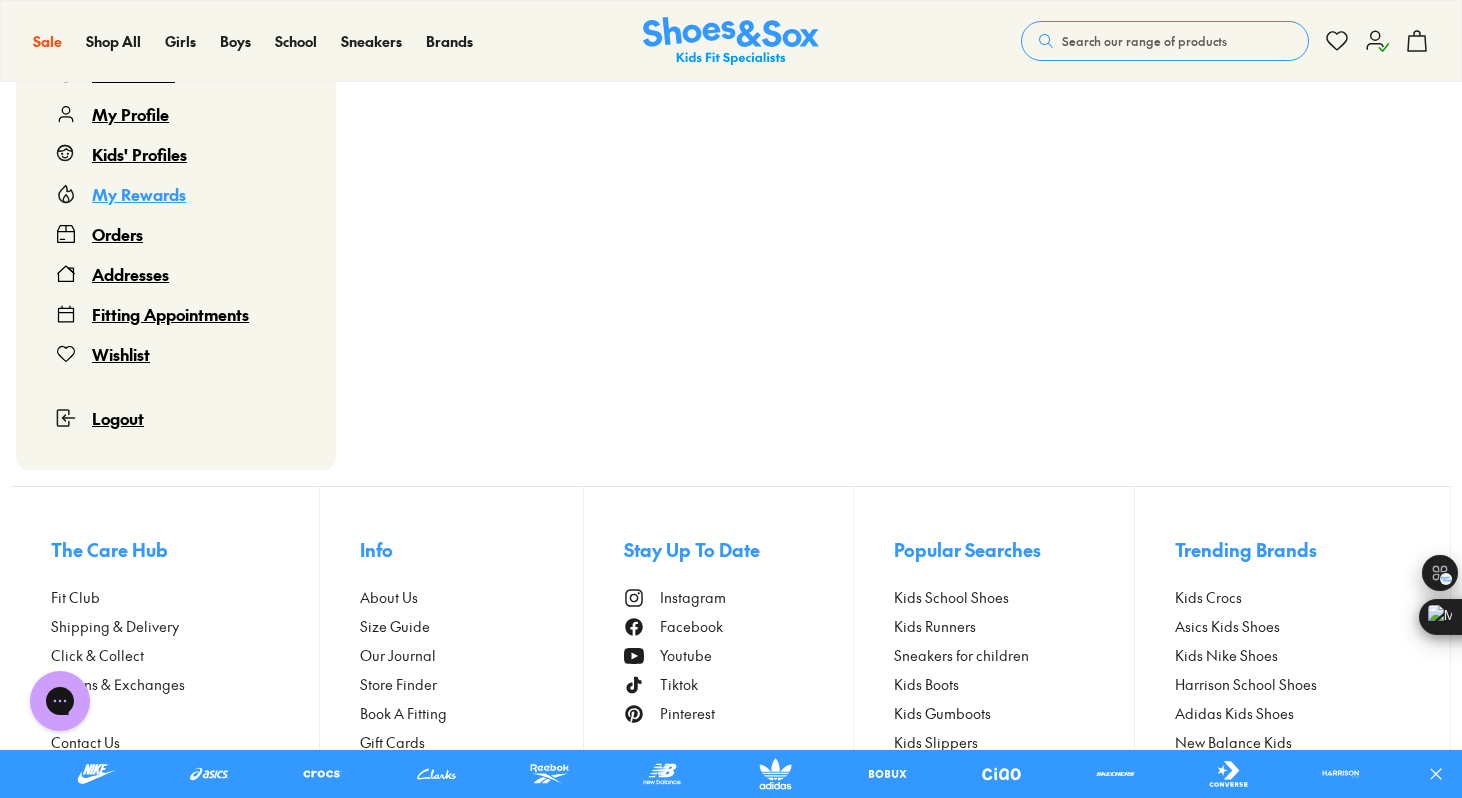 click on "Fitting Appointments" at bounding box center (170, 314) 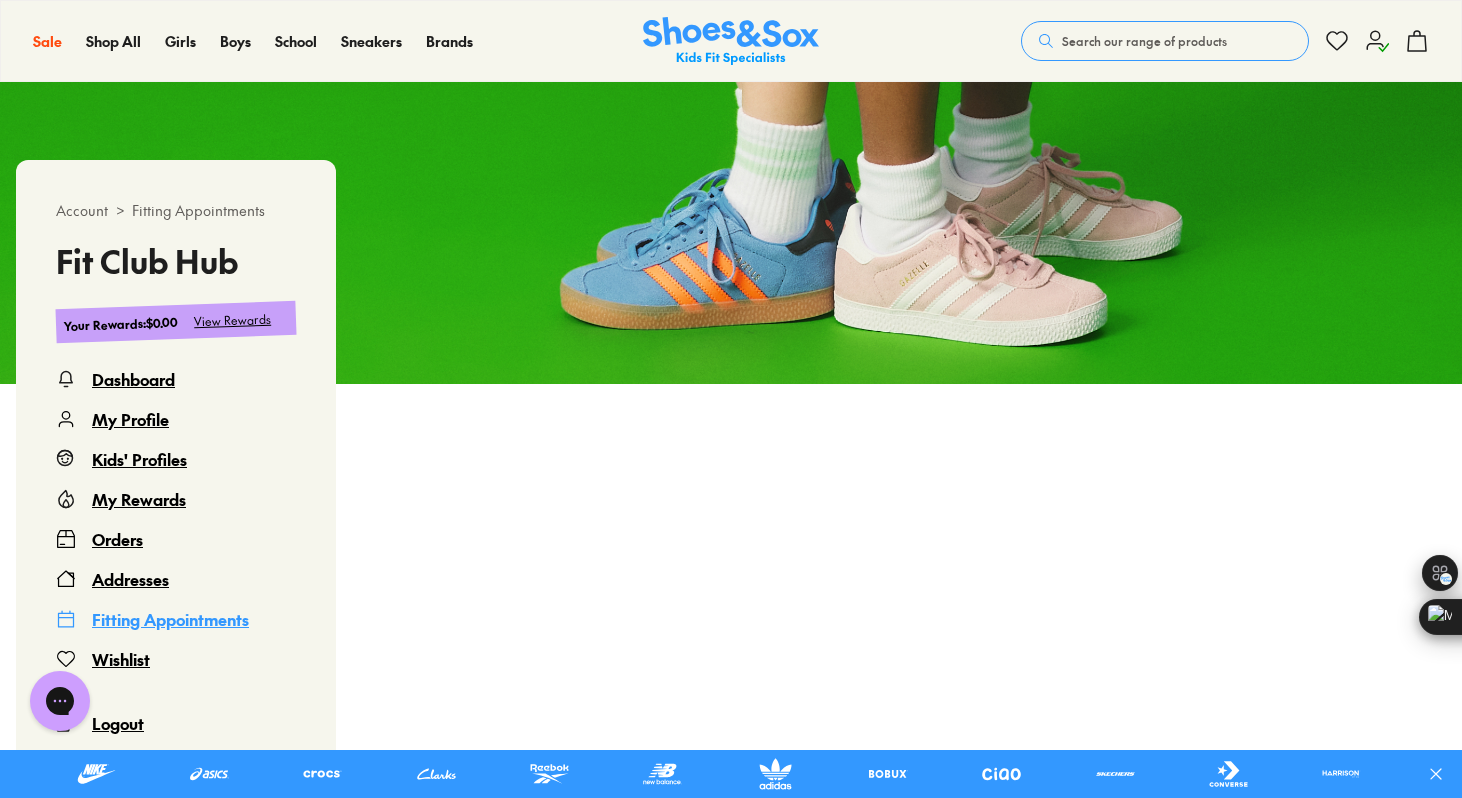 click on "Orders" at bounding box center [117, 539] 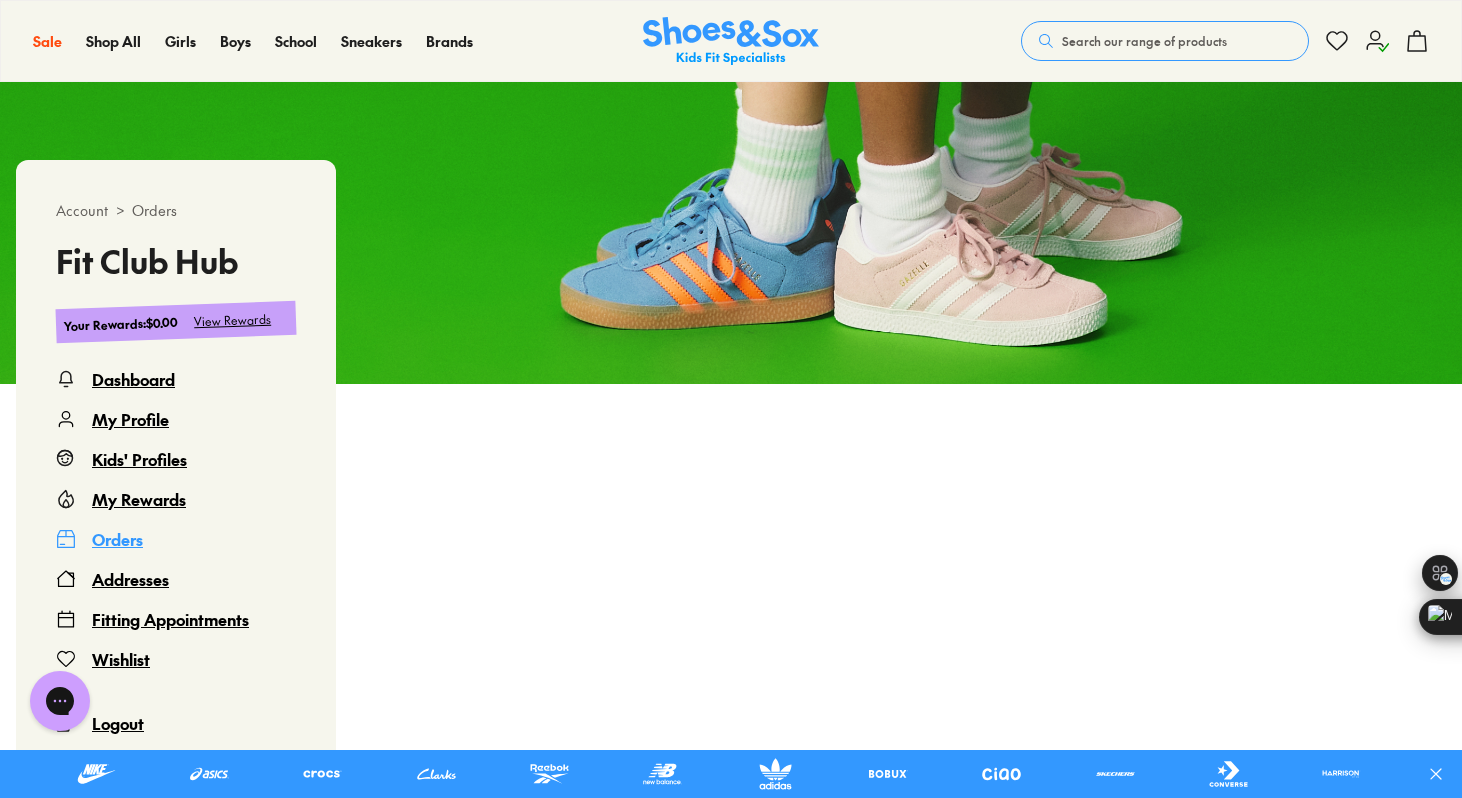 click on "Dashboard My Profile Kids' Profiles My Rewards Orders Addresses Fitting Appointments Wishlist Logout" at bounding box center [176, 551] 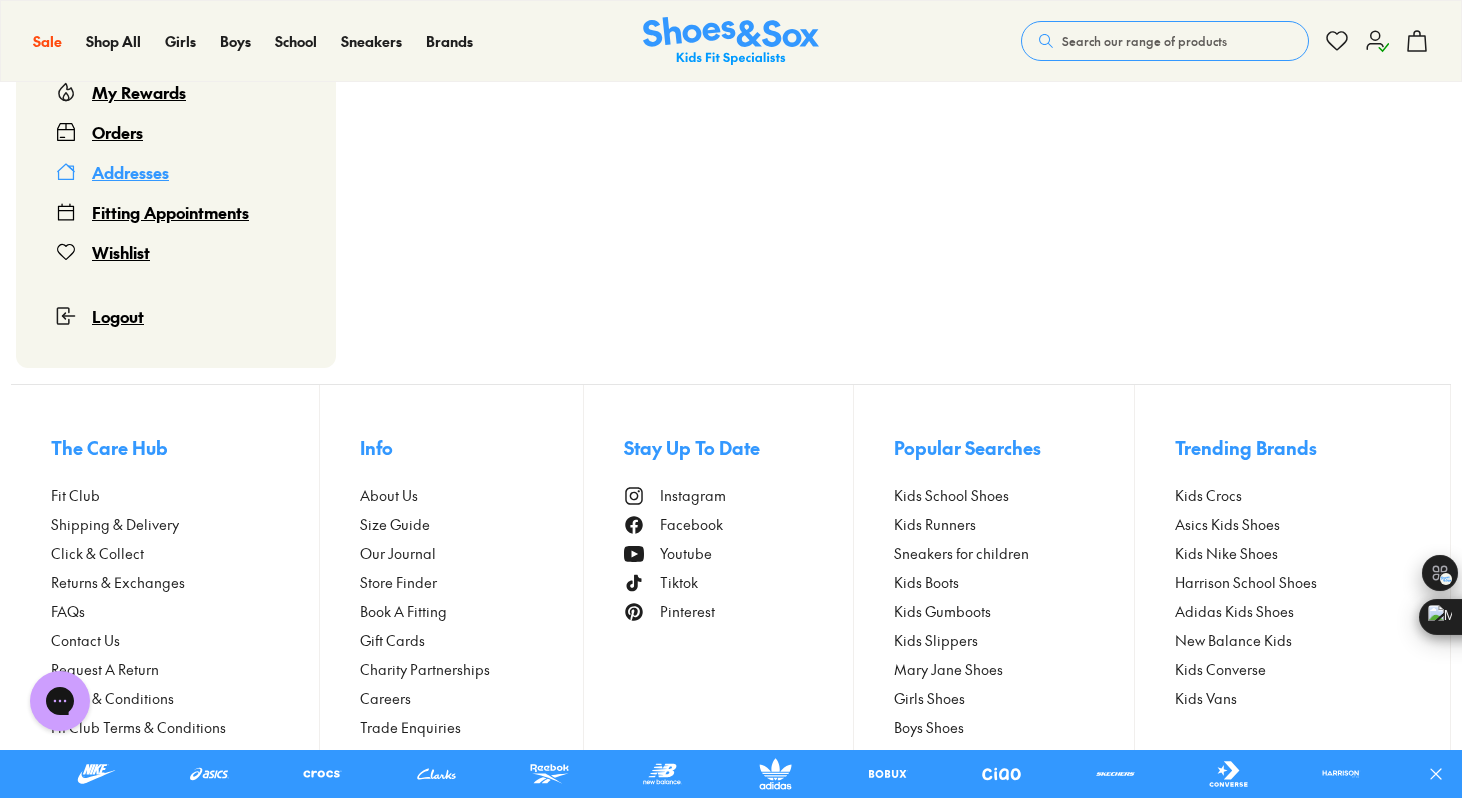 scroll, scrollTop: 598, scrollLeft: 0, axis: vertical 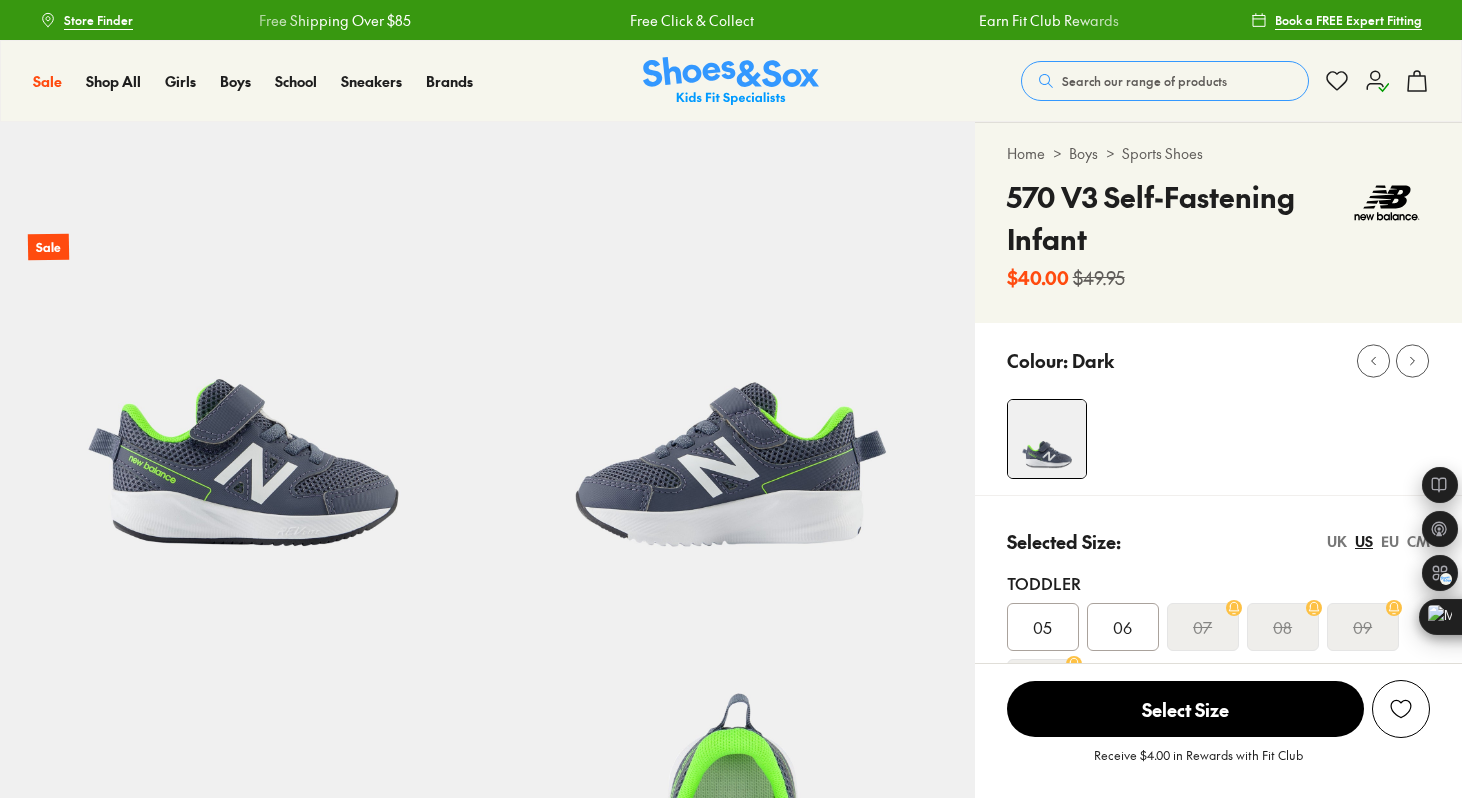 select on "*" 